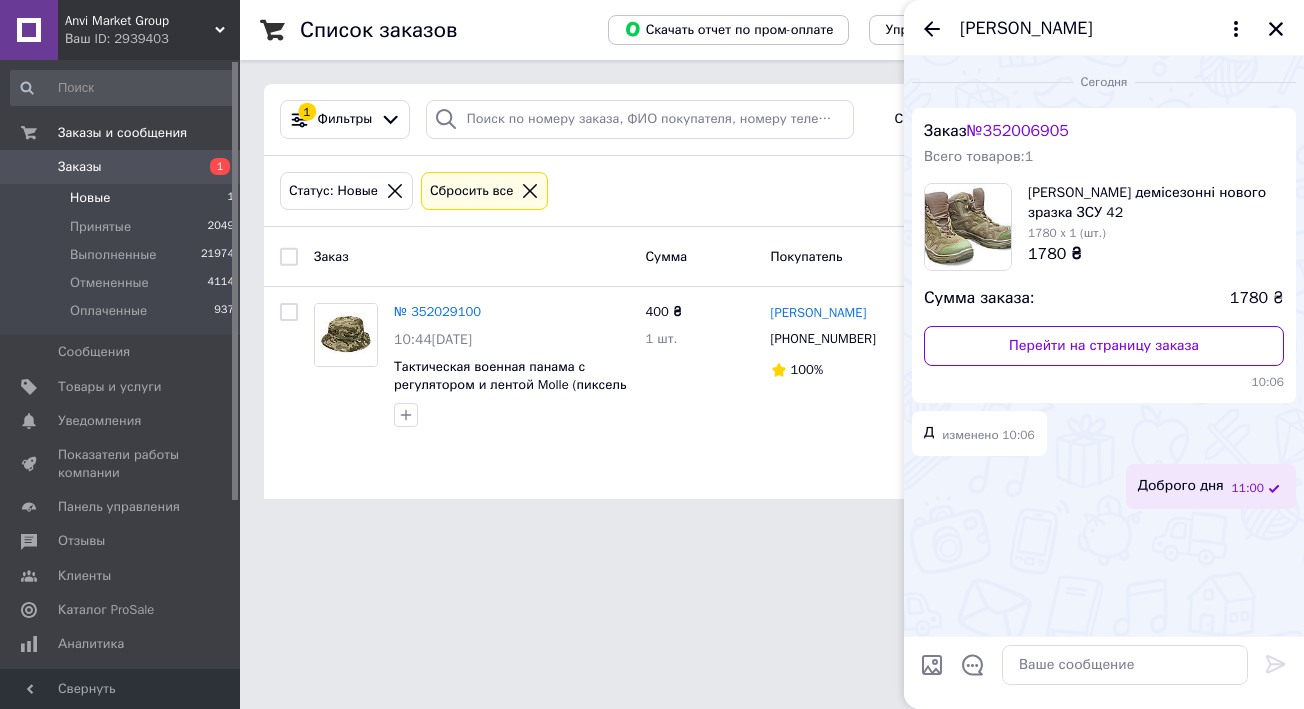 scroll, scrollTop: 0, scrollLeft: 0, axis: both 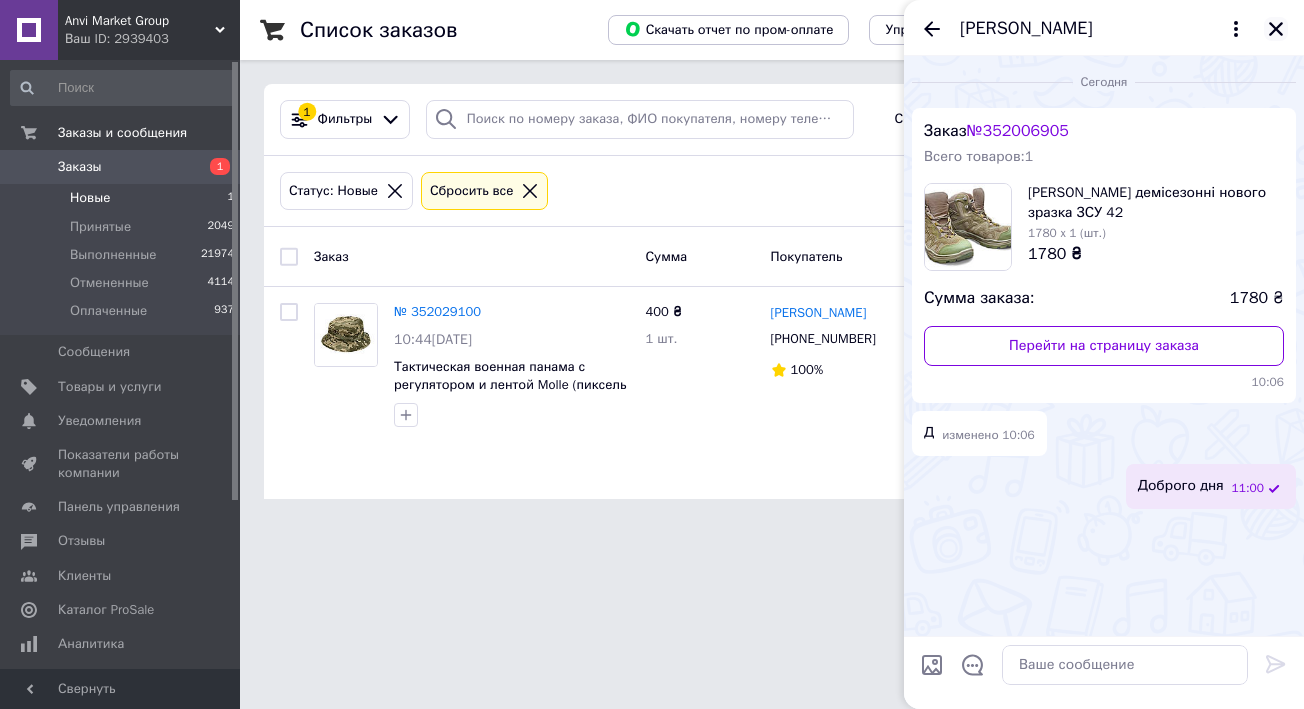 click at bounding box center [1276, 29] 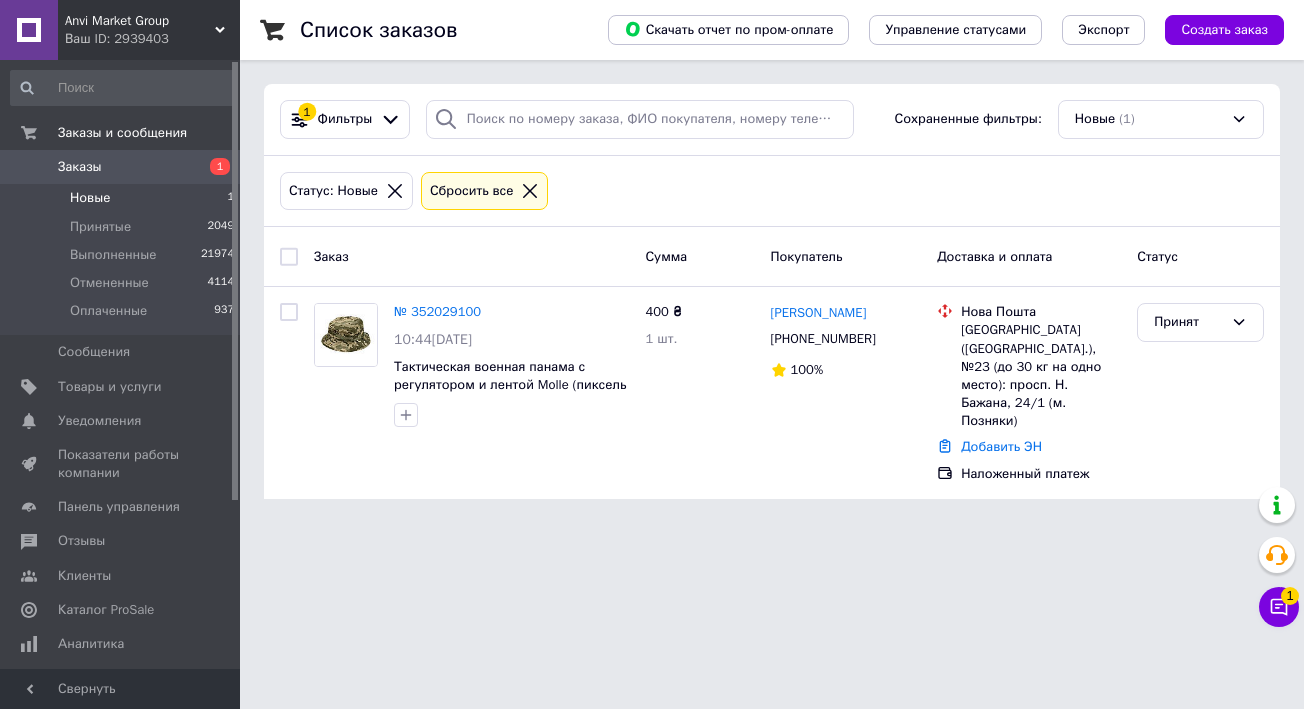 click on "Статус: Новые Сбросить все" at bounding box center [772, 191] 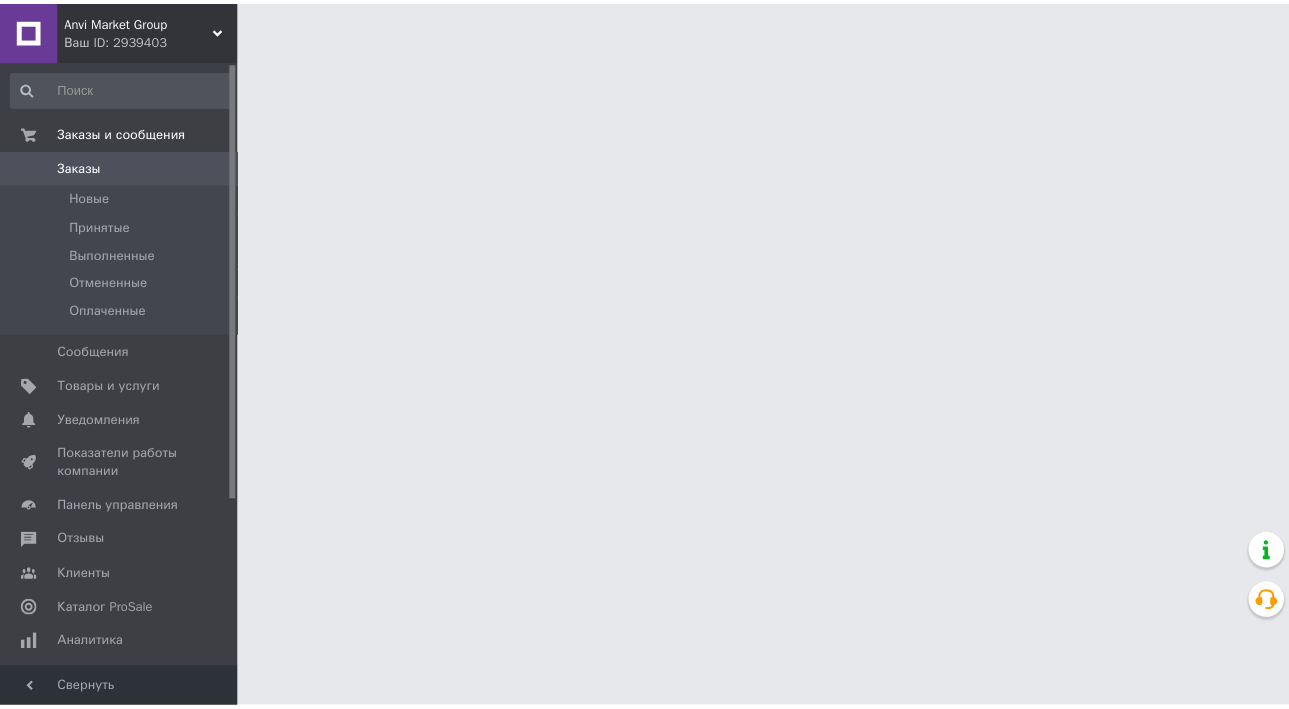 scroll, scrollTop: 0, scrollLeft: 0, axis: both 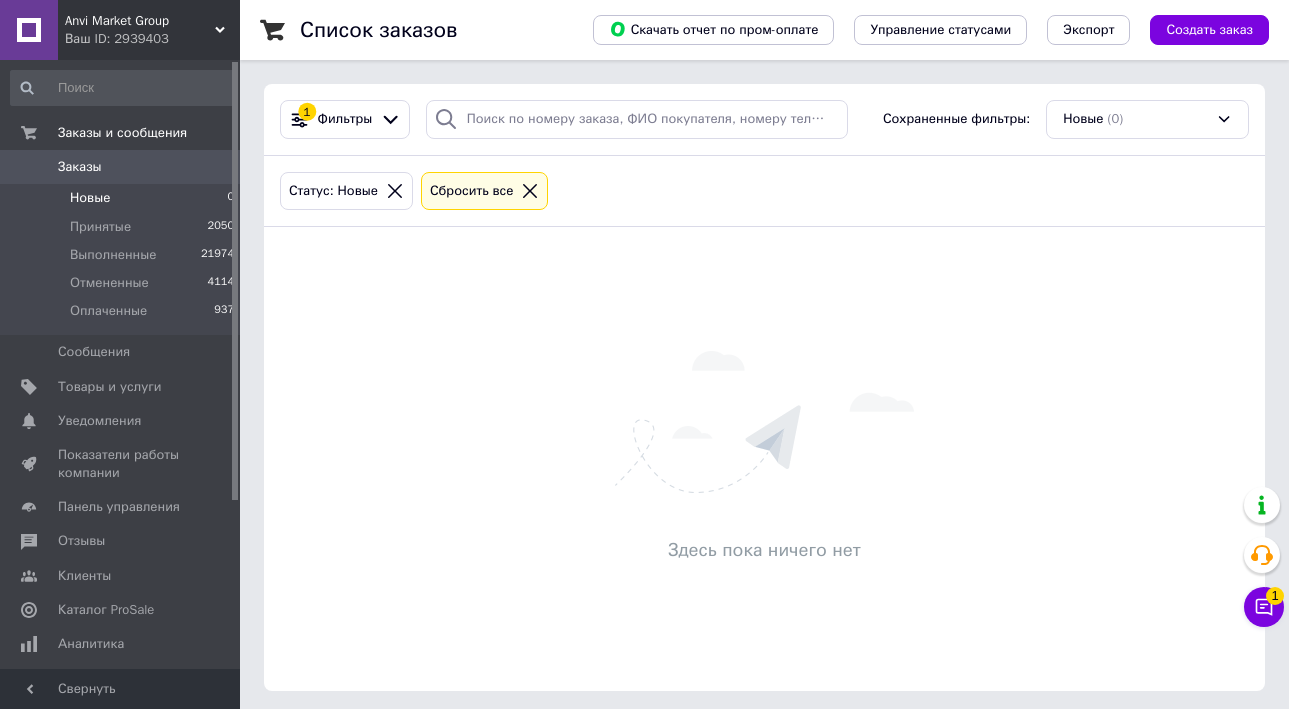 click on "Статус: Новые Сбросить все" at bounding box center [764, 191] 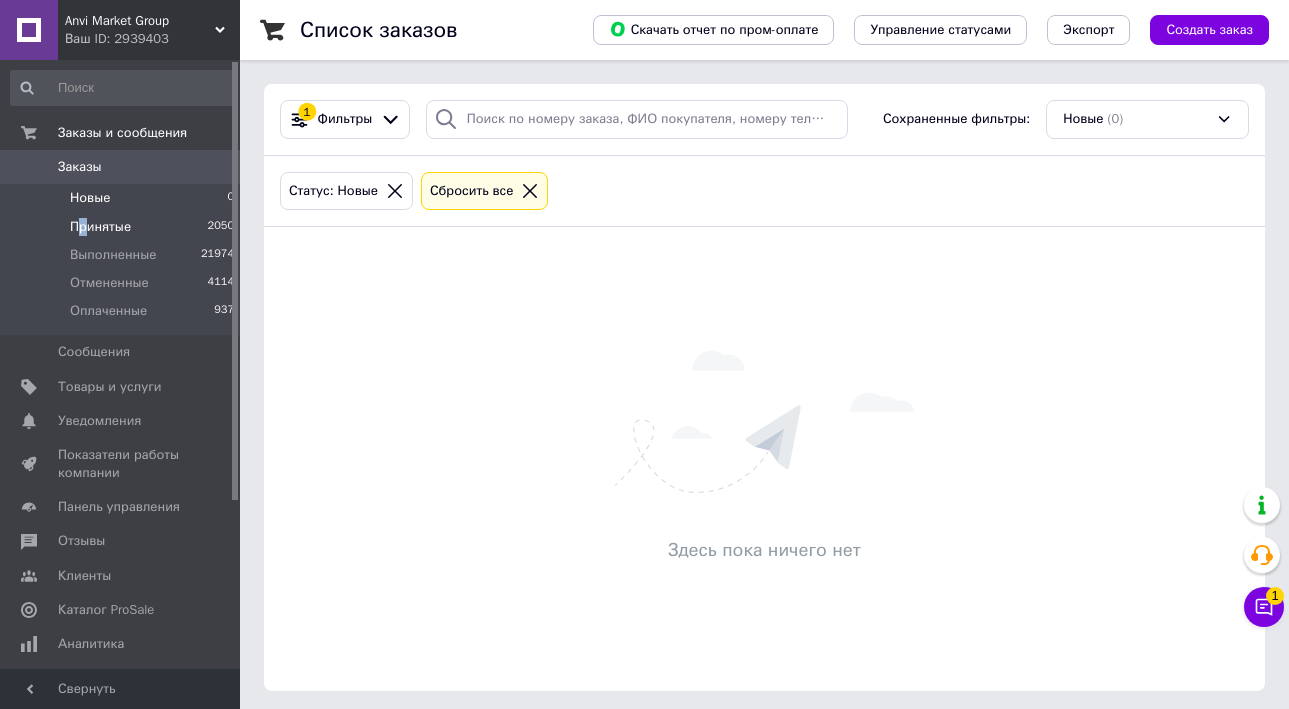 click on "Принятые" at bounding box center (100, 227) 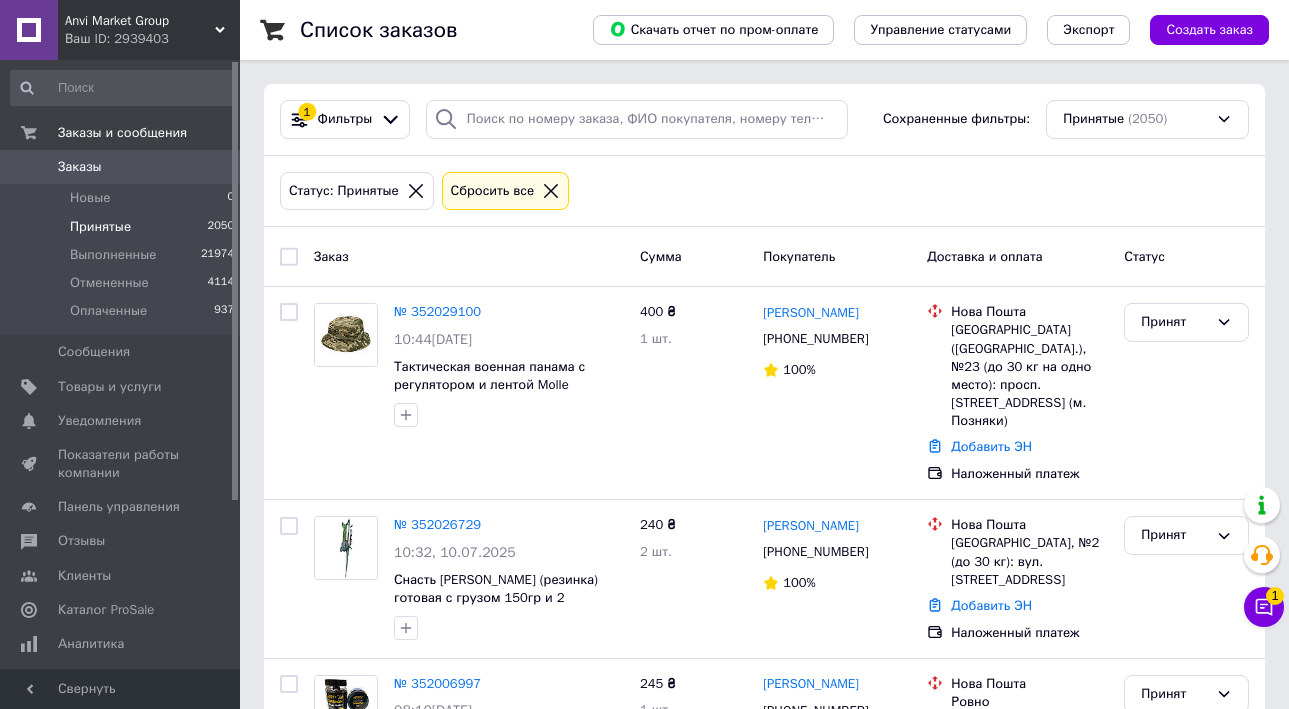 click on "Статус: Принятые Сбросить все" at bounding box center (764, 191) 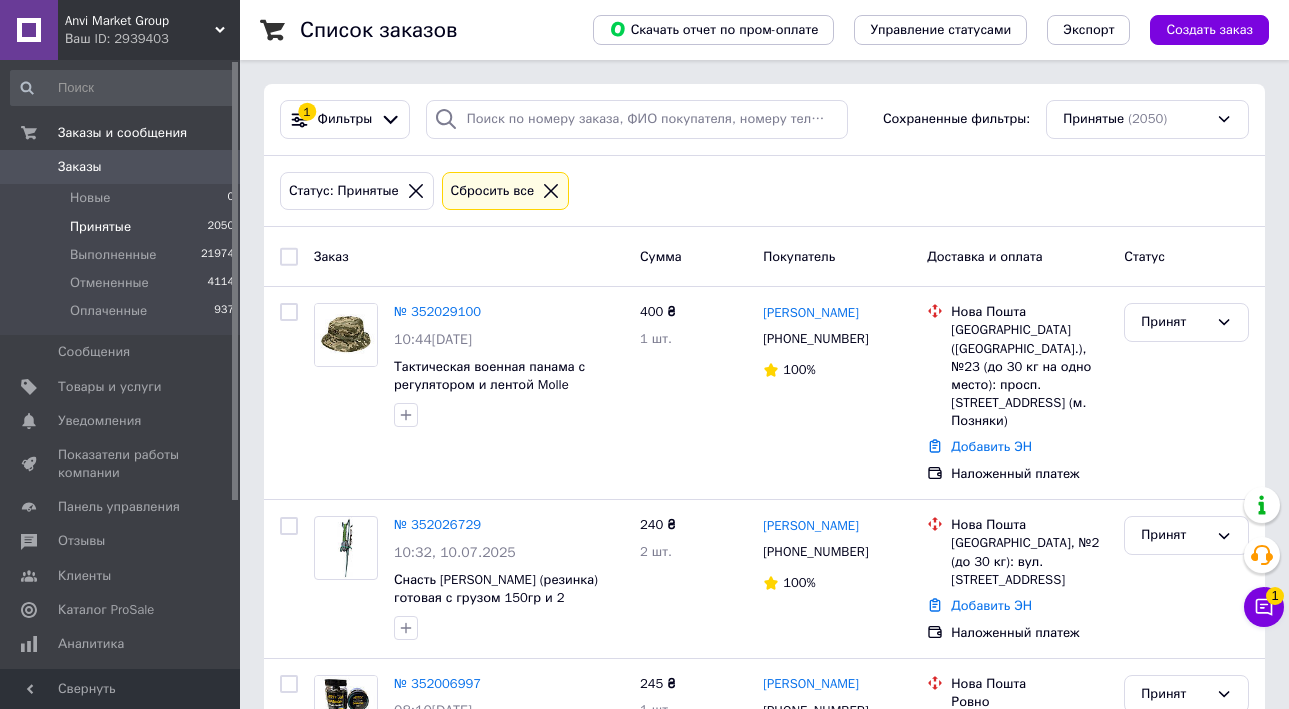 click on "Заказ Сумма Покупатель Доставка и оплата Статус" at bounding box center [764, 257] 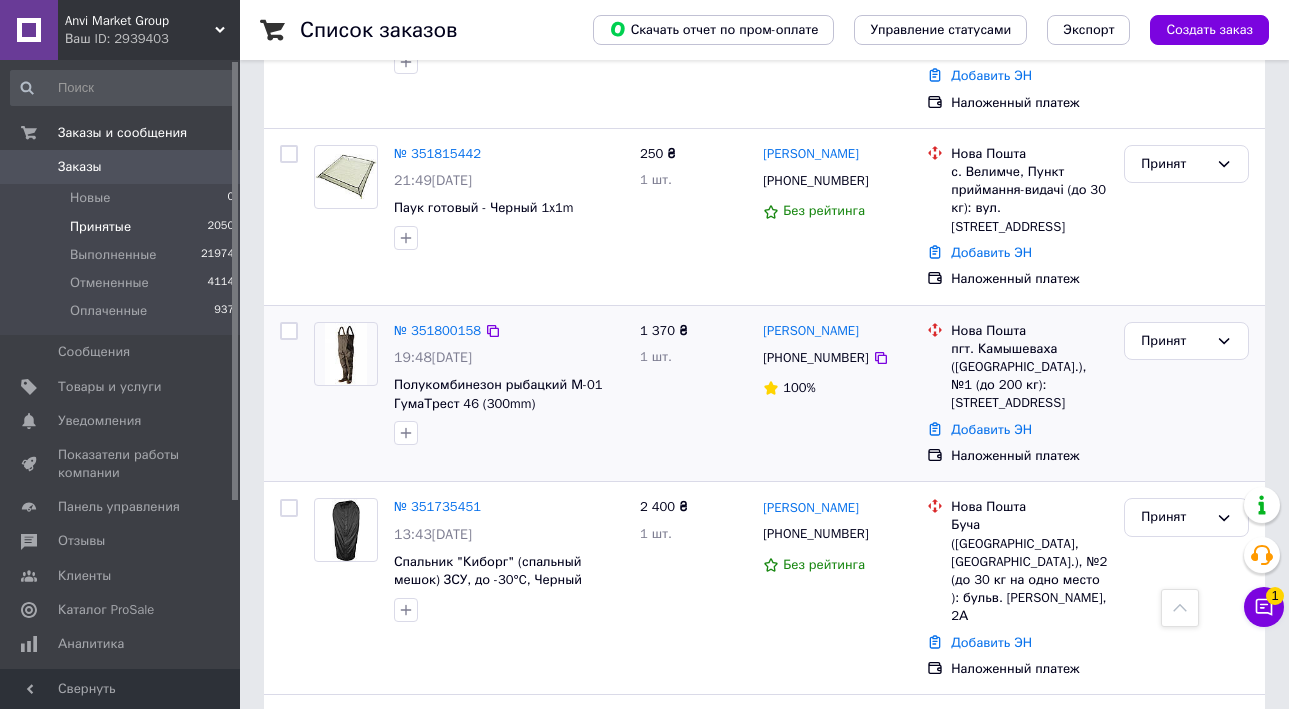 scroll, scrollTop: 3193, scrollLeft: 0, axis: vertical 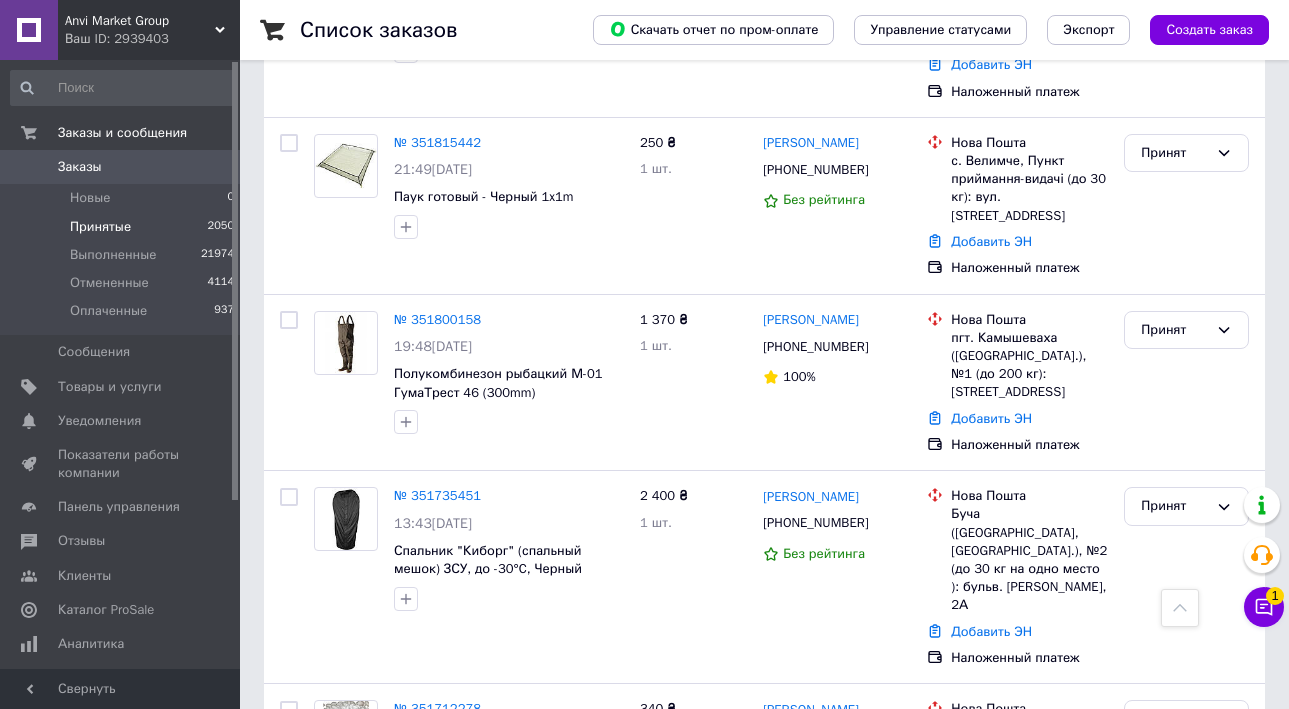 click on "№ 351800158" at bounding box center [437, 319] 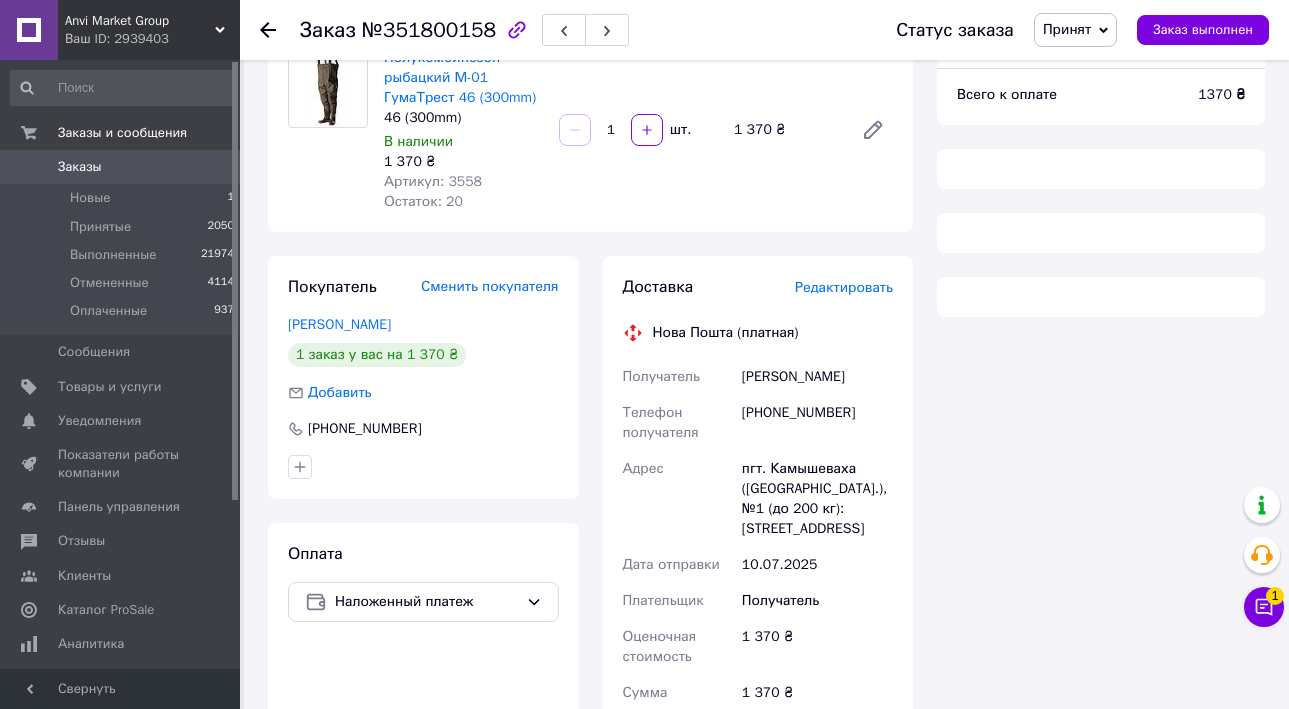 scroll, scrollTop: 200, scrollLeft: 0, axis: vertical 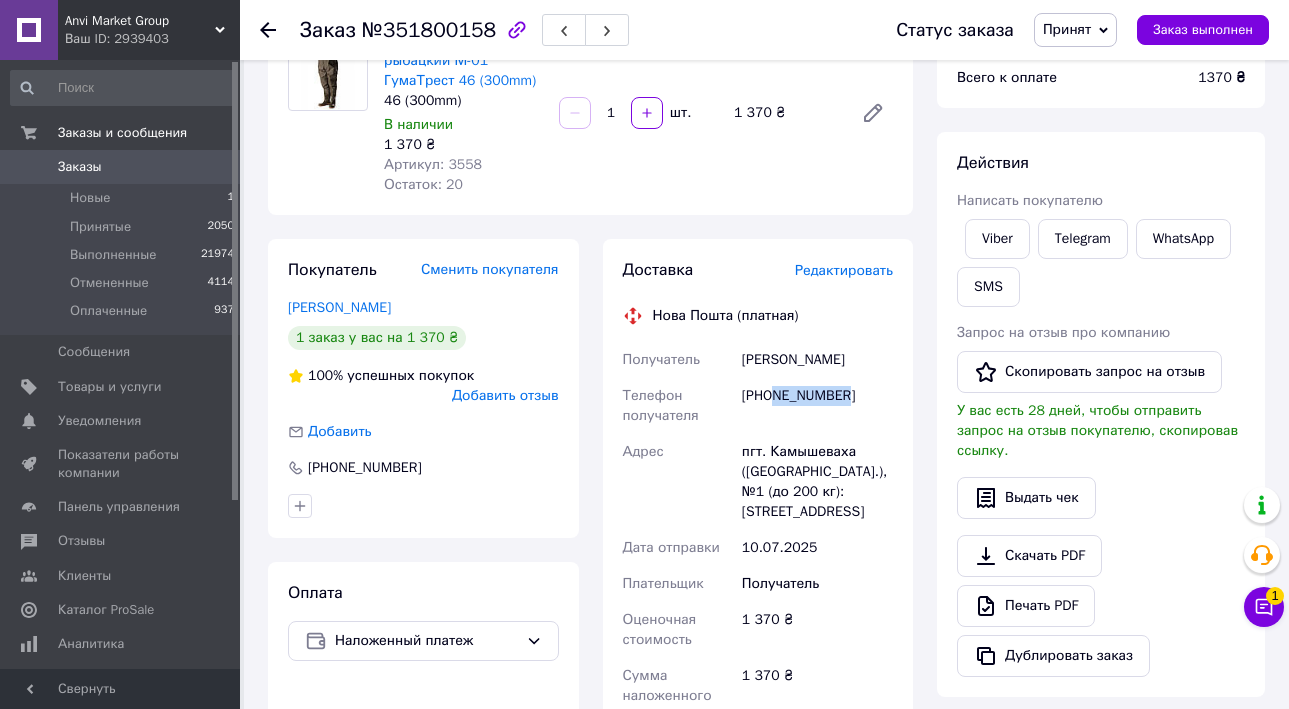 drag, startPoint x: 861, startPoint y: 402, endPoint x: 771, endPoint y: 402, distance: 90 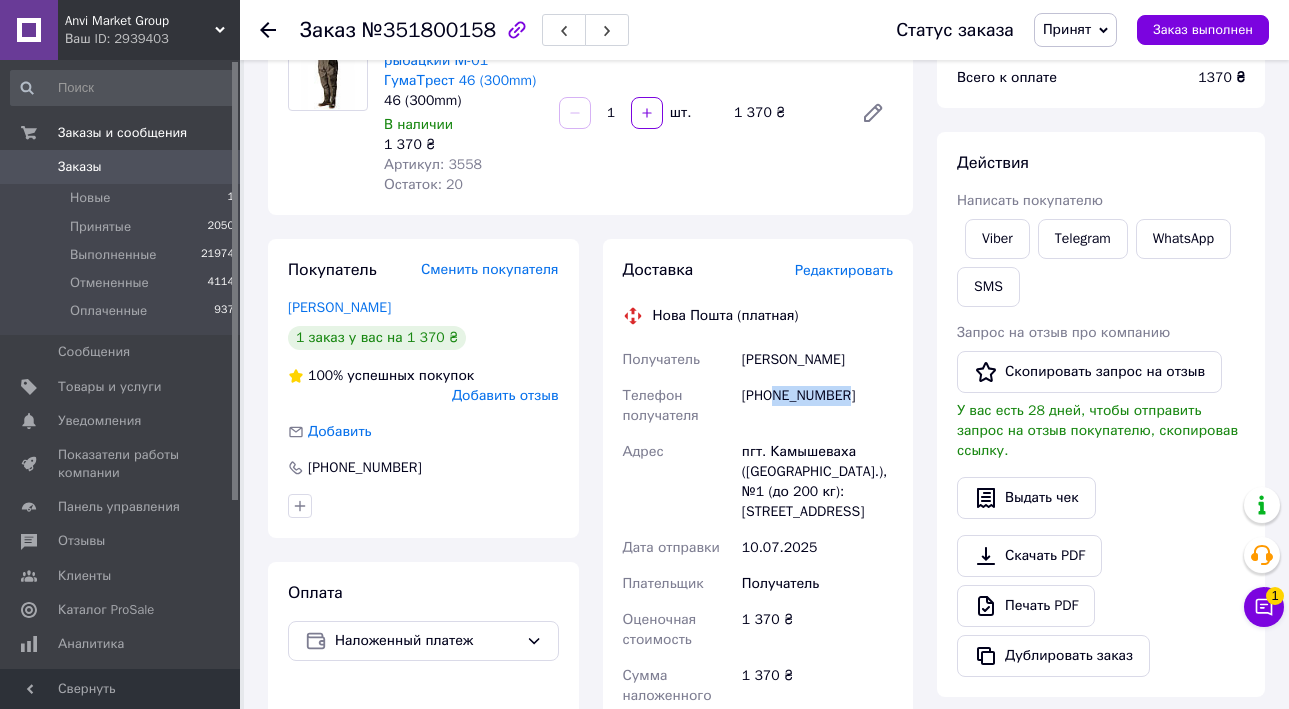 click on "[PHONE_NUMBER]" at bounding box center (817, 406) 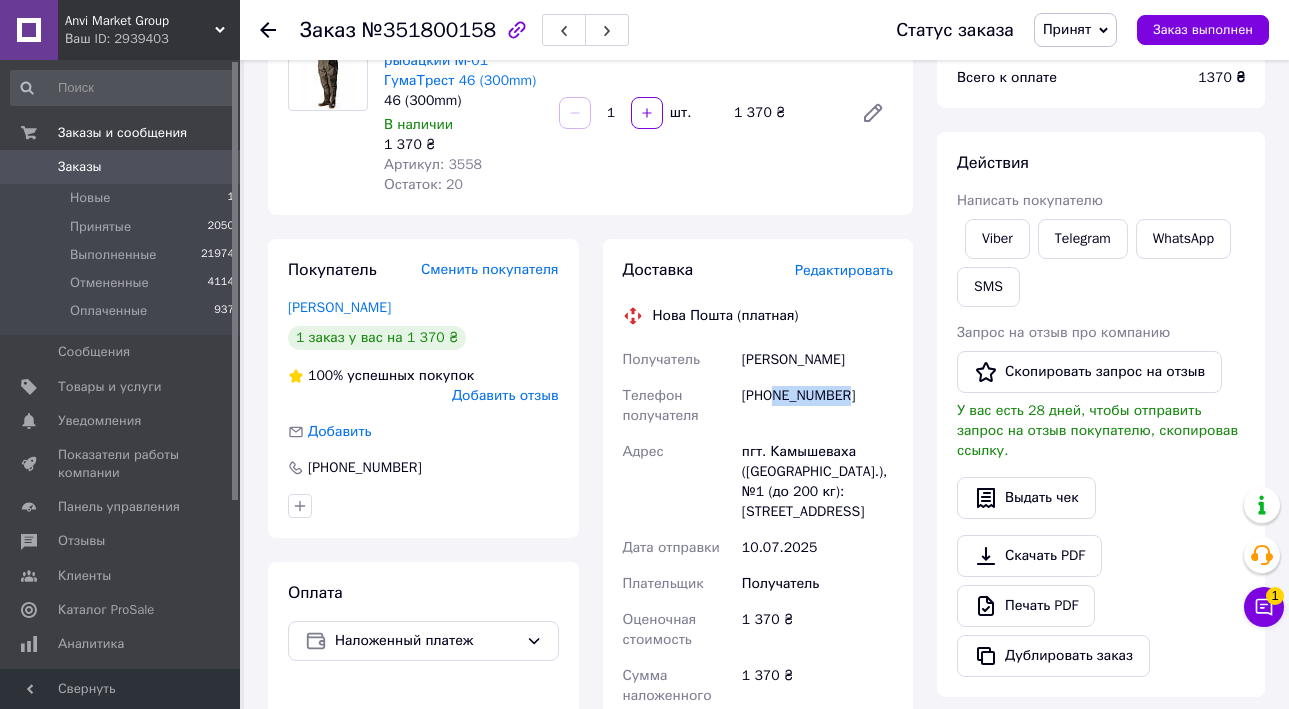 copy on "505457313" 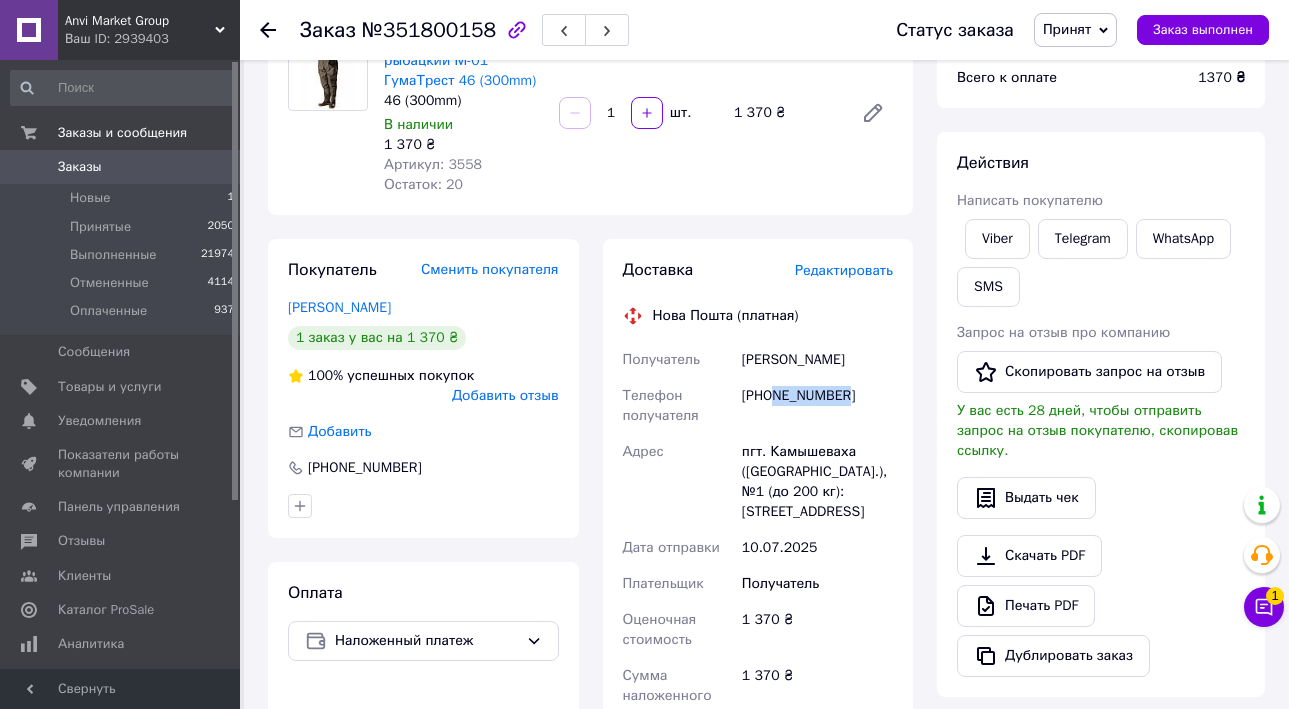 click on "[PHONE_NUMBER]" at bounding box center (817, 406) 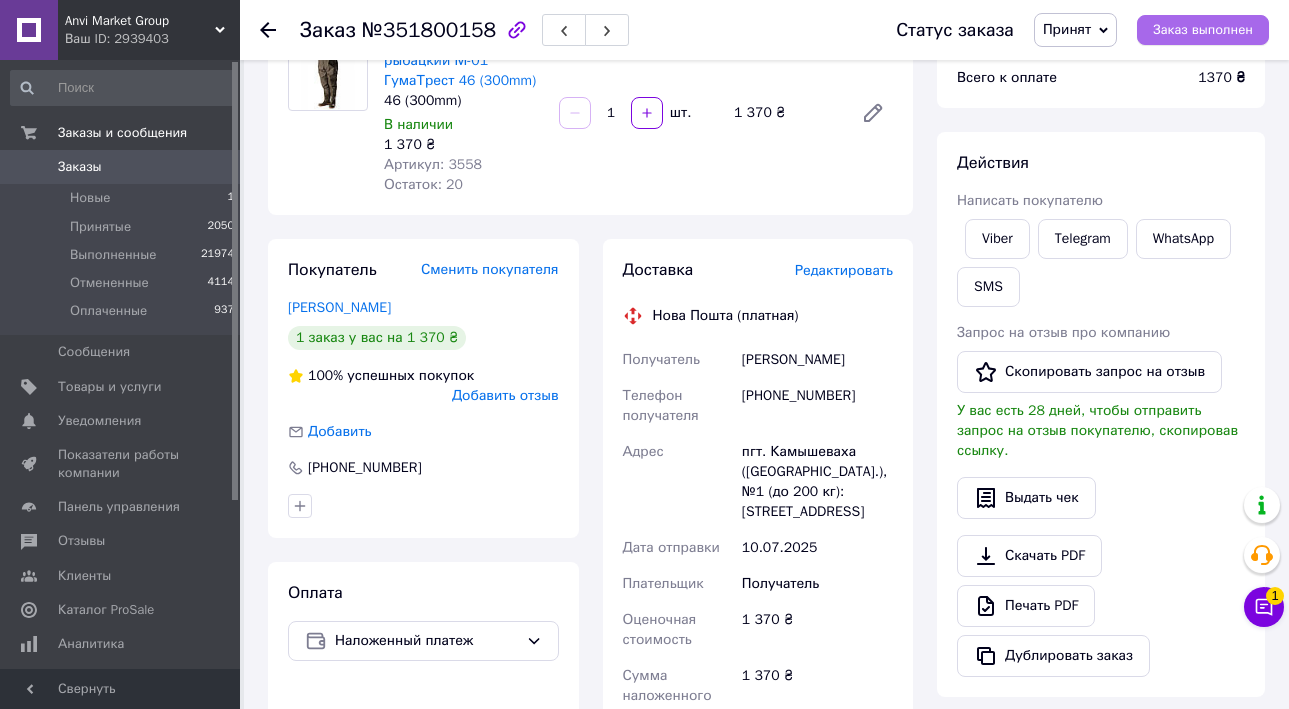 drag, startPoint x: 1234, startPoint y: 46, endPoint x: 1229, endPoint y: 35, distance: 12.083046 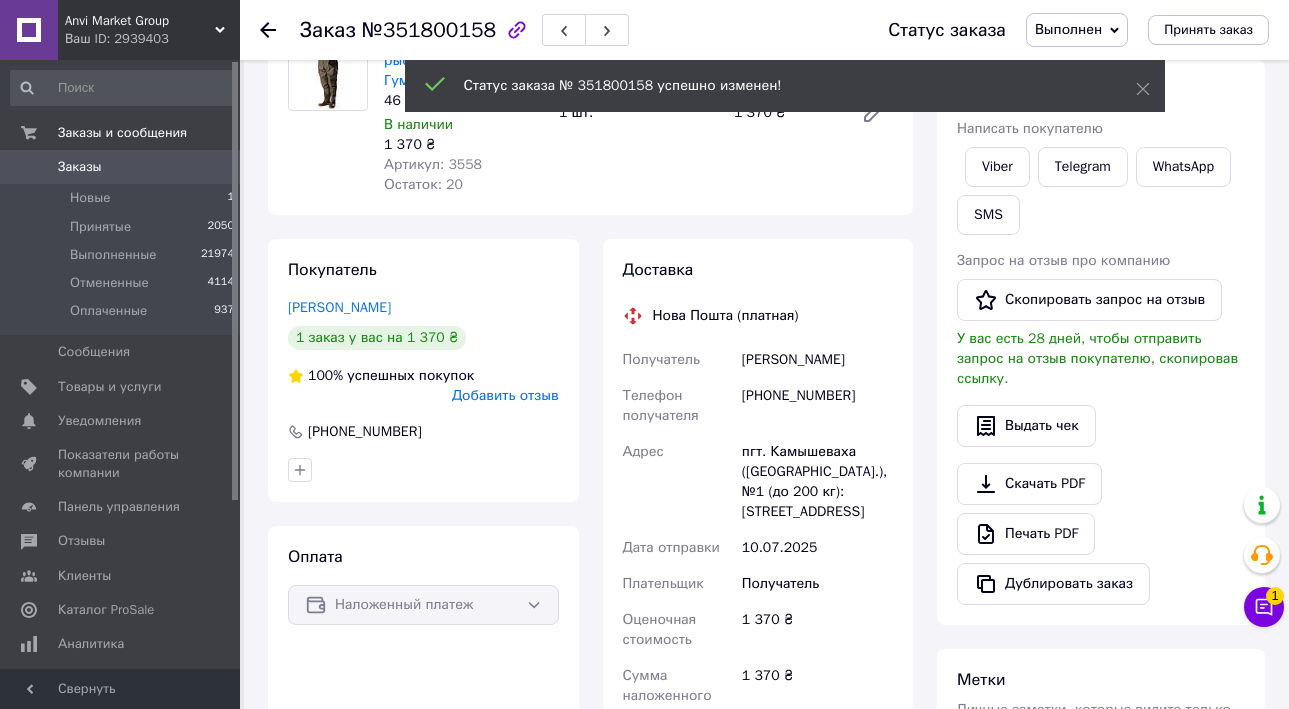click 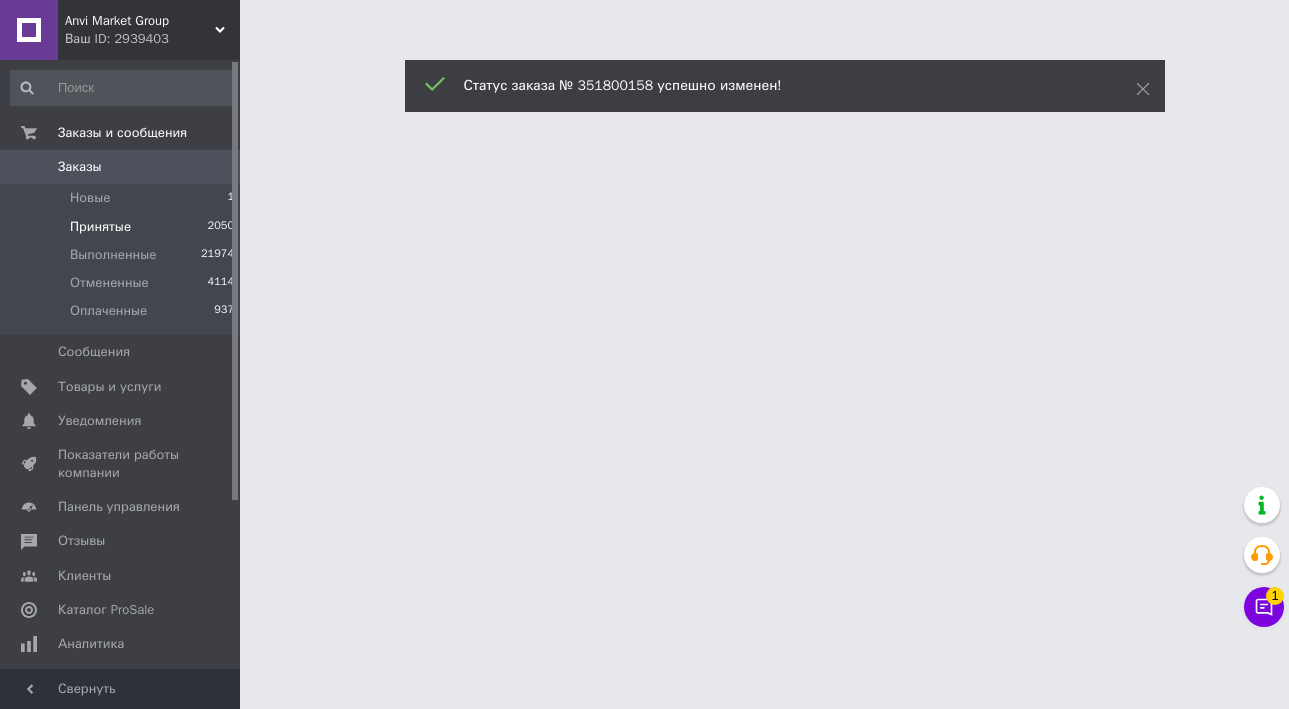 scroll, scrollTop: 0, scrollLeft: 0, axis: both 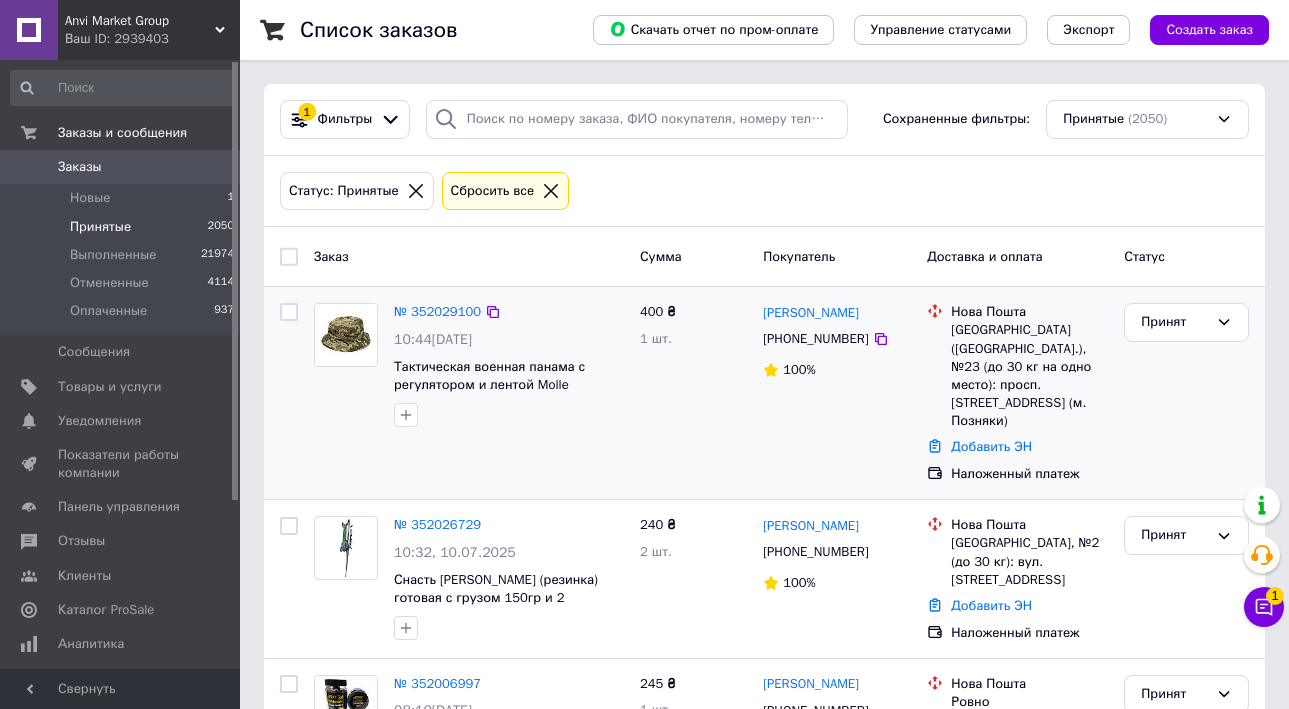 drag, startPoint x: 632, startPoint y: 219, endPoint x: 452, endPoint y: 292, distance: 194.23955 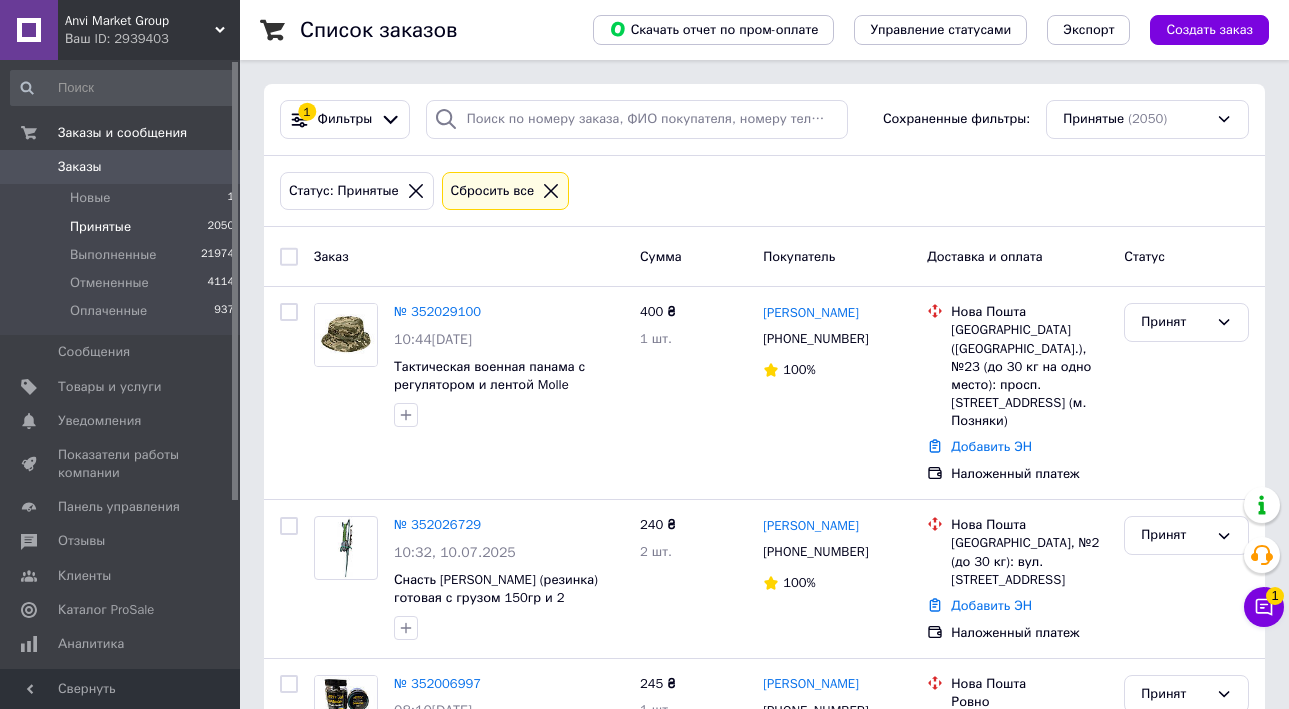 drag, startPoint x: 942, startPoint y: 165, endPoint x: 901, endPoint y: 175, distance: 42.201897 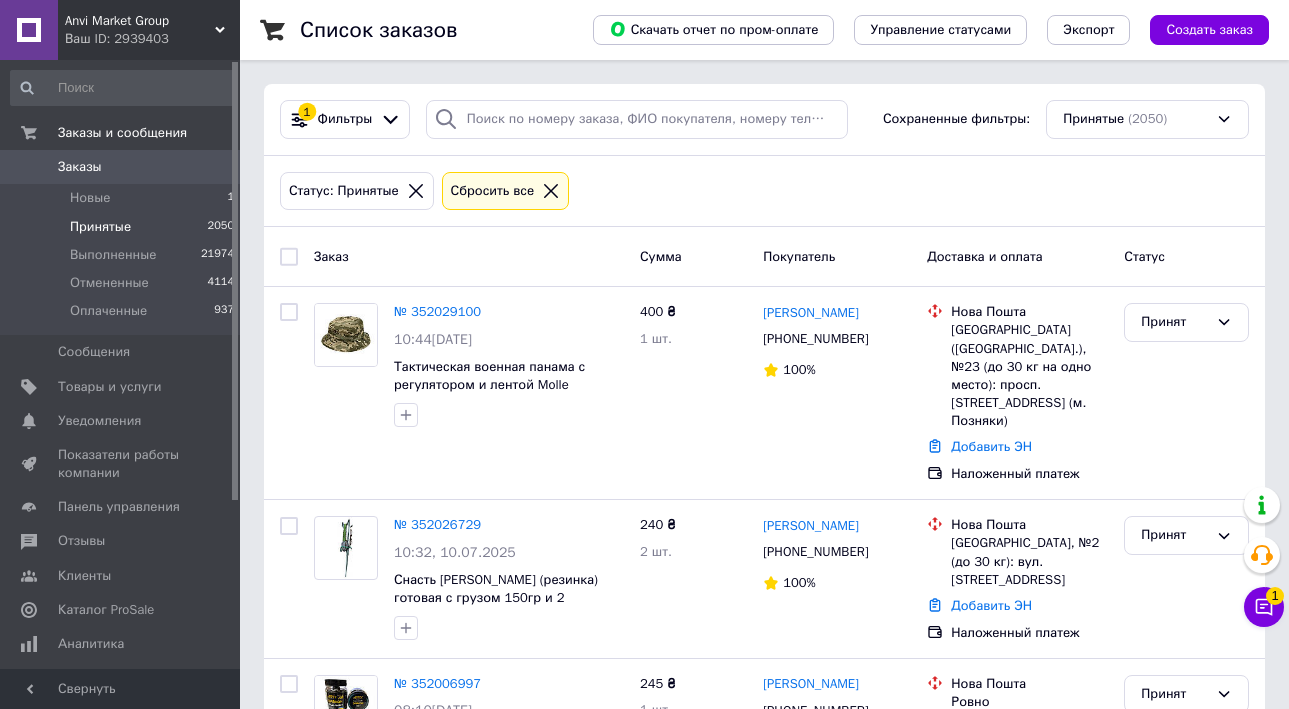 click on "Статус: Принятые Сбросить все" at bounding box center [764, 191] 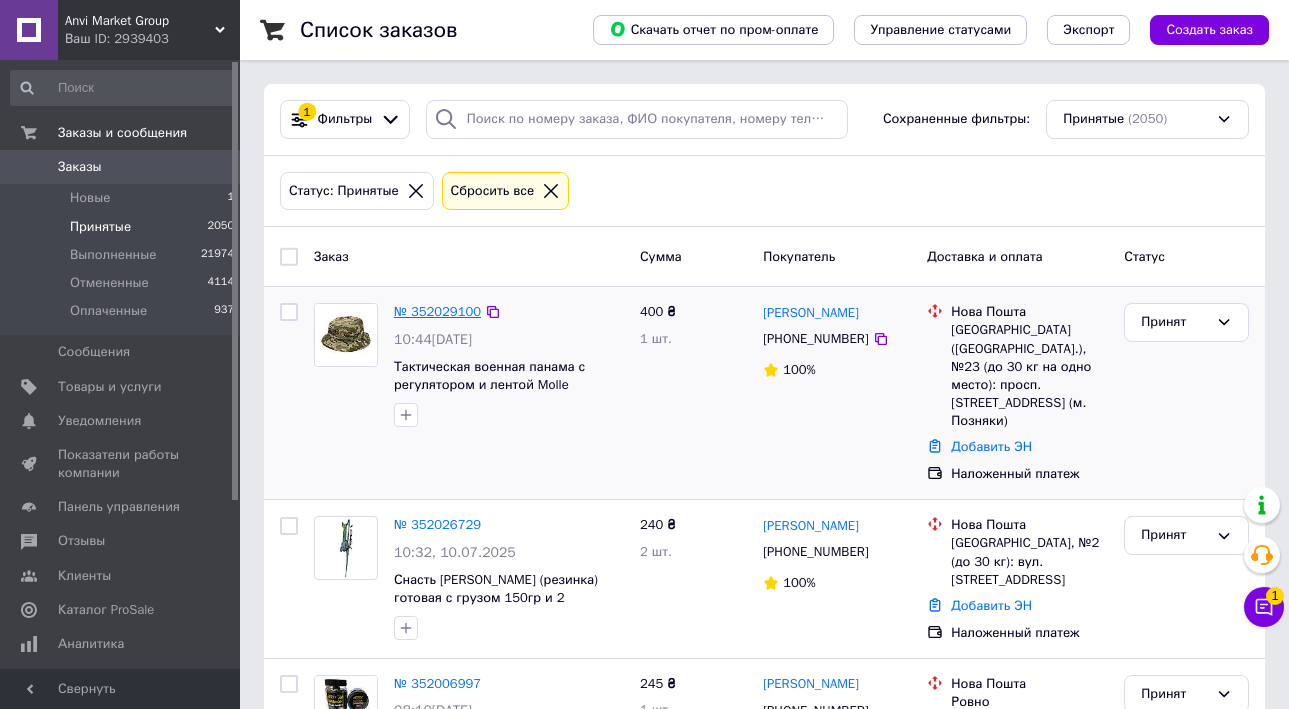 click on "№ 352029100" at bounding box center [437, 311] 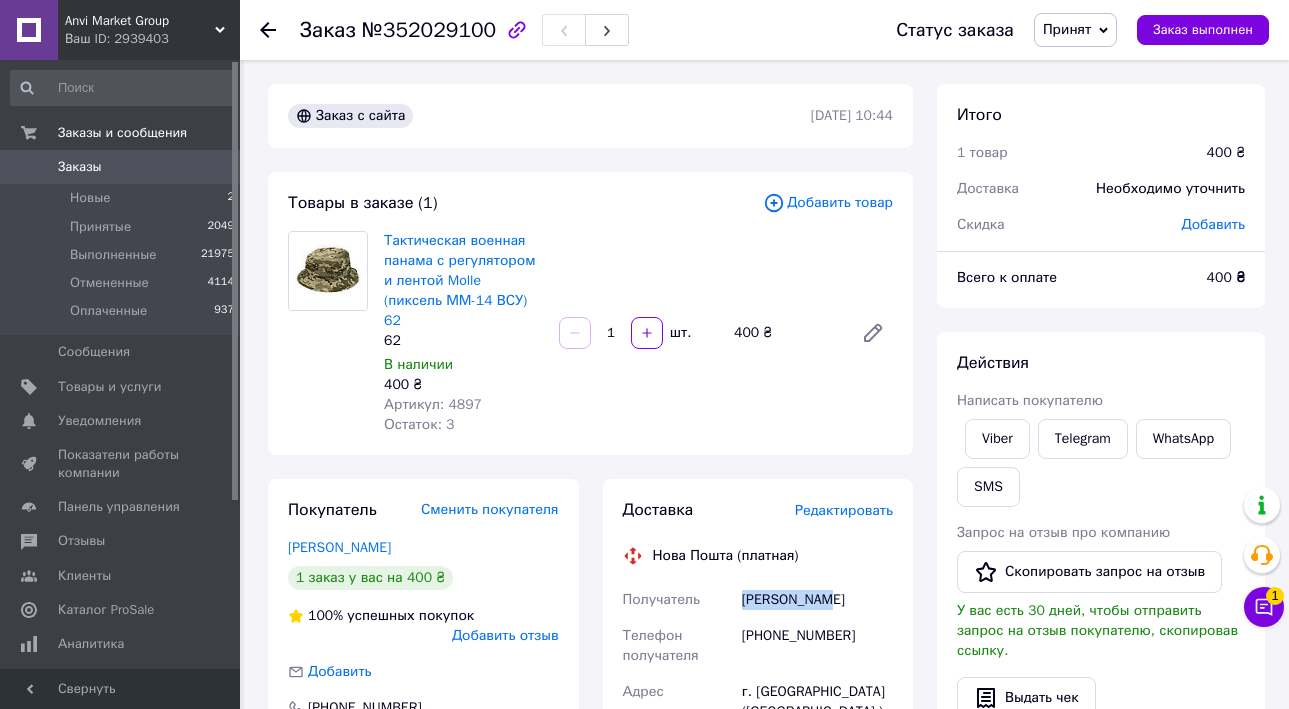 copy on "Получатель [PERSON_NAME]" 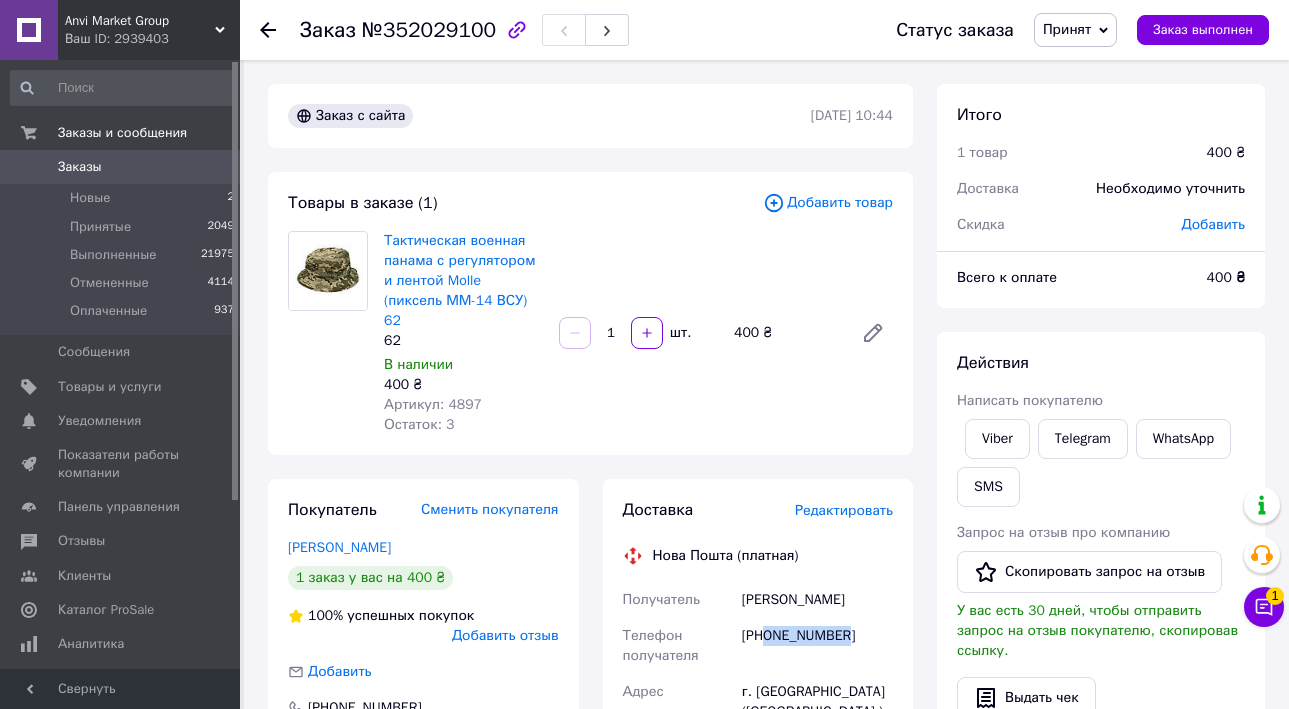 copy on "0976980828" 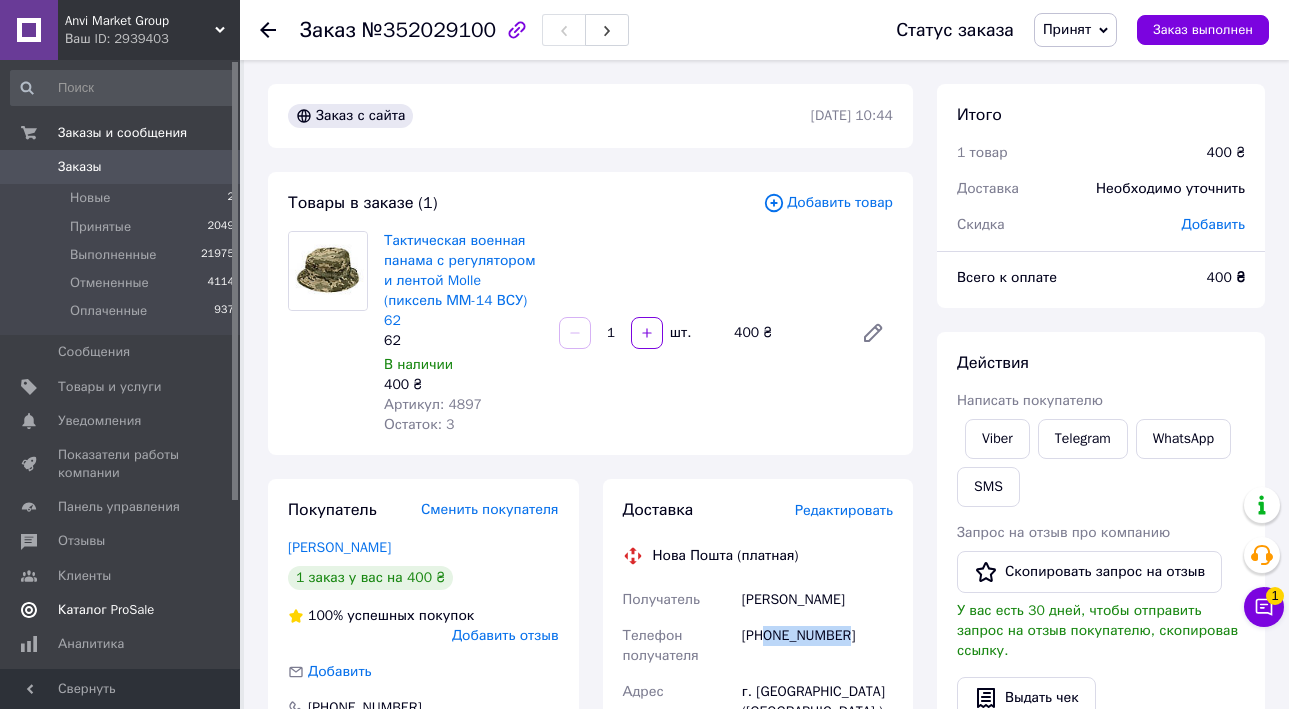 click on "[PHONE_NUMBER]" at bounding box center [817, 646] 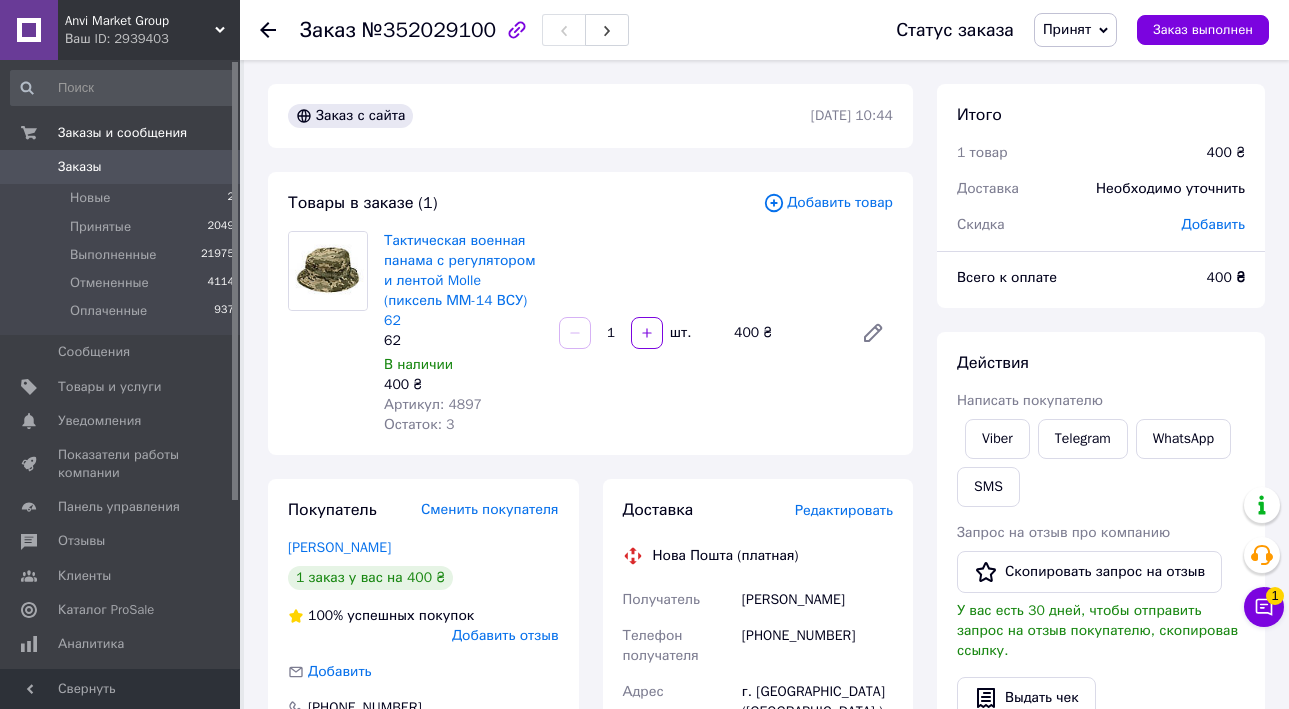 click on "Заказ с сайта [DATE] 10:44 Товары в заказе (1) Добавить товар Тактическая военная панама с регулятором и лентой Molle (пиксель ММ-14 ВСУ) 62 62 В наличии 400 ₴ Артикул: 4897 Остаток: 3 1   шт. 400 ₴ Покупатель Сменить покупателя Копчак [PERSON_NAME] 1 заказ у вас на 400 ₴ 100%   успешных покупок Добавить отзыв Добавить [PHONE_NUMBER] Оплата Наложенный платеж Доставка Редактировать Нова Пошта (платная) Получатель Копчак [PERSON_NAME] Телефон получателя [PHONE_NUMBER] Адрес г. [GEOGRAPHIC_DATA] ([GEOGRAPHIC_DATA].), №23 (до 30 кг на одно место): просп. Н. Бажана, 24/1 (м. Позняки) Дата отправки [DATE] Плательщик Получатель 400 ₴ 400 ₴ 28 ₴ <" at bounding box center [590, 837] 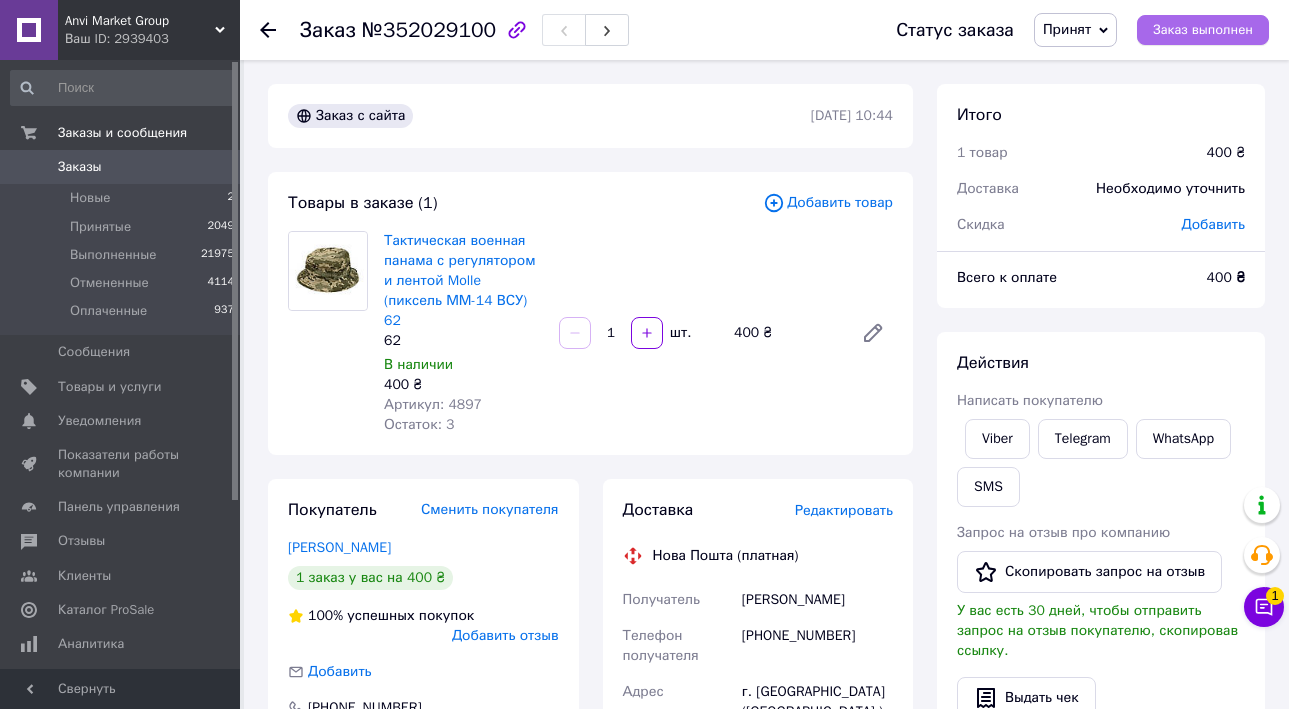 click on "Заказ выполнен" at bounding box center [1203, 30] 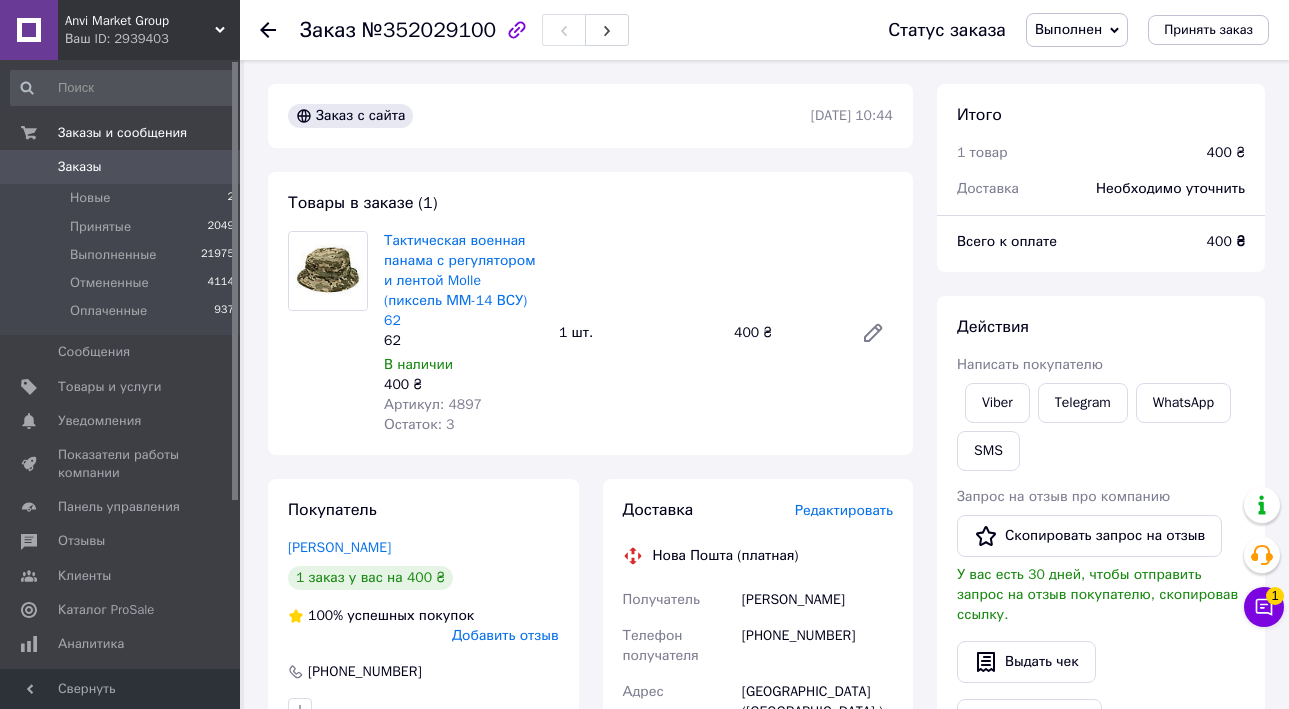 click on "Заказ №352029100 Статус заказа Выполнен Принят Отменен Оплаченный Принять заказ" at bounding box center [764, 30] 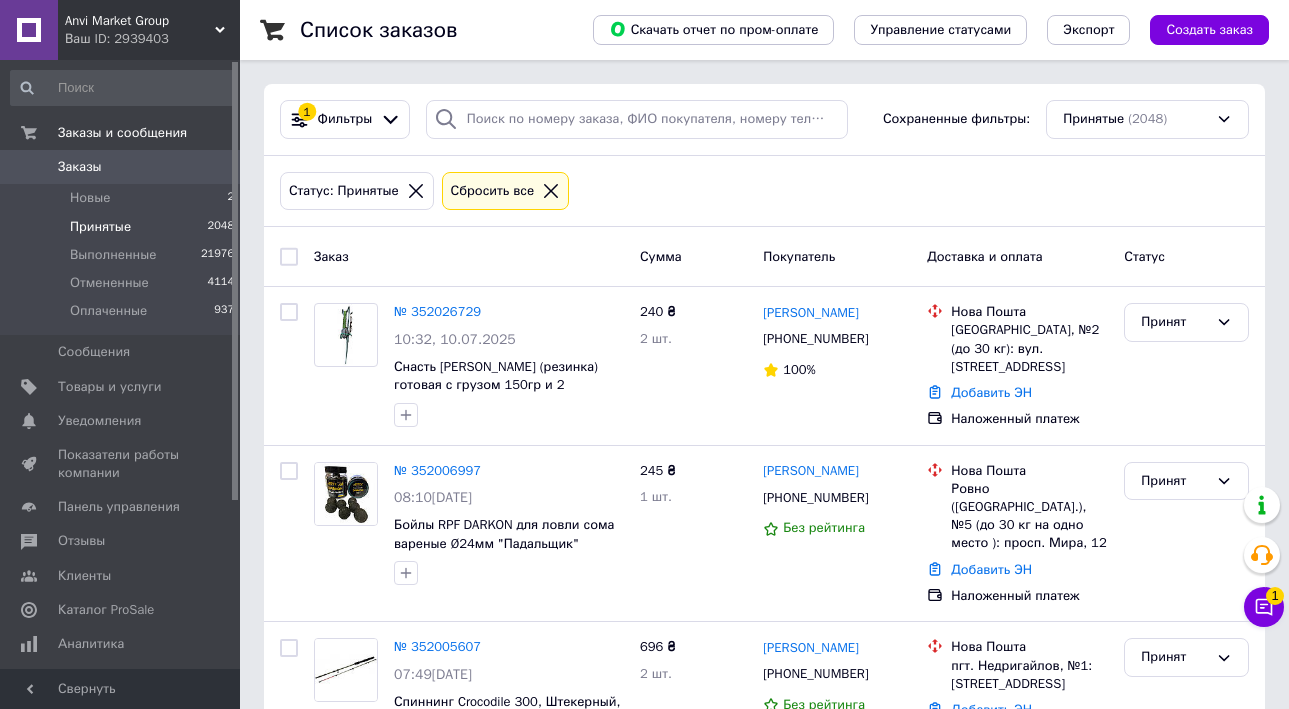 click on "Доставка и оплата" at bounding box center [984, 255] 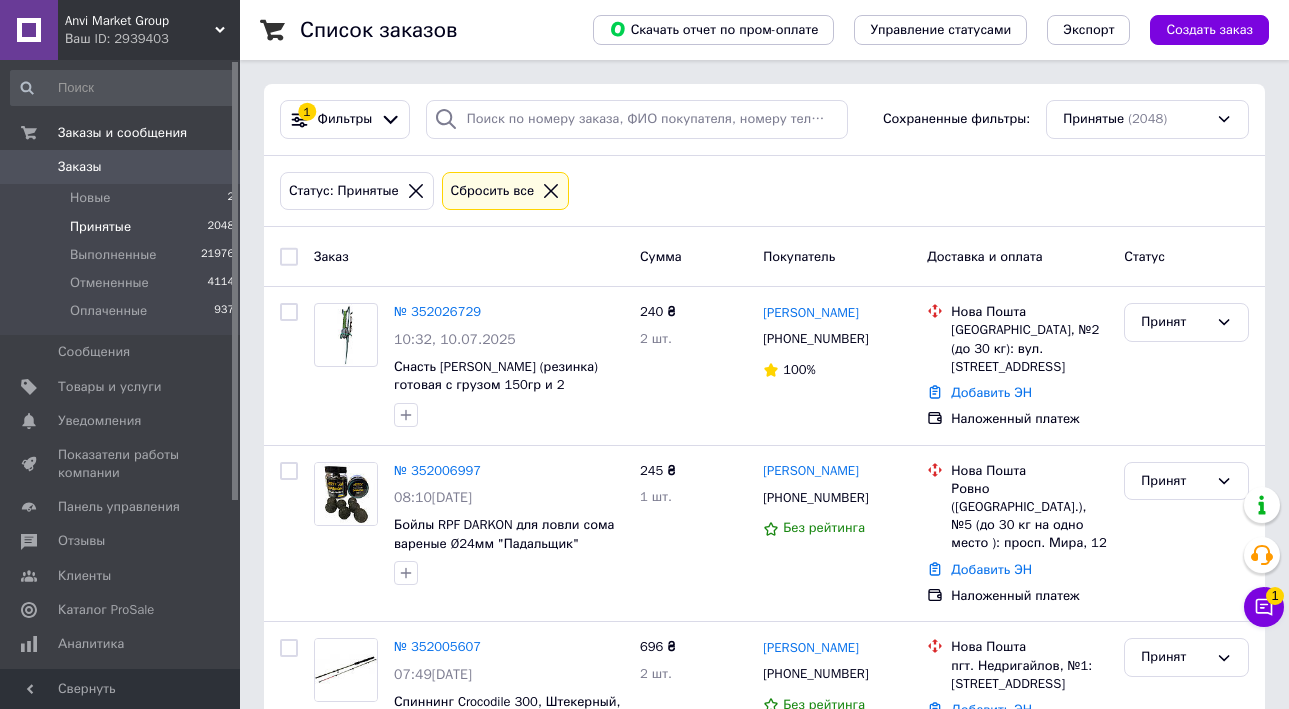 click on "Статус: Принятые Сбросить все" at bounding box center [764, 191] 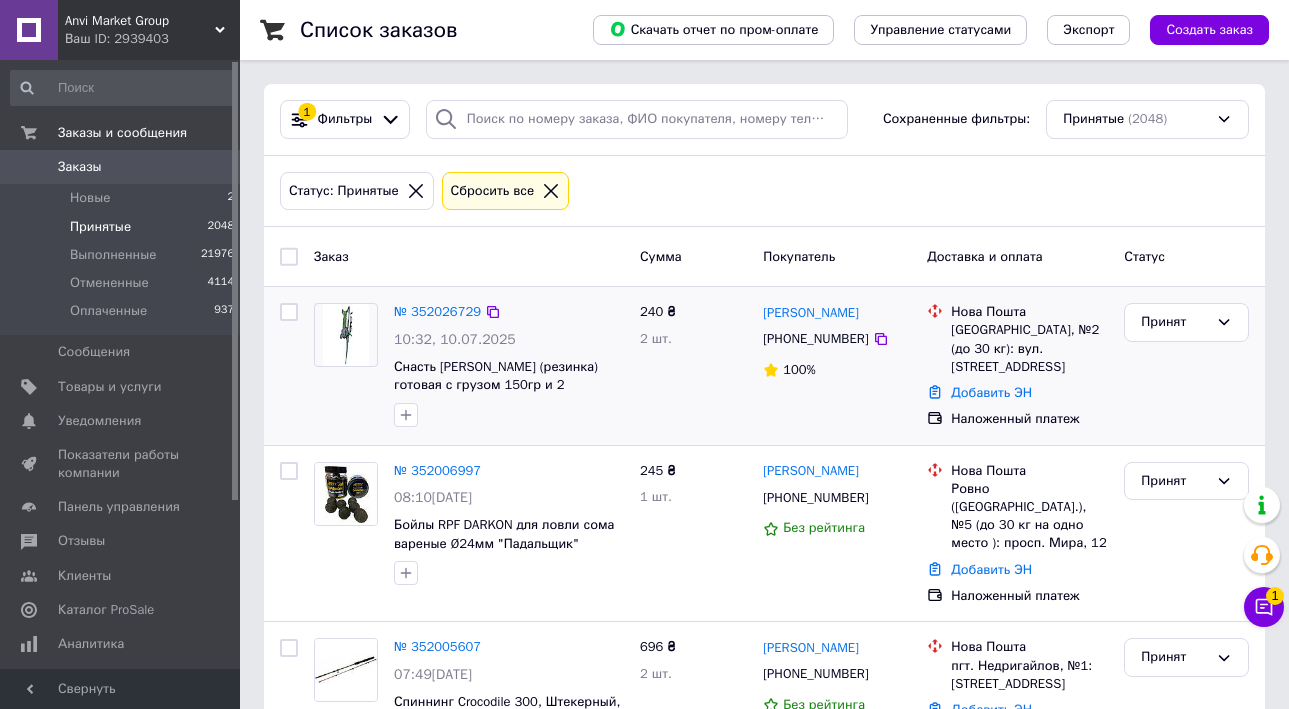 scroll, scrollTop: 100, scrollLeft: 0, axis: vertical 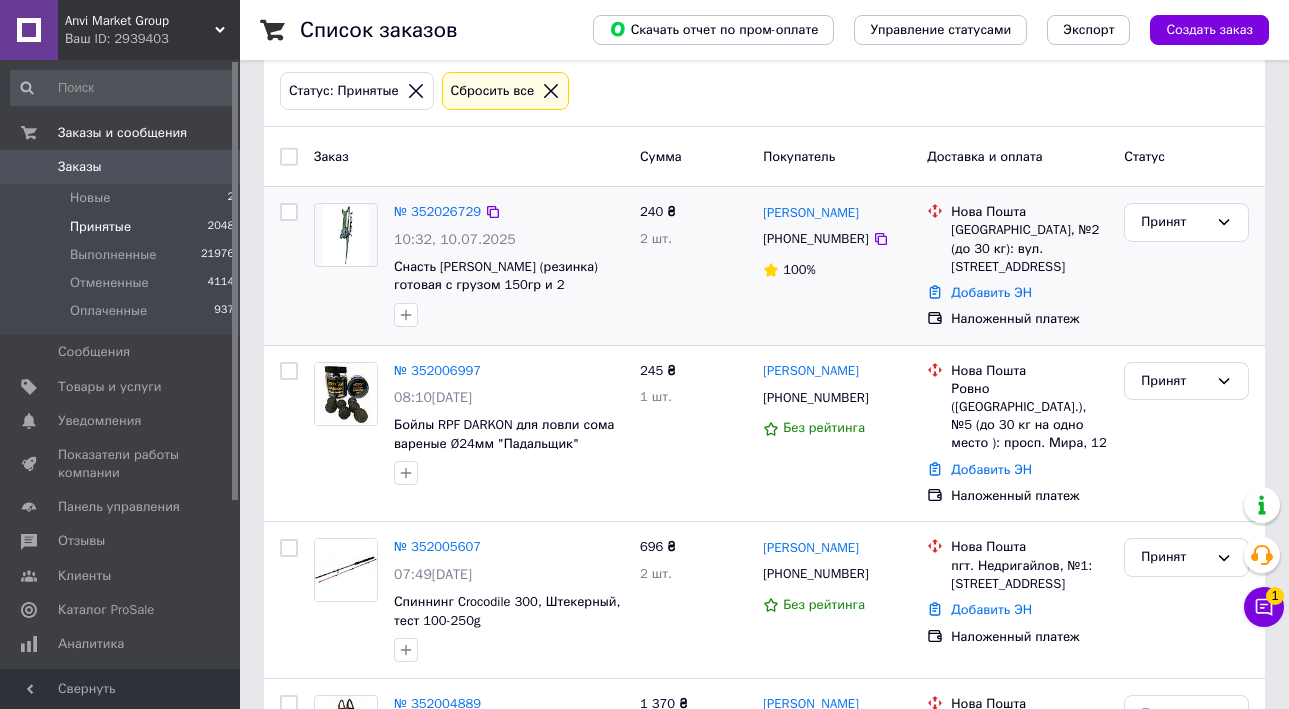 click on "240 ₴ 2 шт." at bounding box center [693, 266] 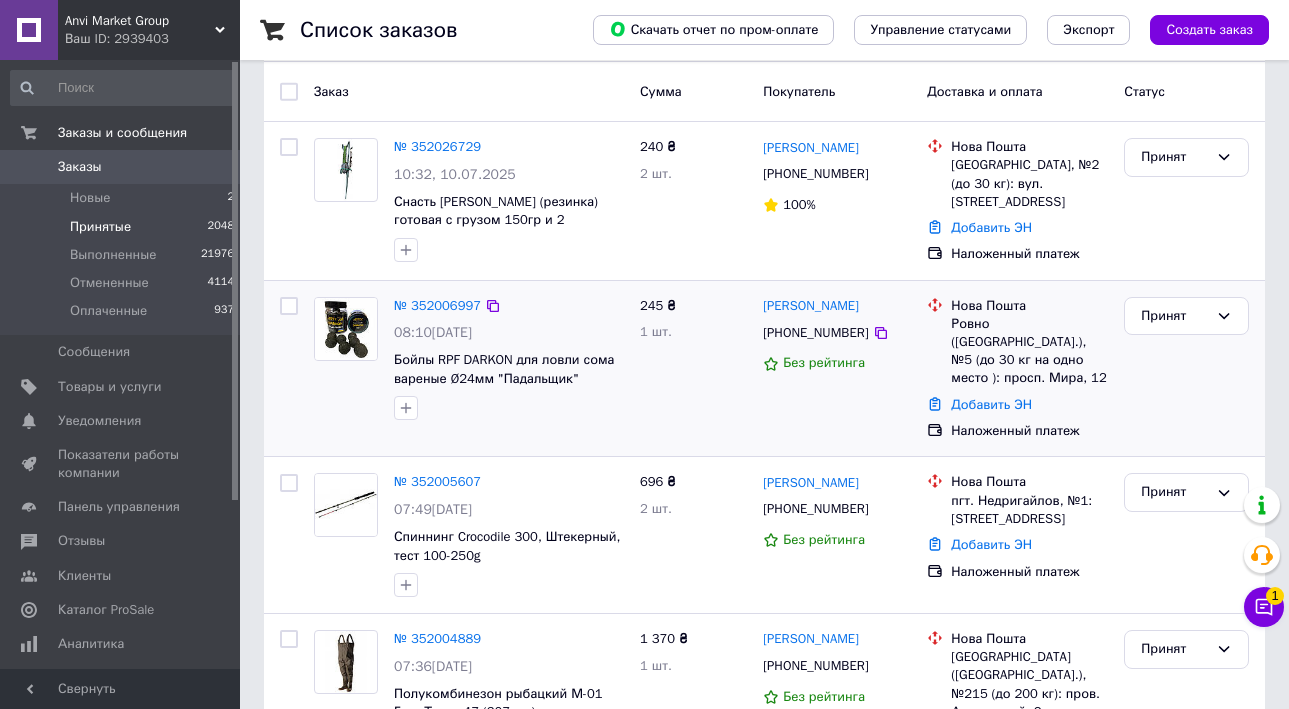 scroll, scrollTop: 200, scrollLeft: 0, axis: vertical 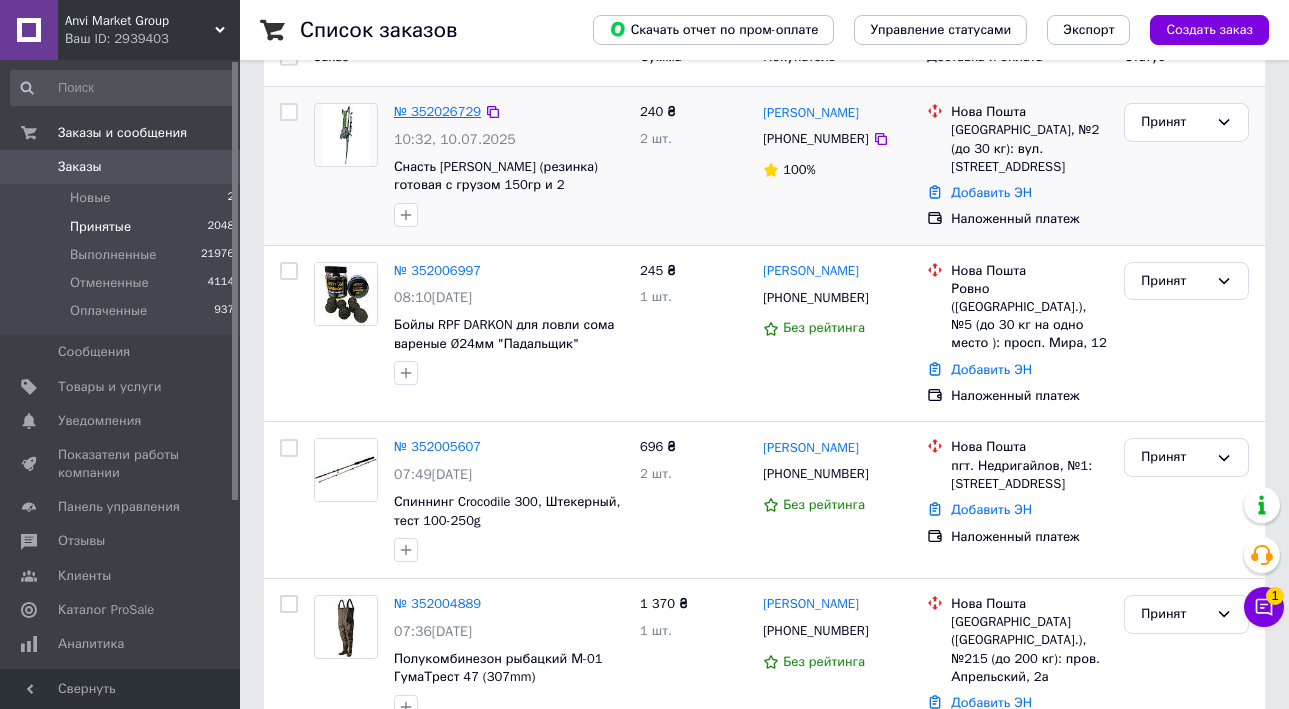 click on "№ 352026729" at bounding box center (437, 111) 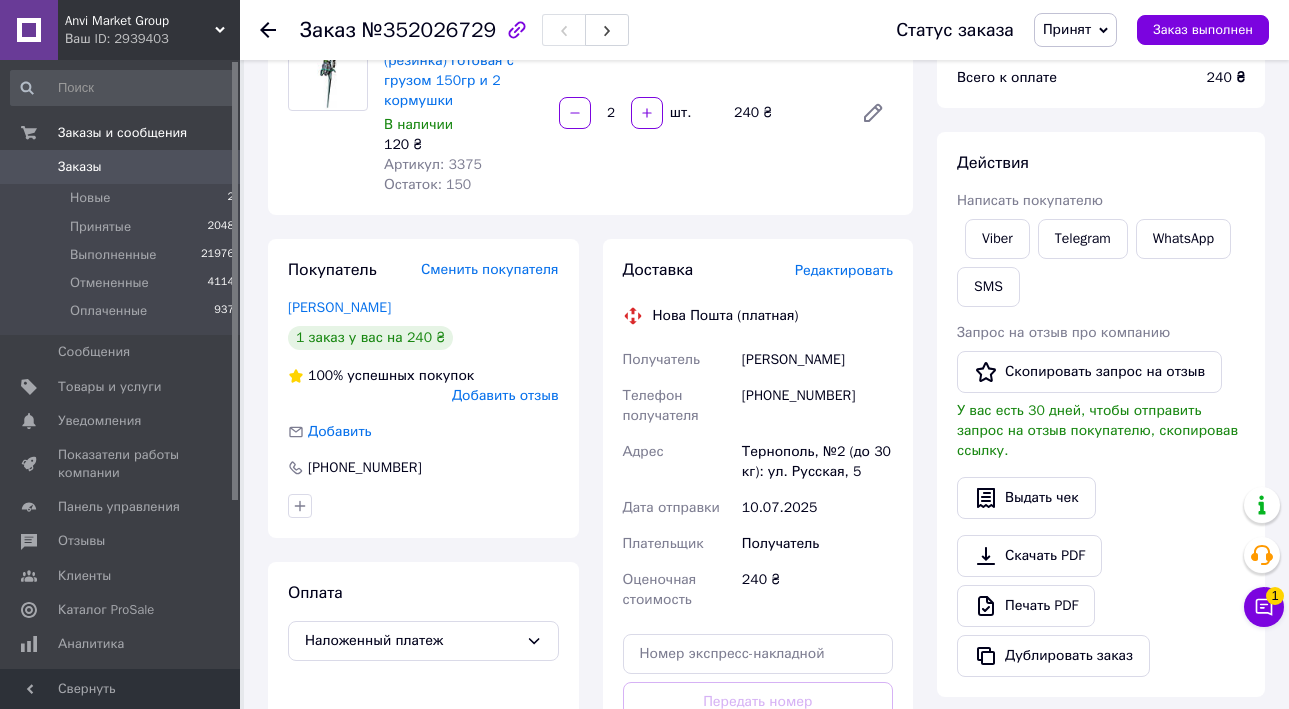 click on "Адрес" at bounding box center [678, 462] 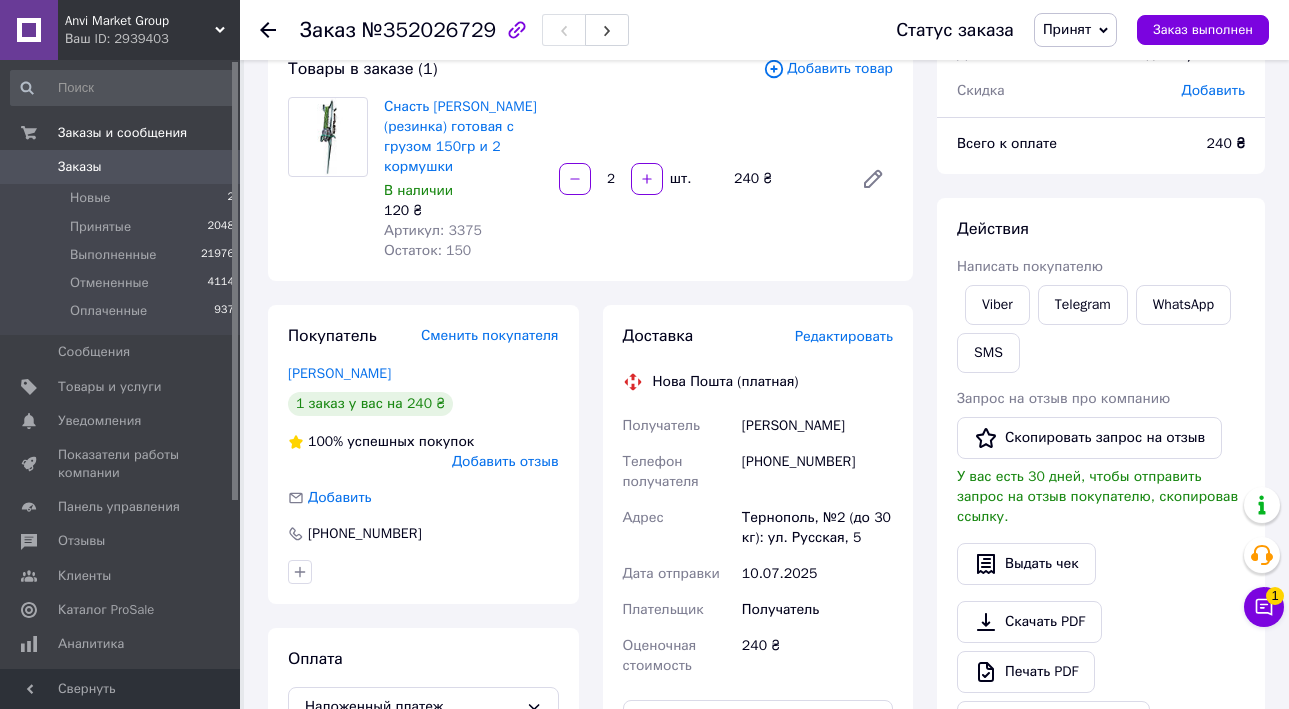 scroll, scrollTop: 0, scrollLeft: 0, axis: both 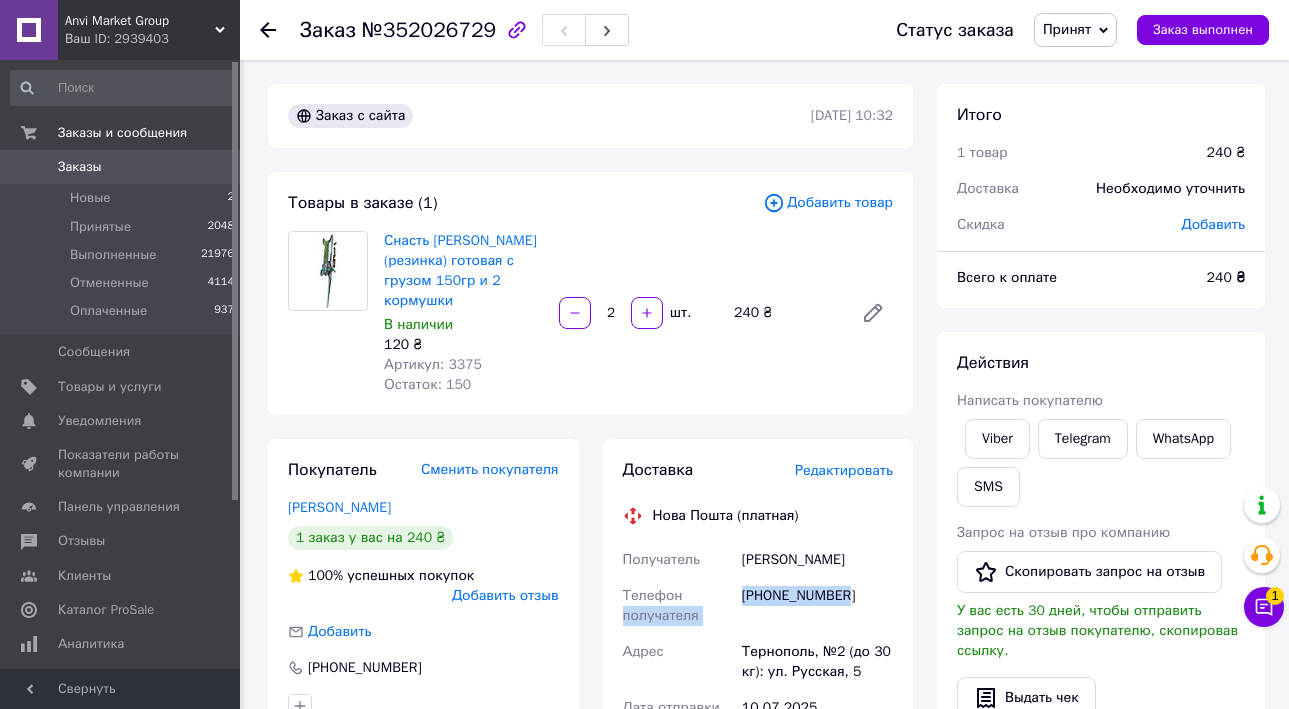 drag, startPoint x: 860, startPoint y: 579, endPoint x: 722, endPoint y: 578, distance: 138.00362 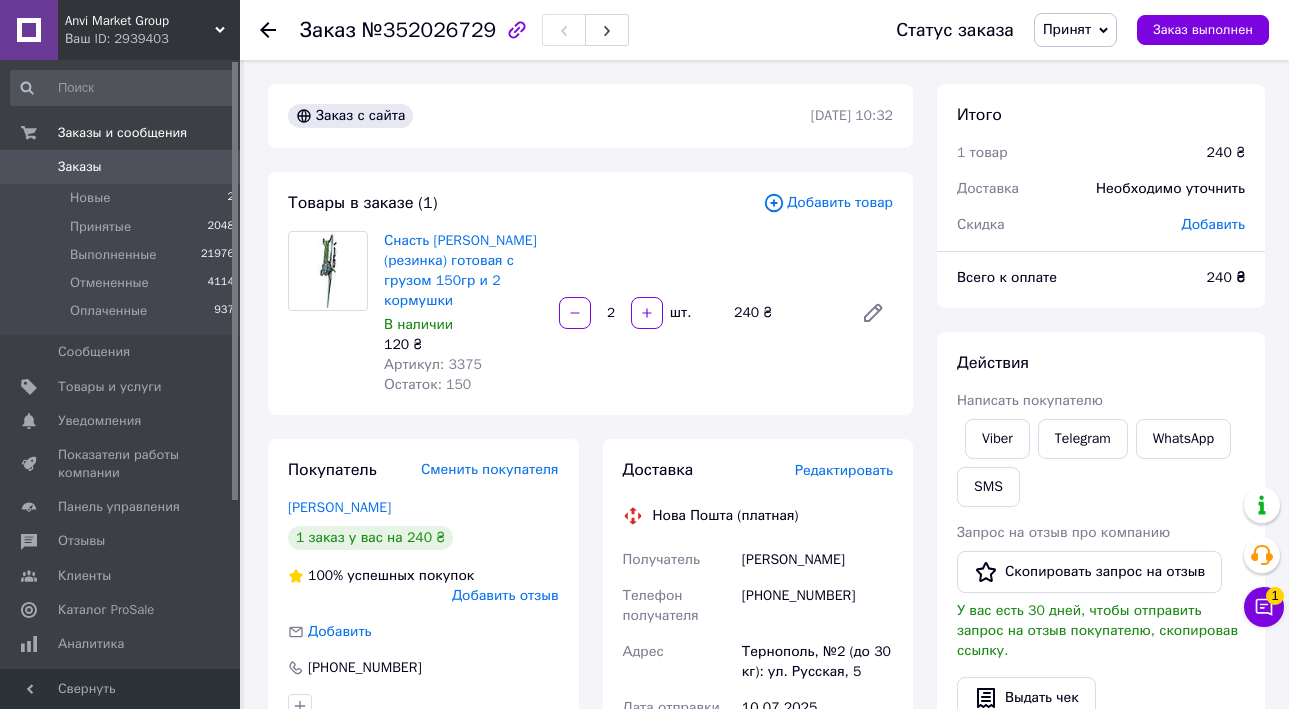 click on "[PERSON_NAME]" at bounding box center [817, 560] 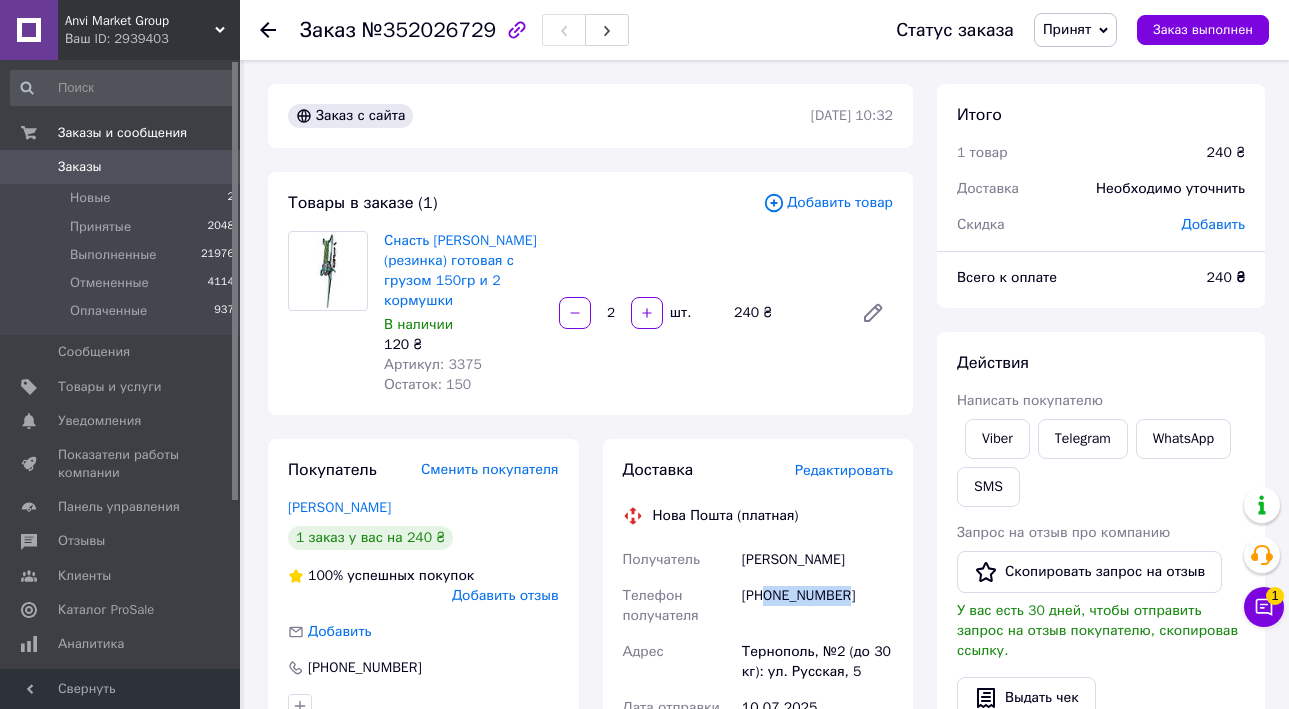 copy on "0972651550" 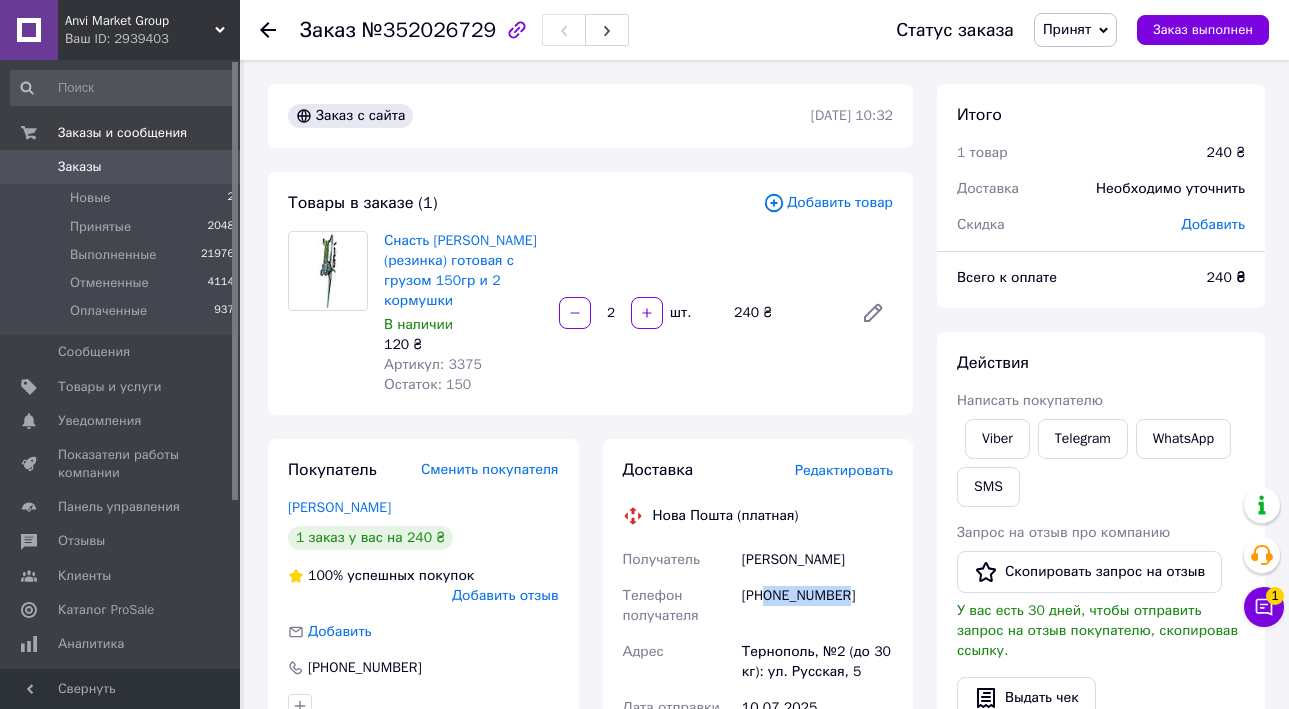 drag, startPoint x: 852, startPoint y: 591, endPoint x: 768, endPoint y: 597, distance: 84.21401 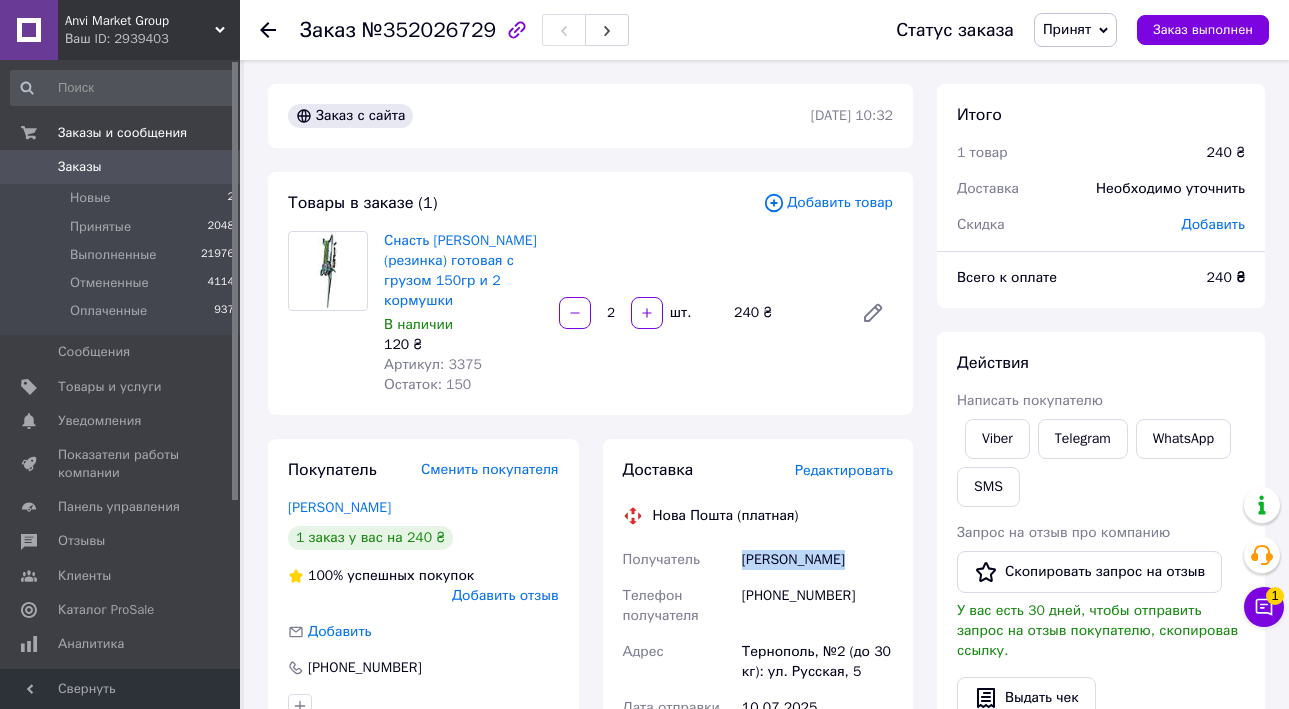 drag, startPoint x: 870, startPoint y: 558, endPoint x: 735, endPoint y: 564, distance: 135.13327 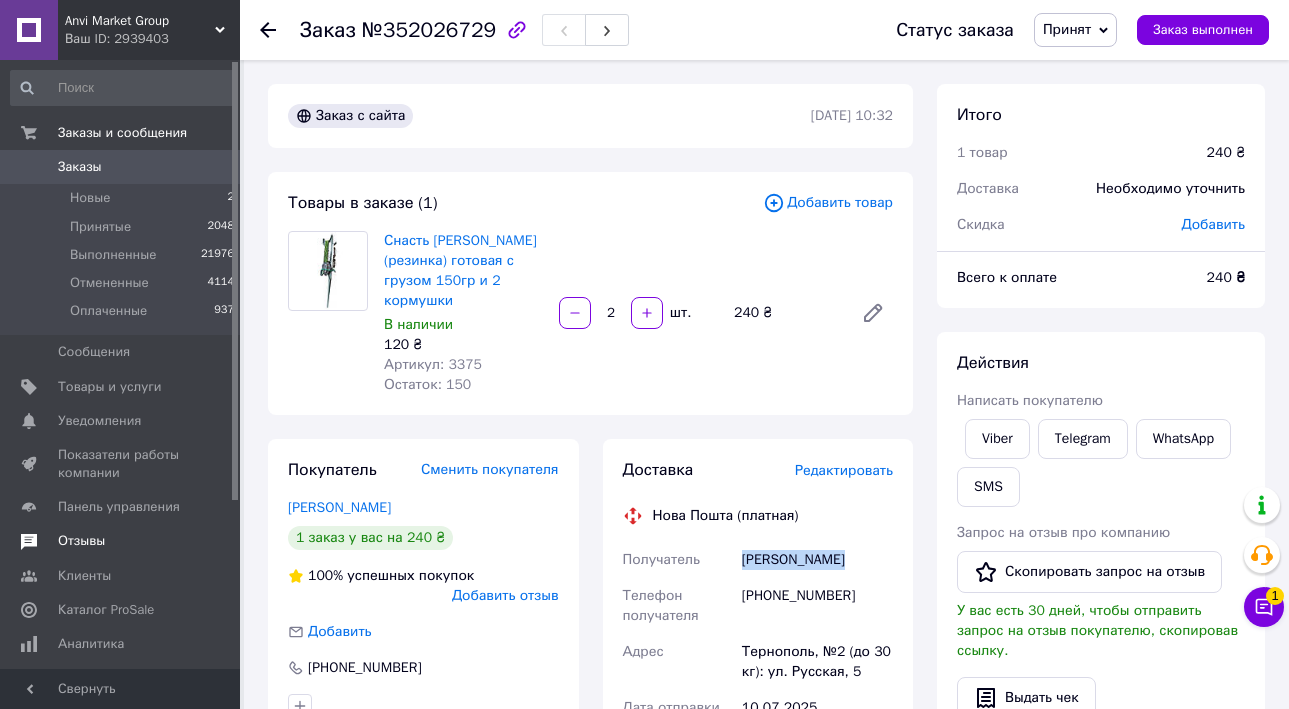 copy on "Получатель [PERSON_NAME]" 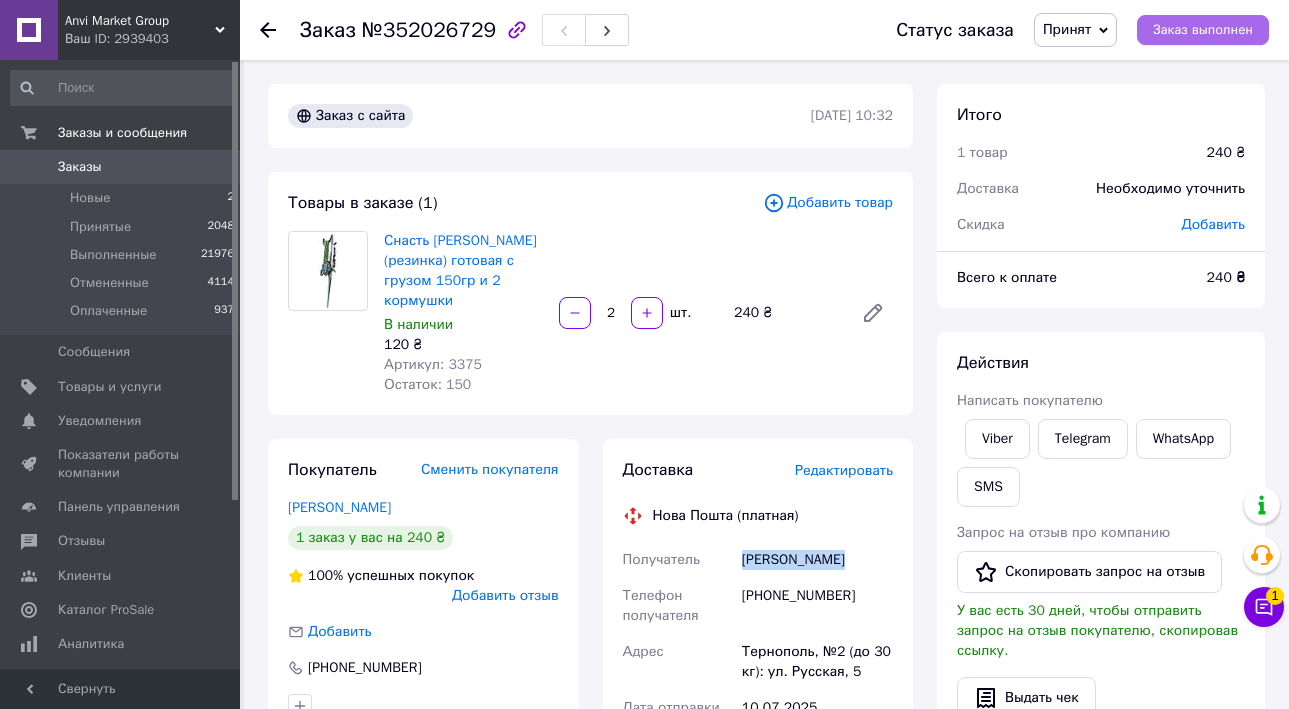 click on "Заказ выполнен" at bounding box center [1203, 30] 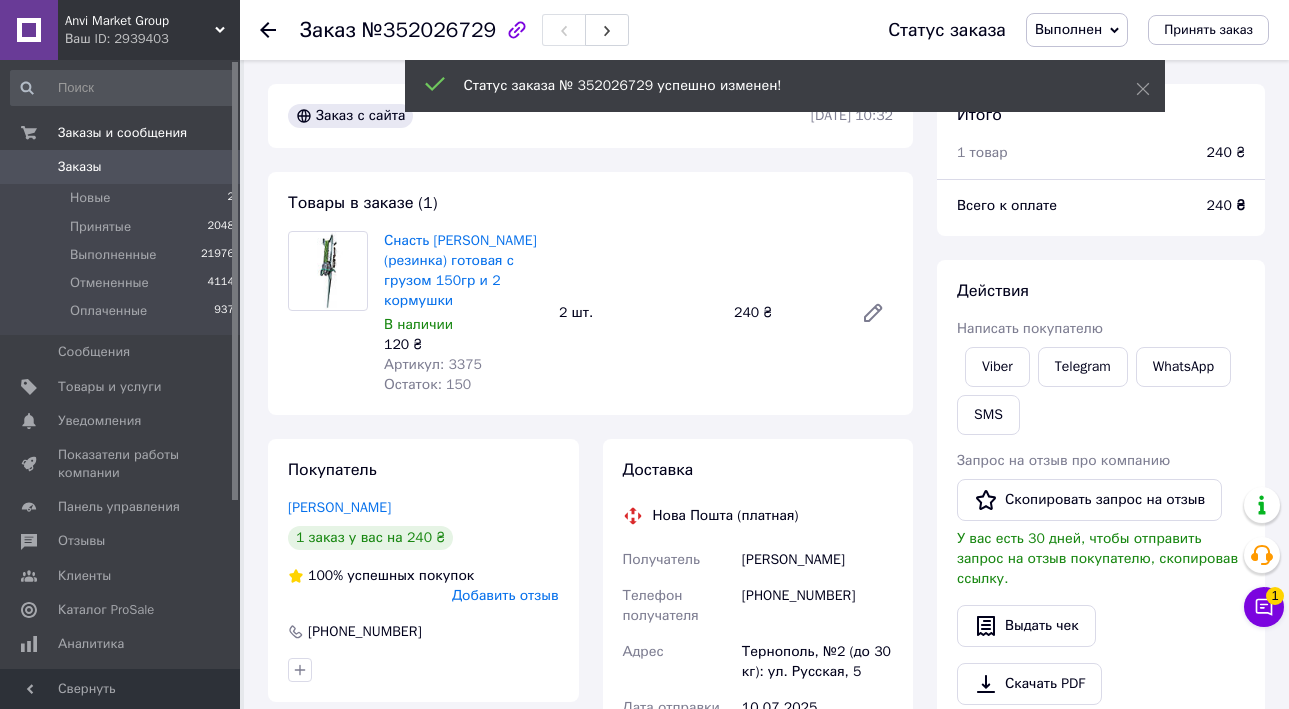 click 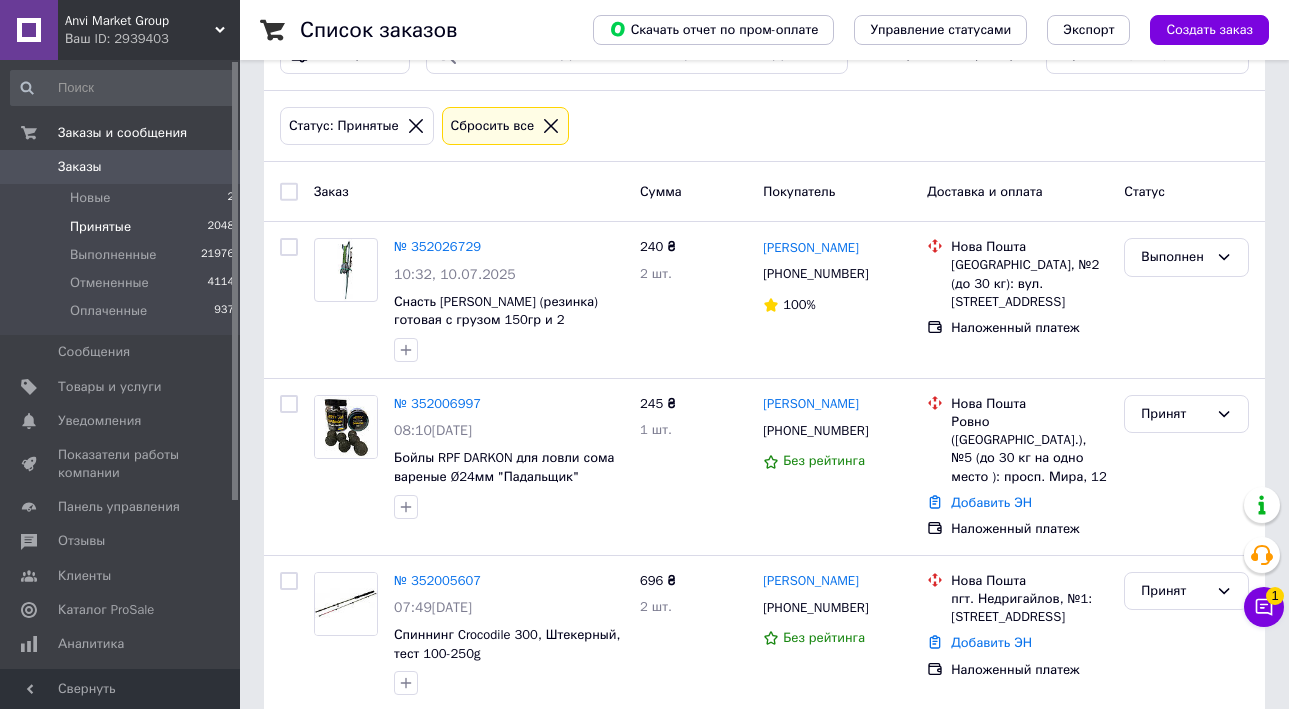 scroll, scrollTop: 100, scrollLeft: 0, axis: vertical 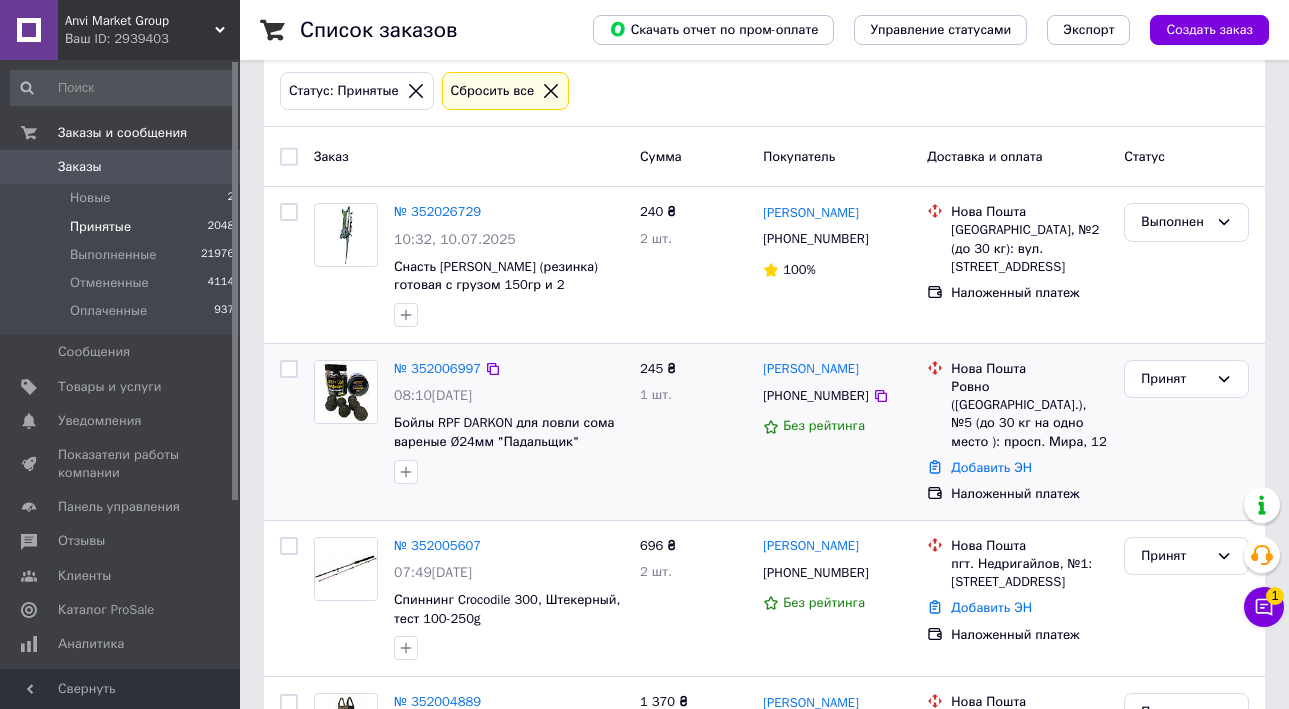click on "245 ₴ 1 шт." at bounding box center (693, 432) 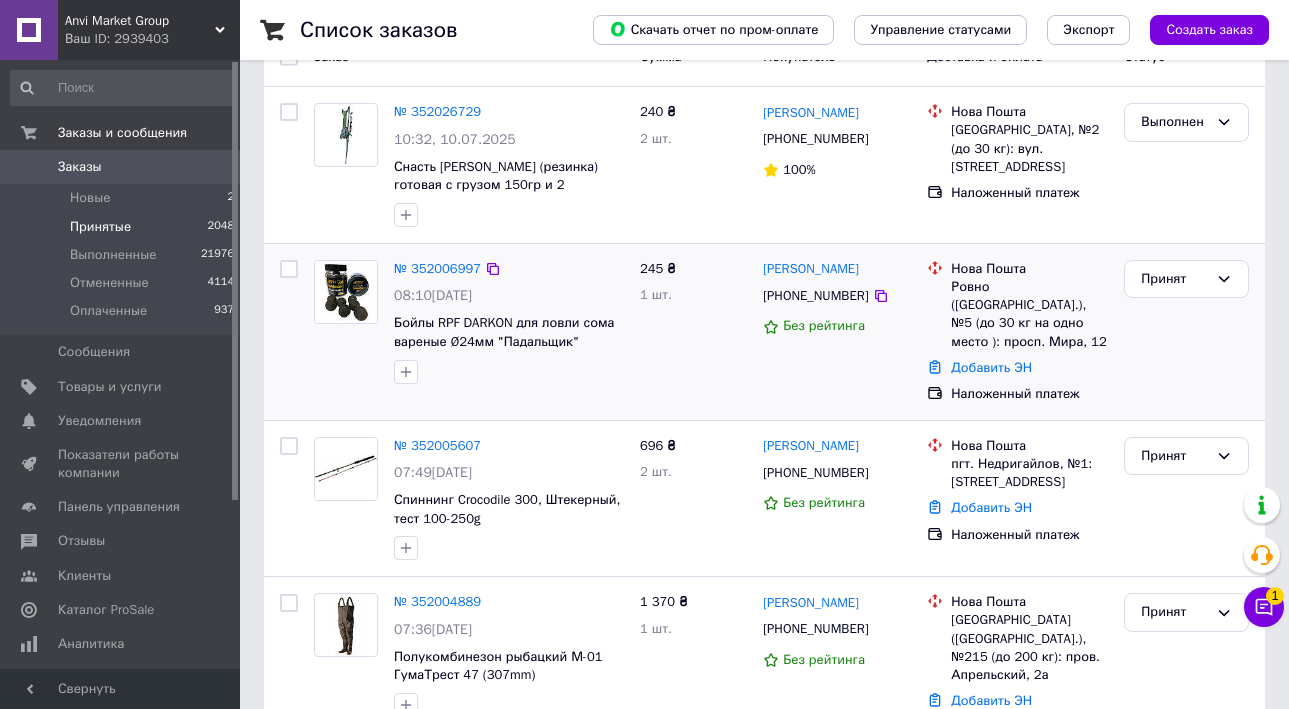 scroll, scrollTop: 300, scrollLeft: 0, axis: vertical 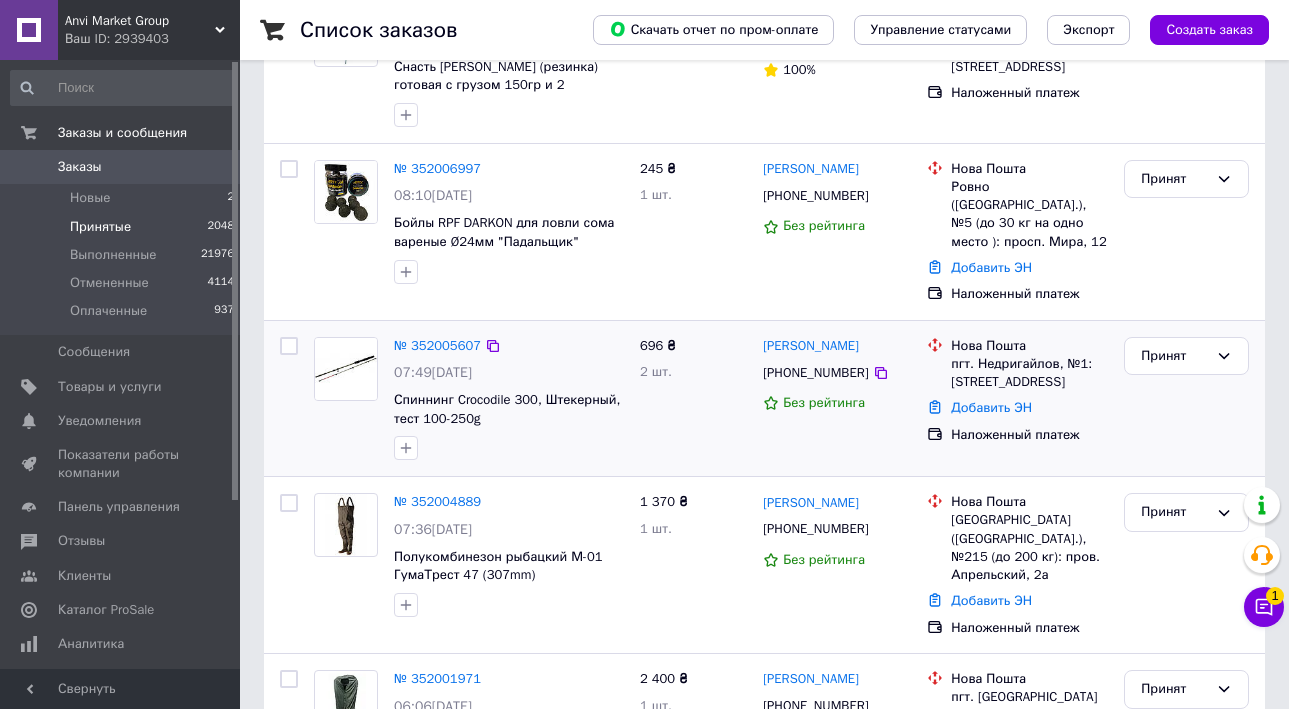 click on "696 ₴ 2 шт." at bounding box center [693, 399] 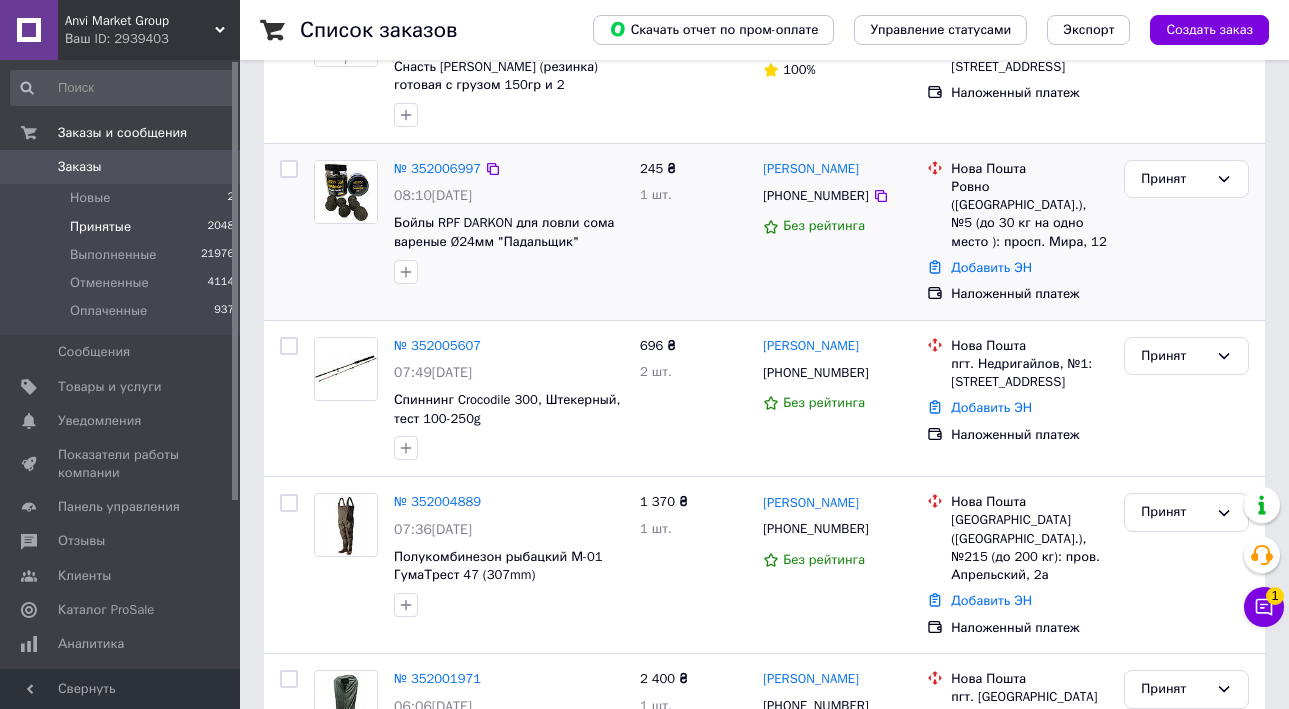 click on "245 ₴ 1 шт." at bounding box center (693, 232) 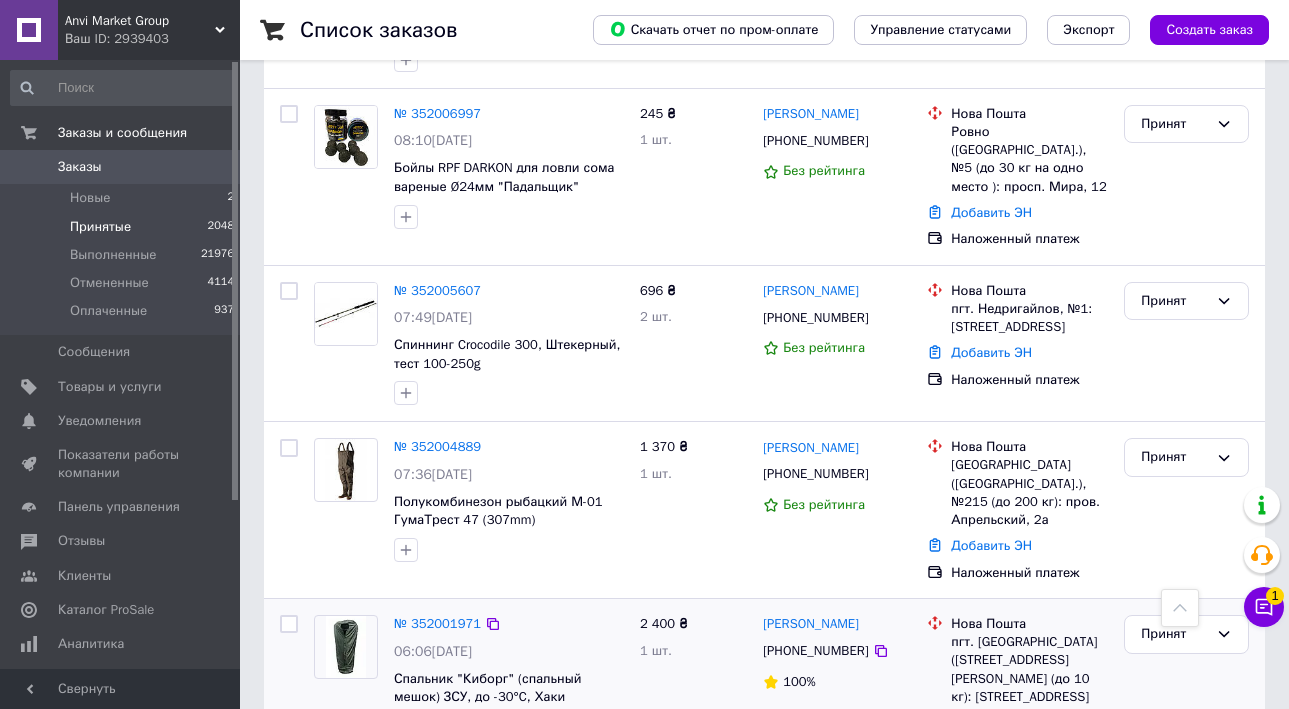 scroll, scrollTop: 300, scrollLeft: 0, axis: vertical 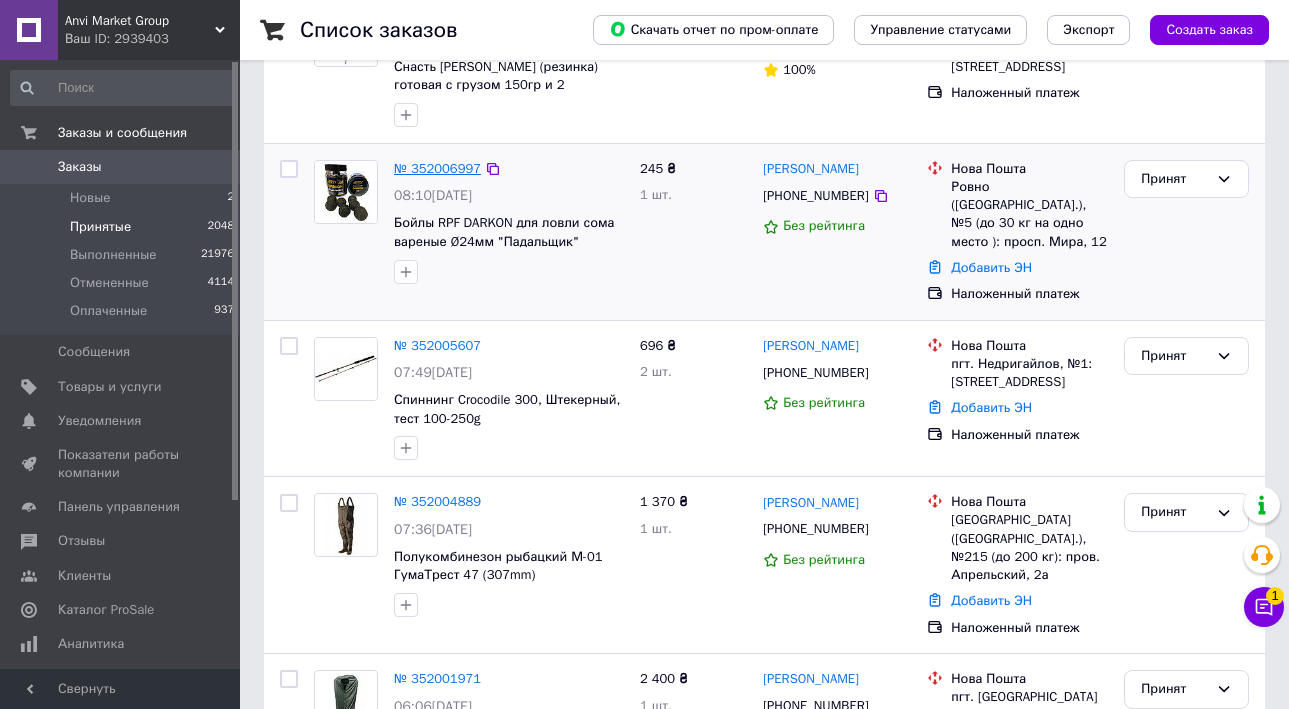 click on "№ 352006997" at bounding box center [437, 168] 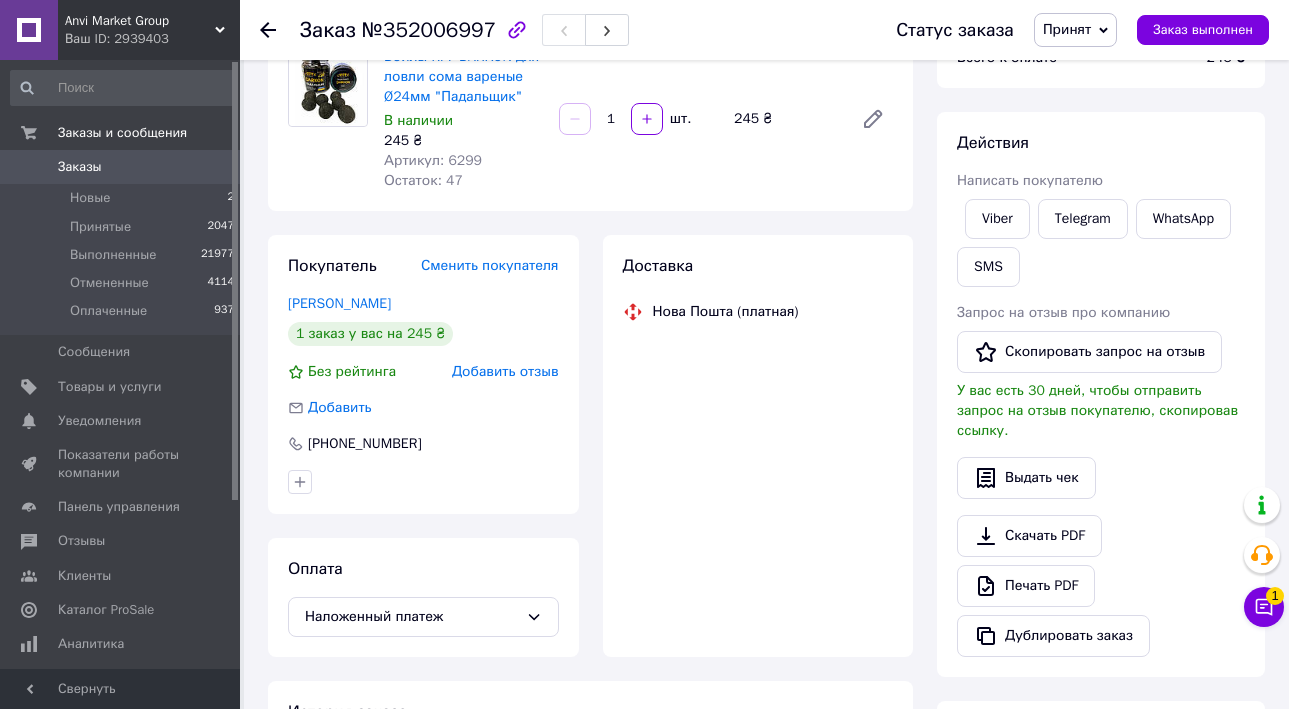 scroll, scrollTop: 300, scrollLeft: 0, axis: vertical 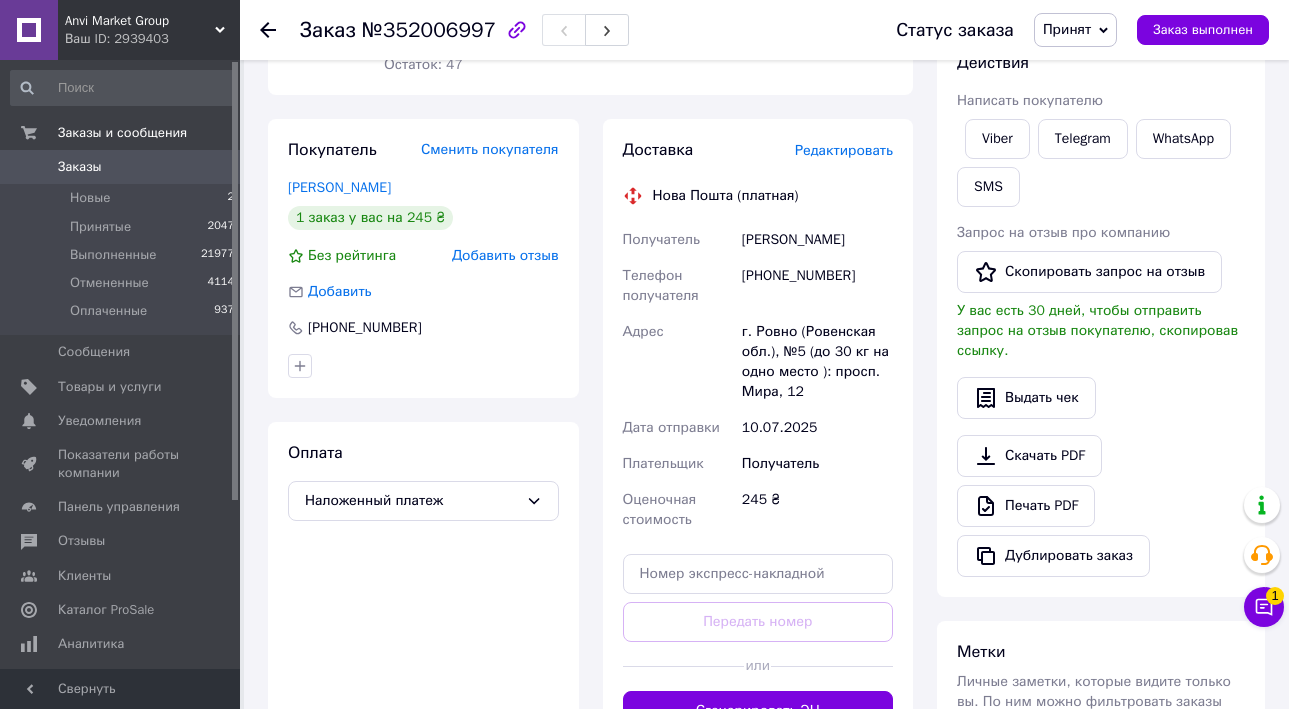 click on "Покупатель Сменить покупателя [PERSON_NAME] 1 заказ у вас на 245 ₴ Без рейтинга   Добавить отзыв Добавить [PHONE_NUMBER]" at bounding box center (423, 258) 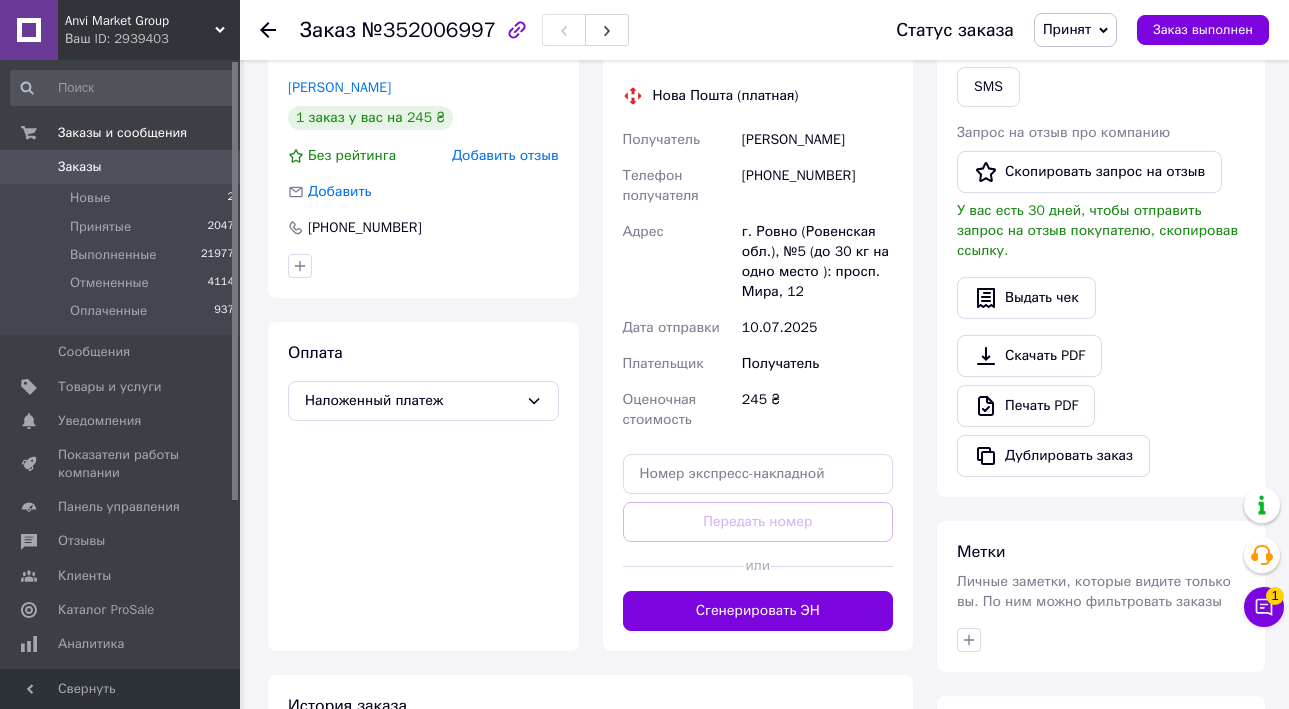 copy on "Получатель [PERSON_NAME]" 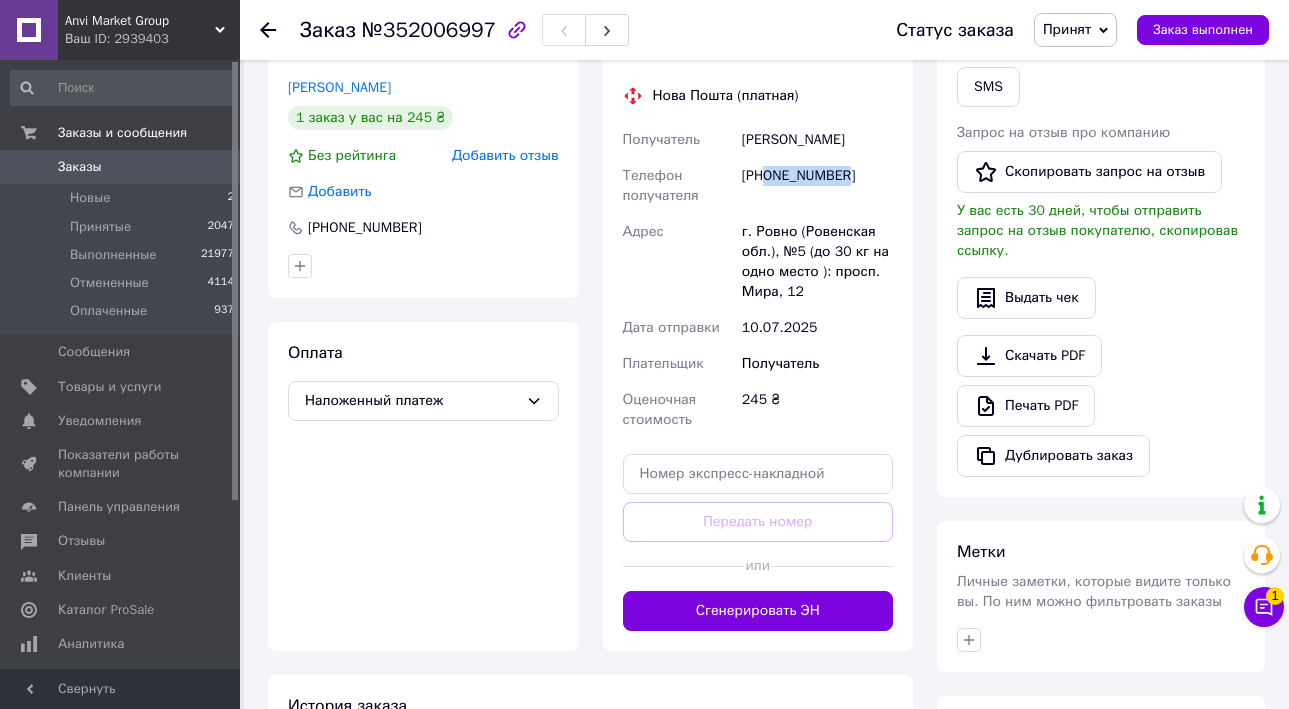 copy on "0680376587" 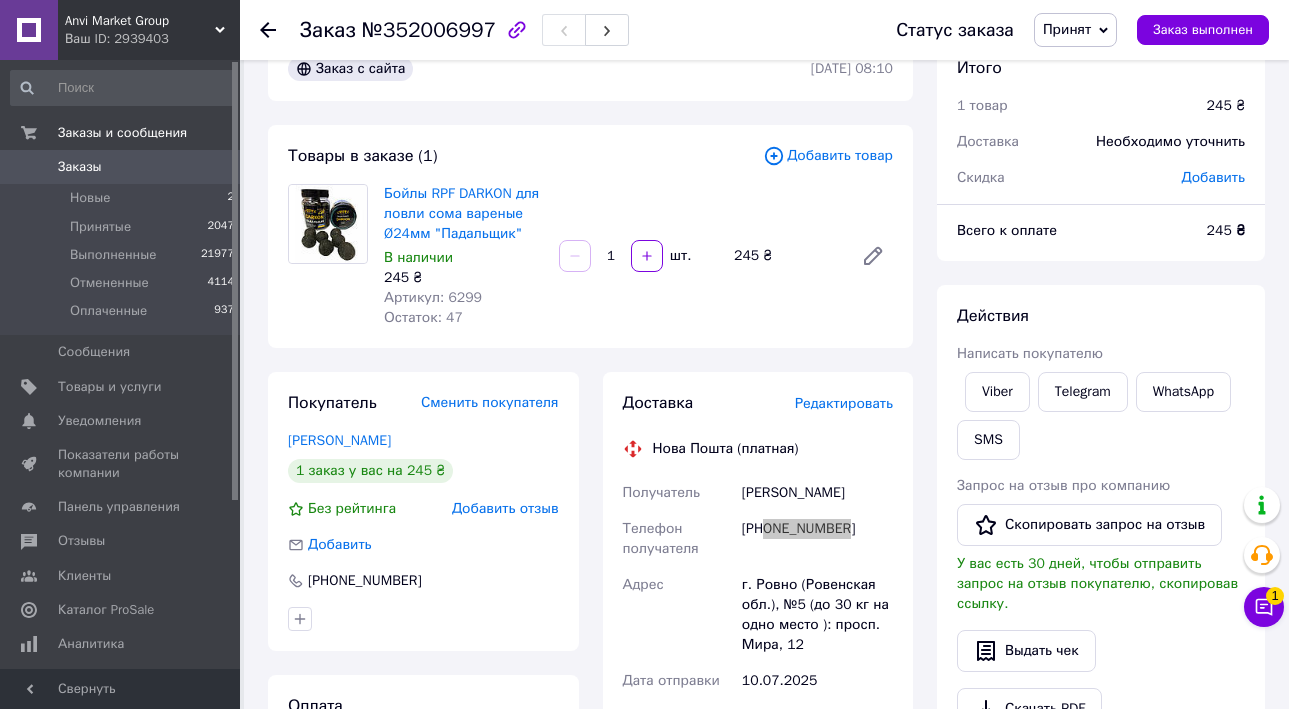 scroll, scrollTop: 0, scrollLeft: 0, axis: both 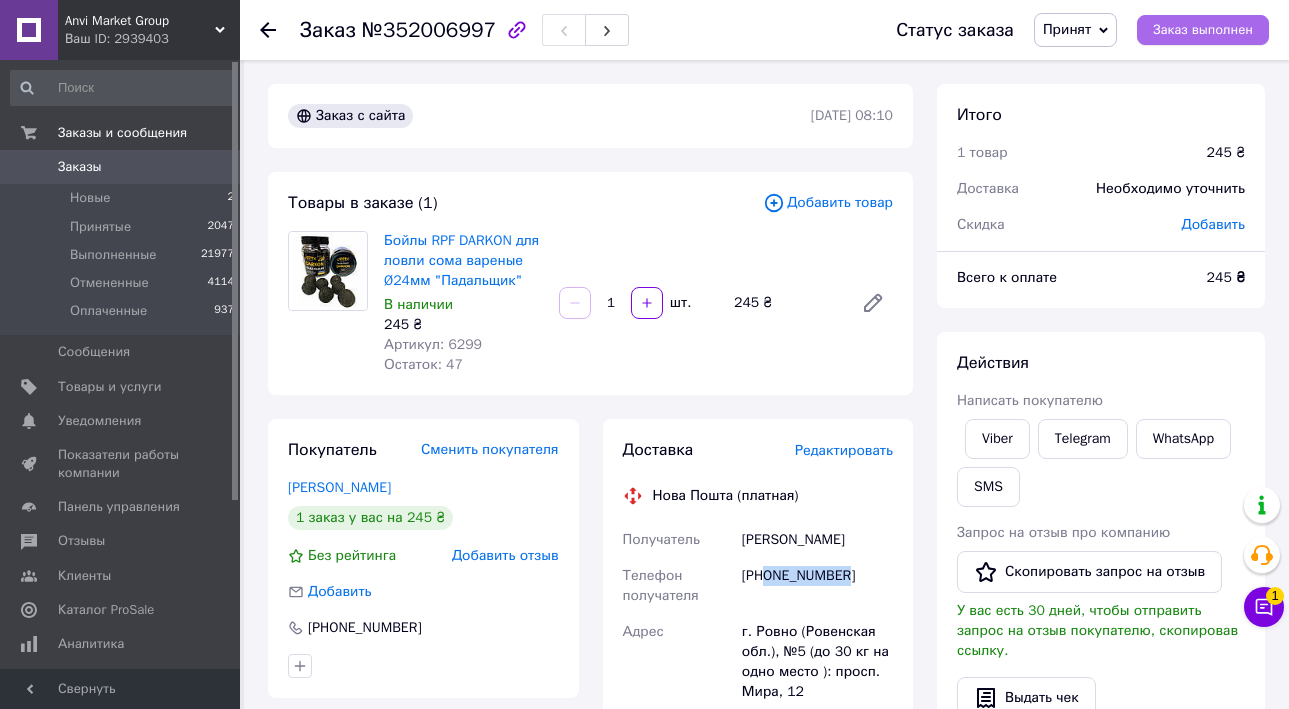 drag, startPoint x: 1216, startPoint y: 25, endPoint x: 1170, endPoint y: 33, distance: 46.69047 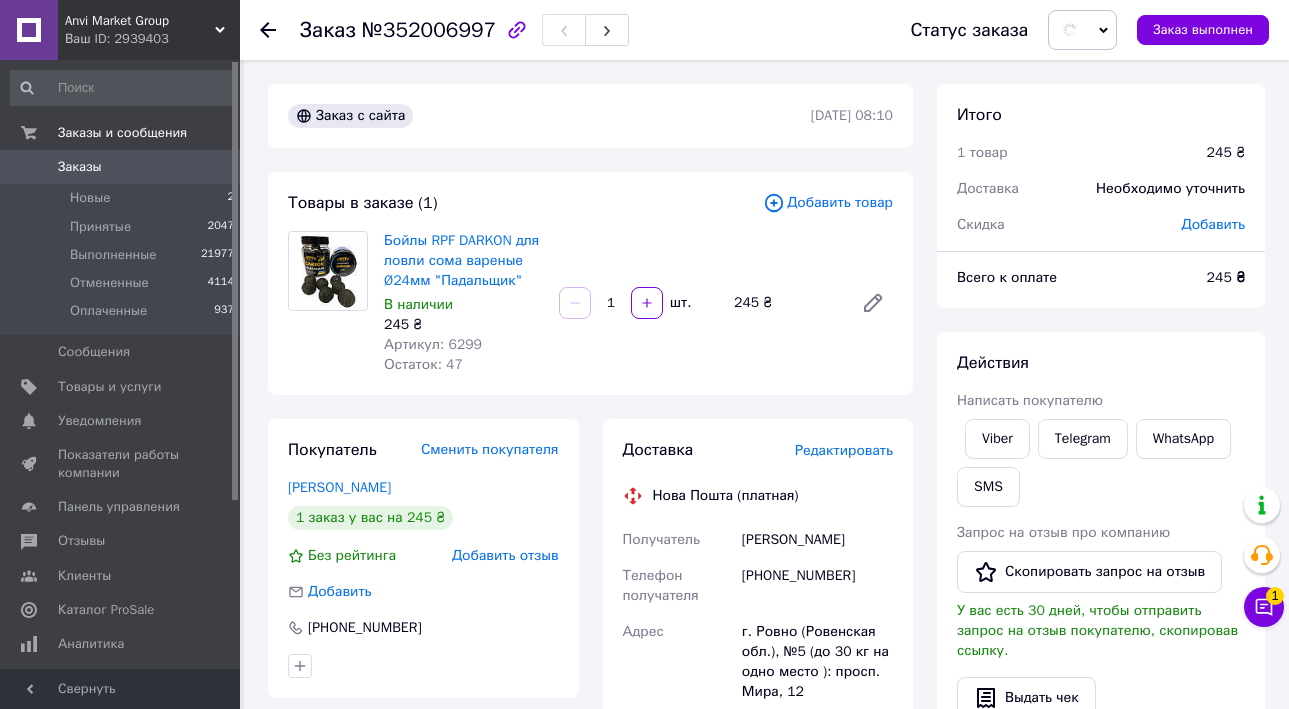 click 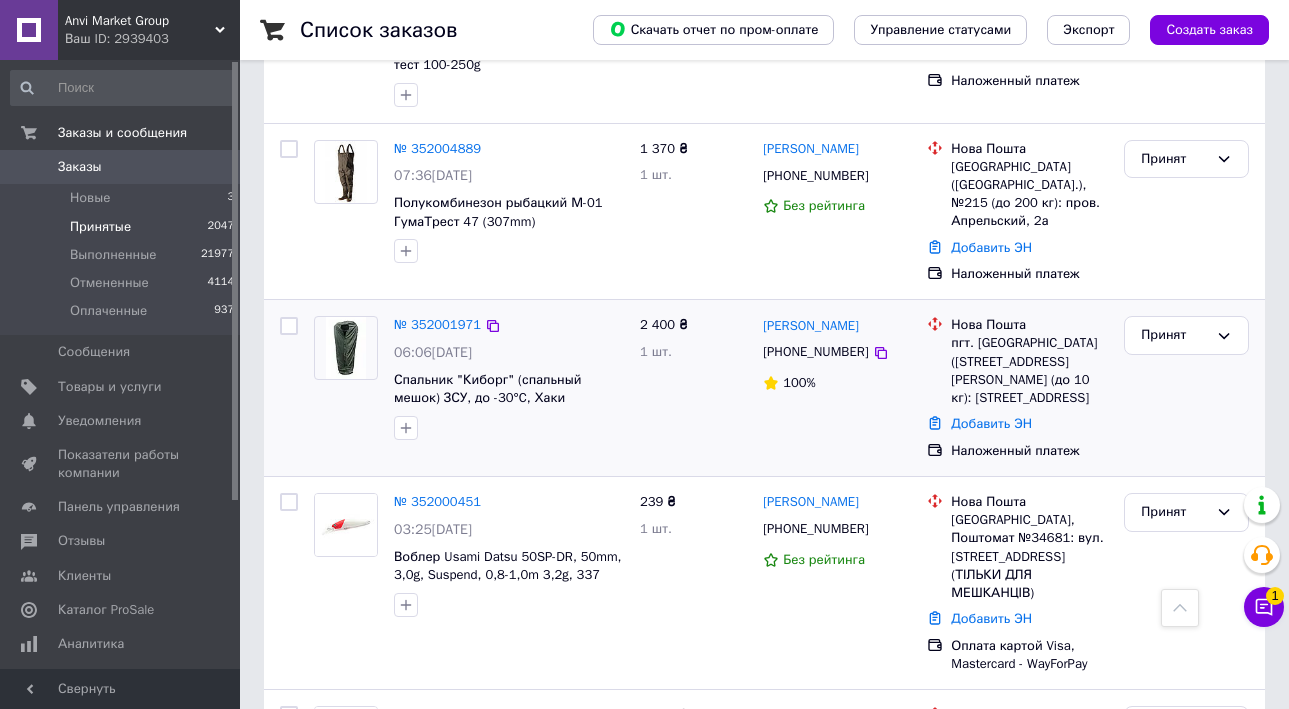 scroll, scrollTop: 600, scrollLeft: 0, axis: vertical 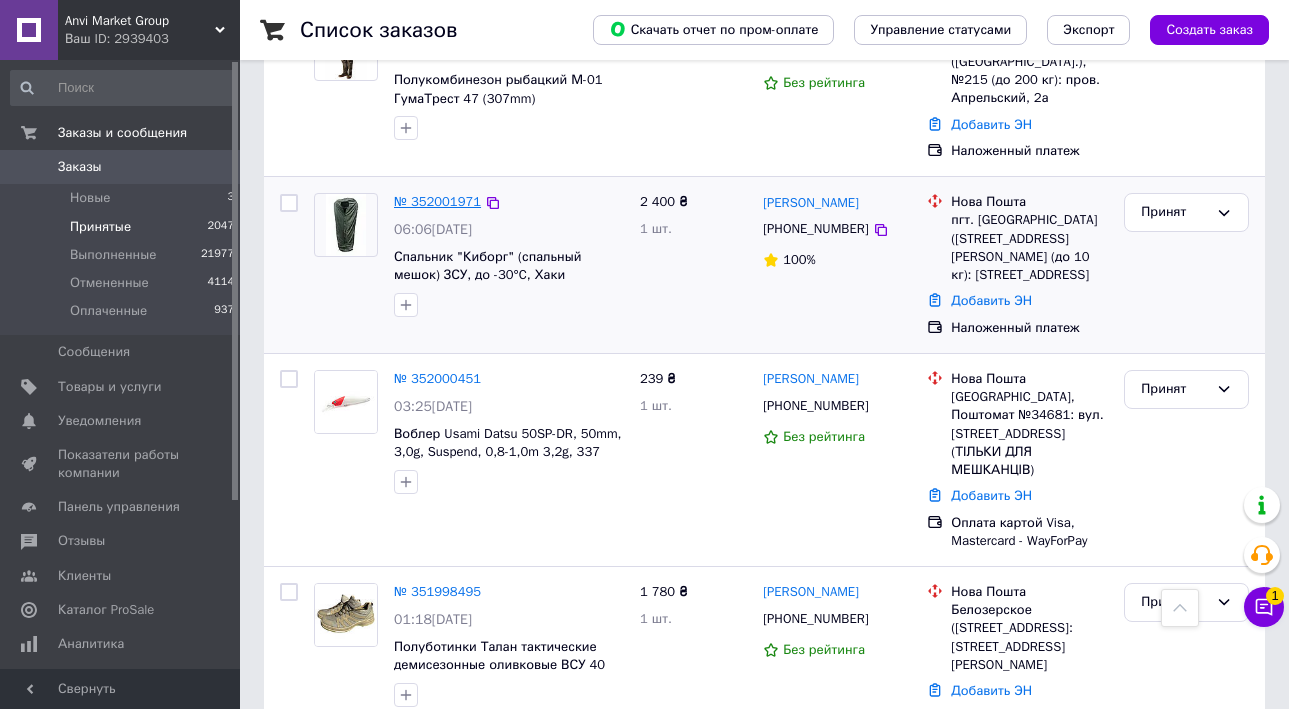 click on "№ 352001971" at bounding box center [437, 201] 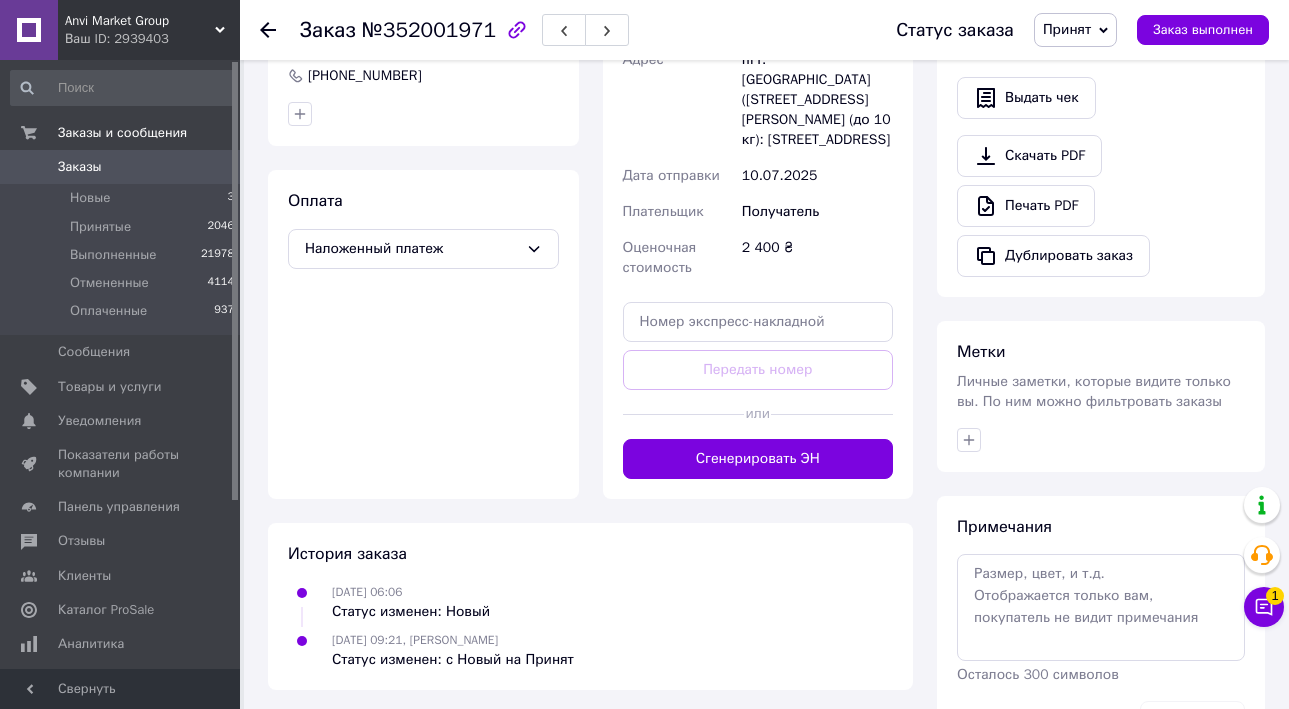 scroll, scrollTop: 500, scrollLeft: 0, axis: vertical 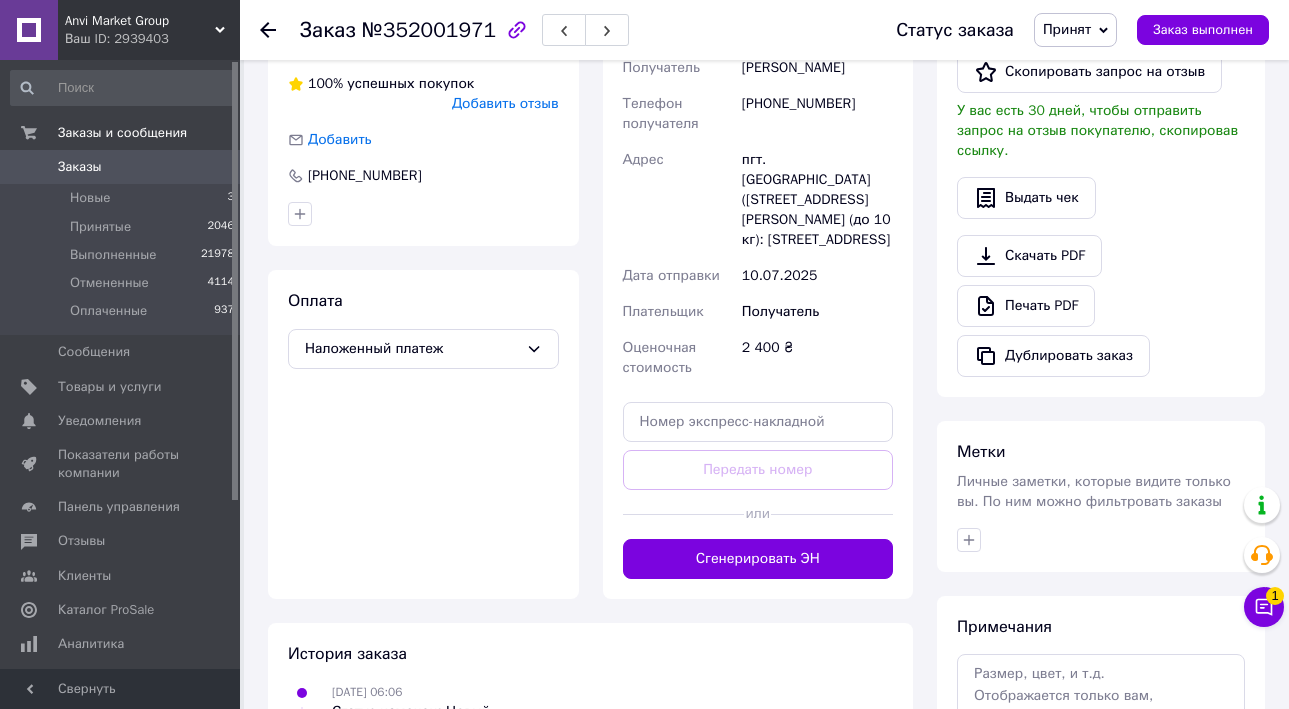 drag, startPoint x: 894, startPoint y: 72, endPoint x: 745, endPoint y: 74, distance: 149.01343 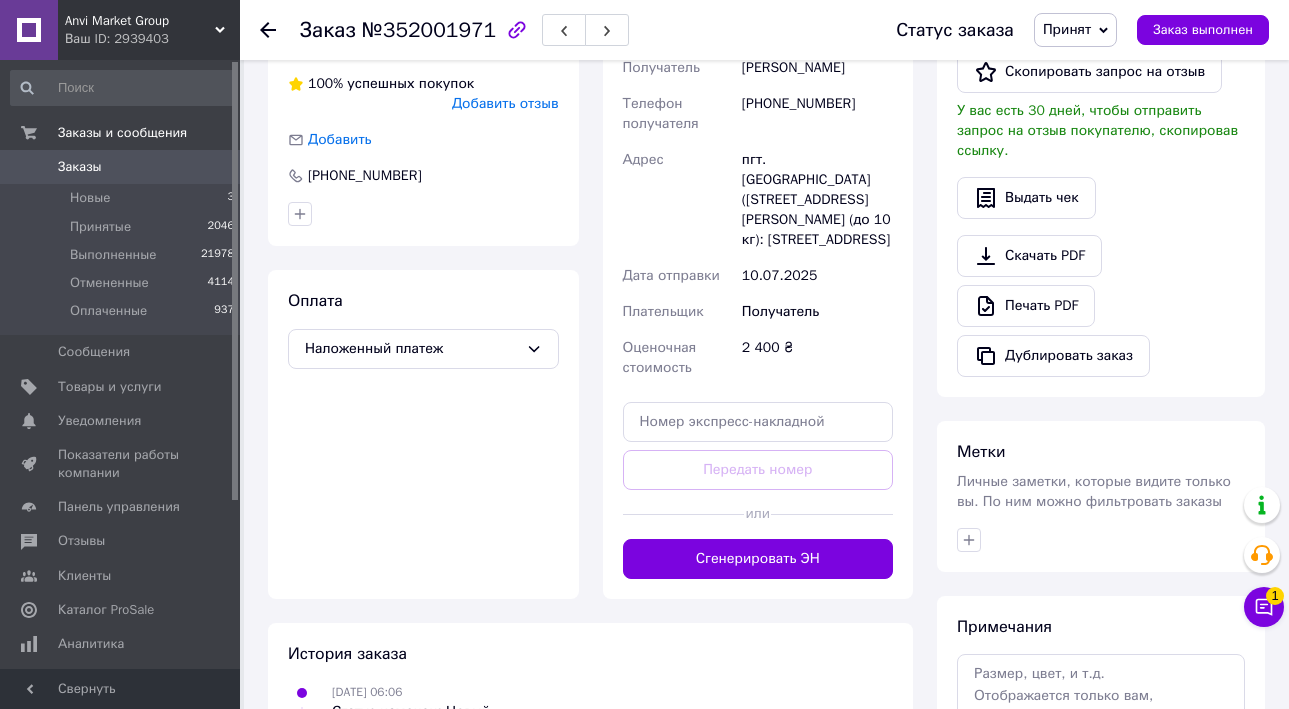 copy on "[PERSON_NAME]" 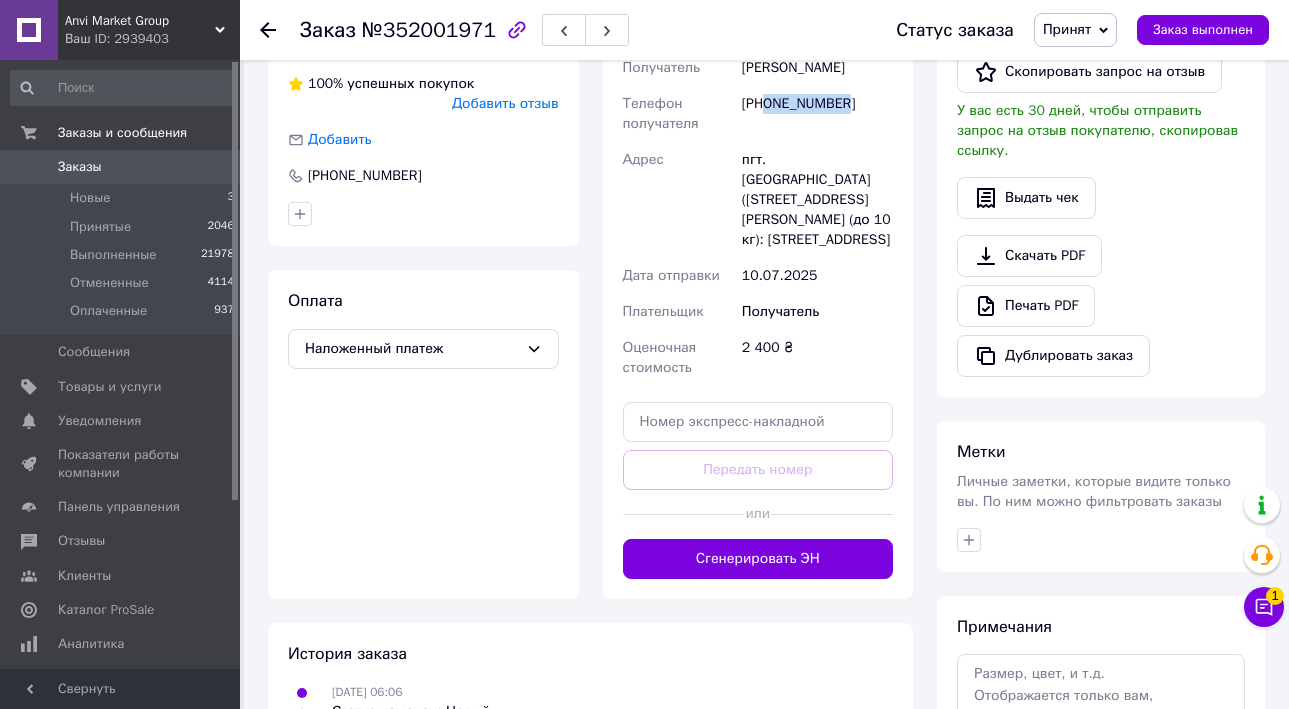 drag, startPoint x: 867, startPoint y: 104, endPoint x: 768, endPoint y: 104, distance: 99 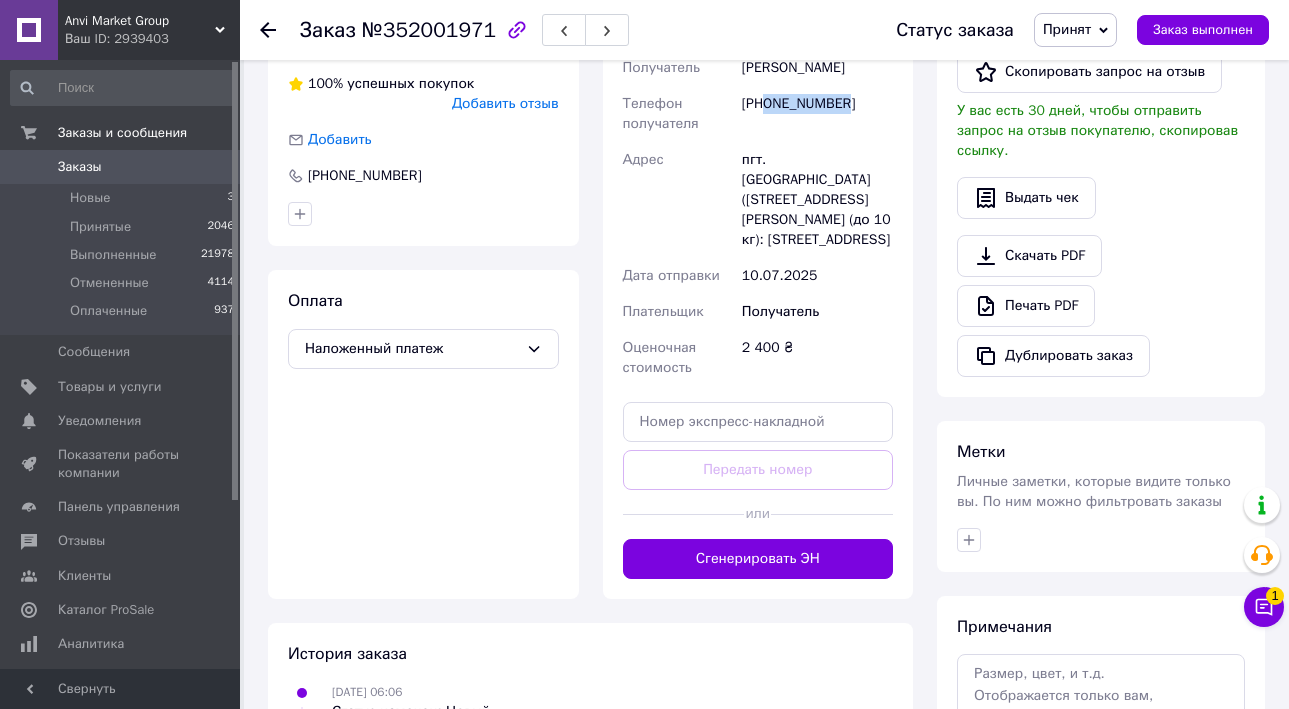 click on "[PHONE_NUMBER]" at bounding box center (817, 114) 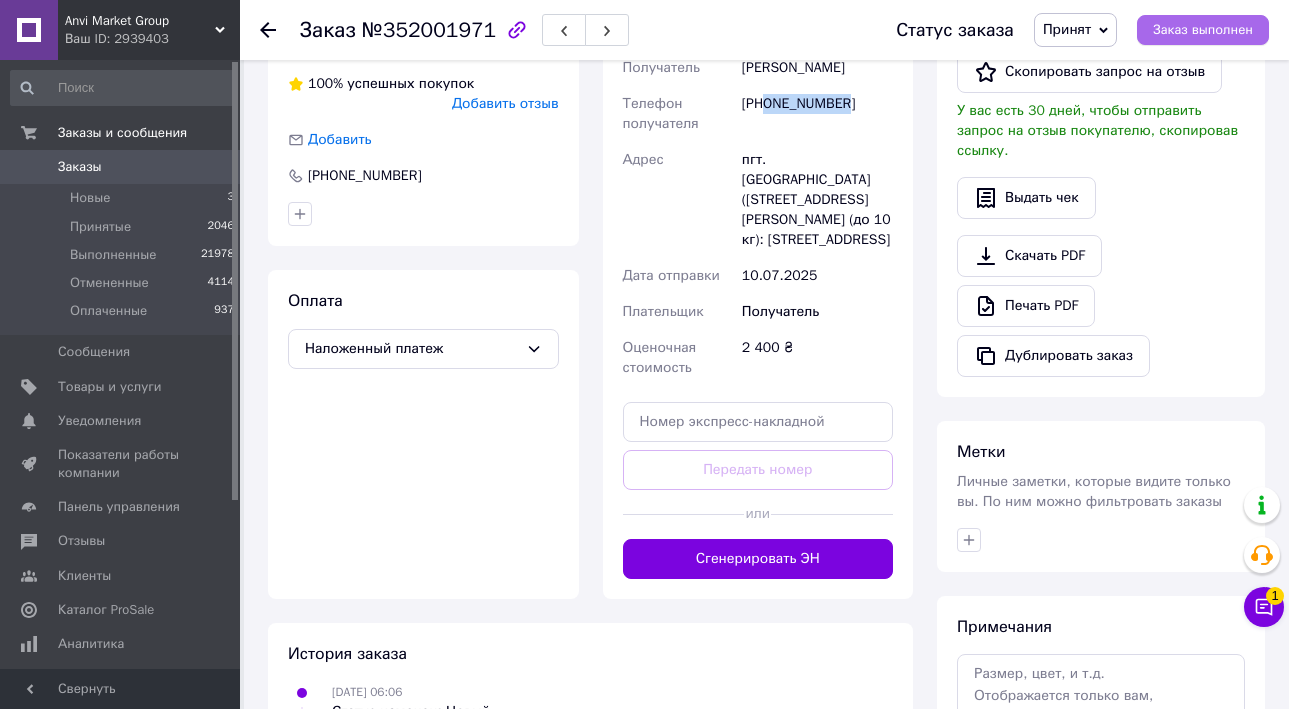 click on "Заказ выполнен" at bounding box center [1203, 30] 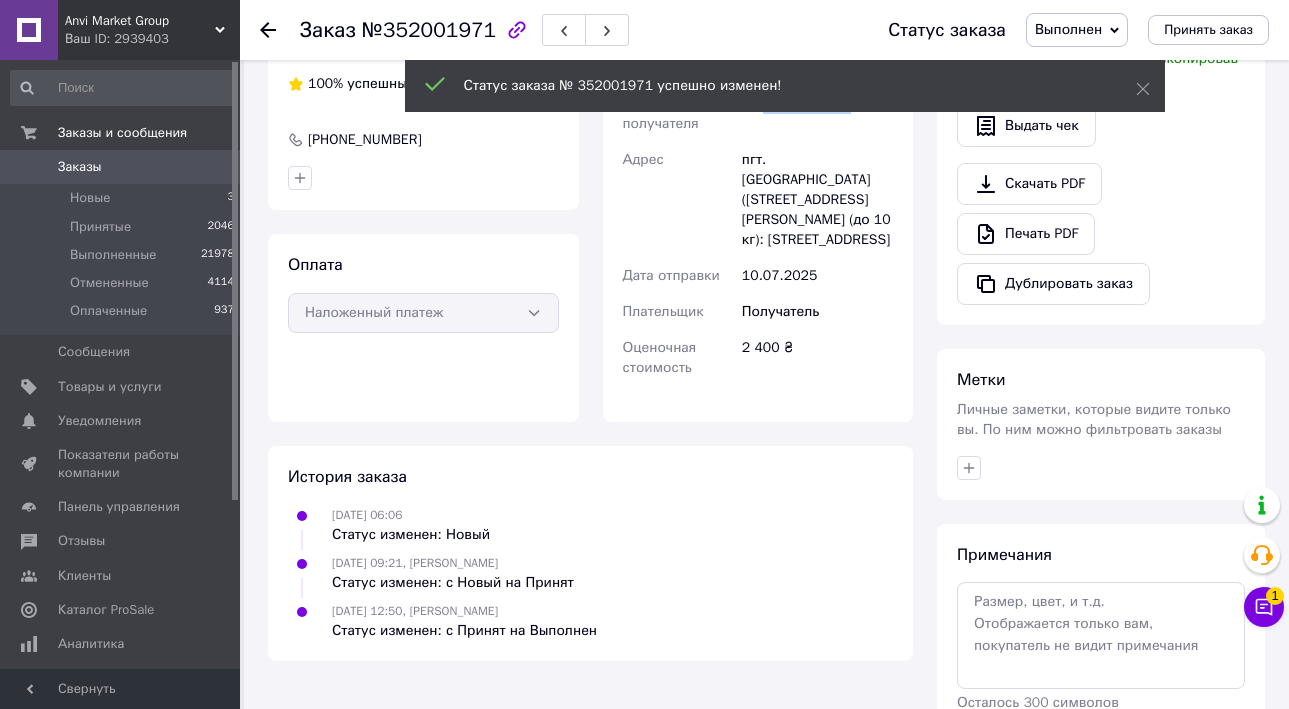 click 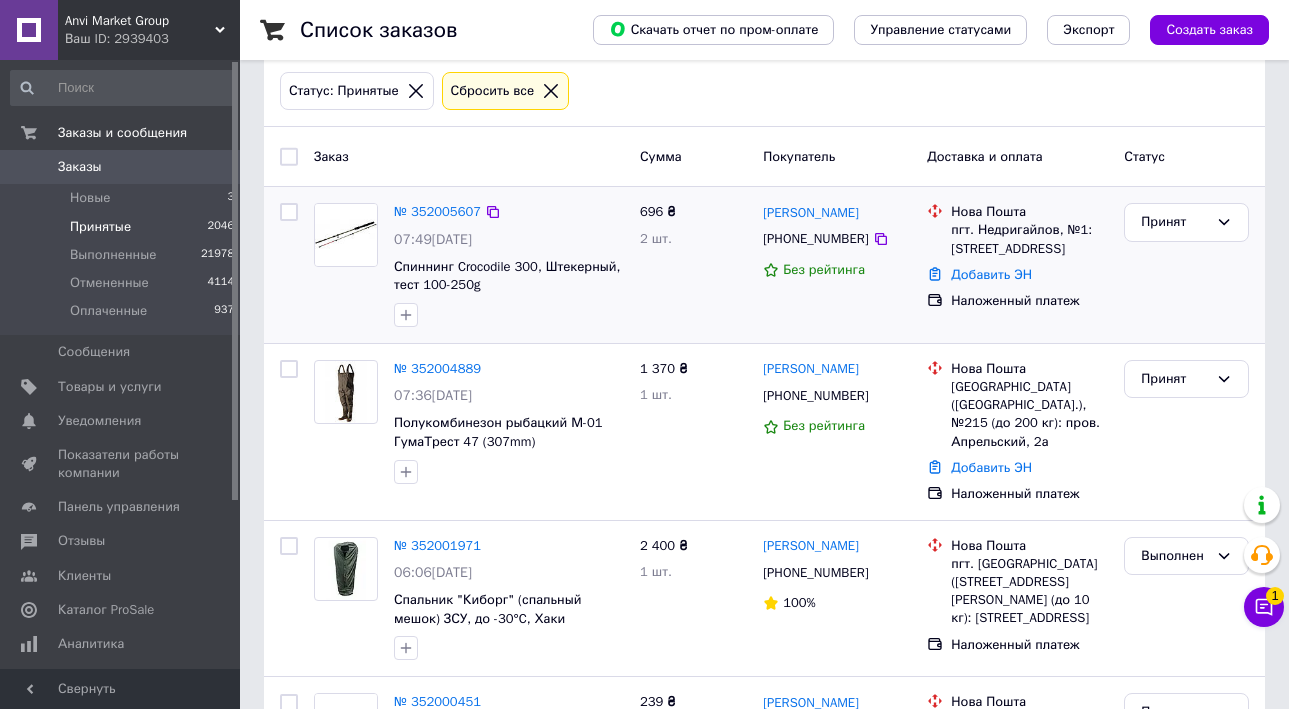 scroll, scrollTop: 200, scrollLeft: 0, axis: vertical 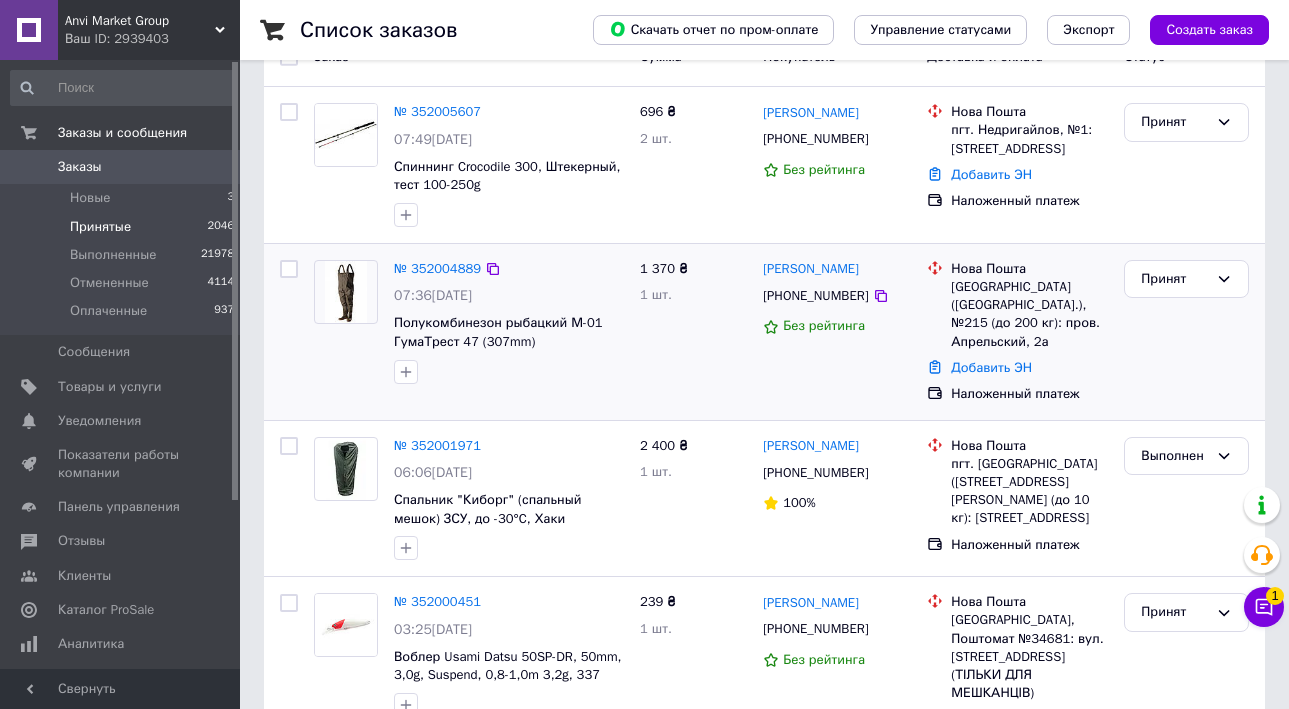 click on "1 370 ₴ 1 шт." at bounding box center (693, 332) 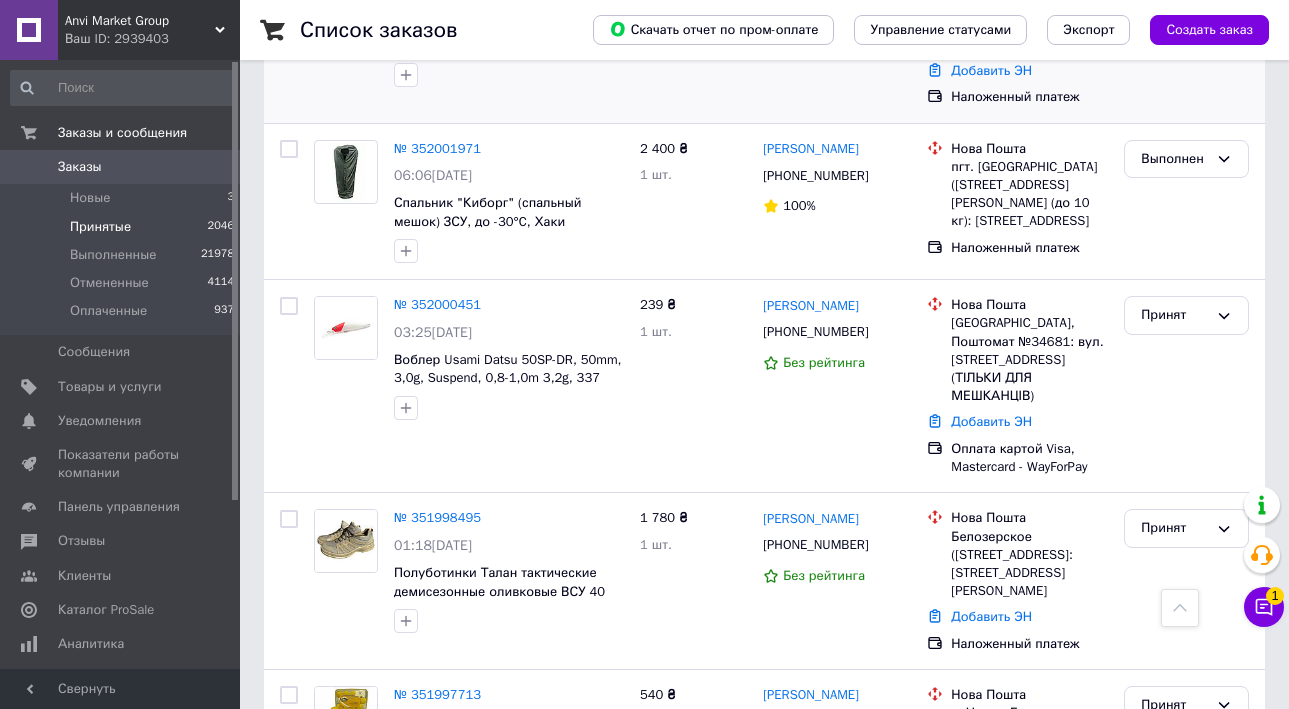 scroll, scrollTop: 500, scrollLeft: 0, axis: vertical 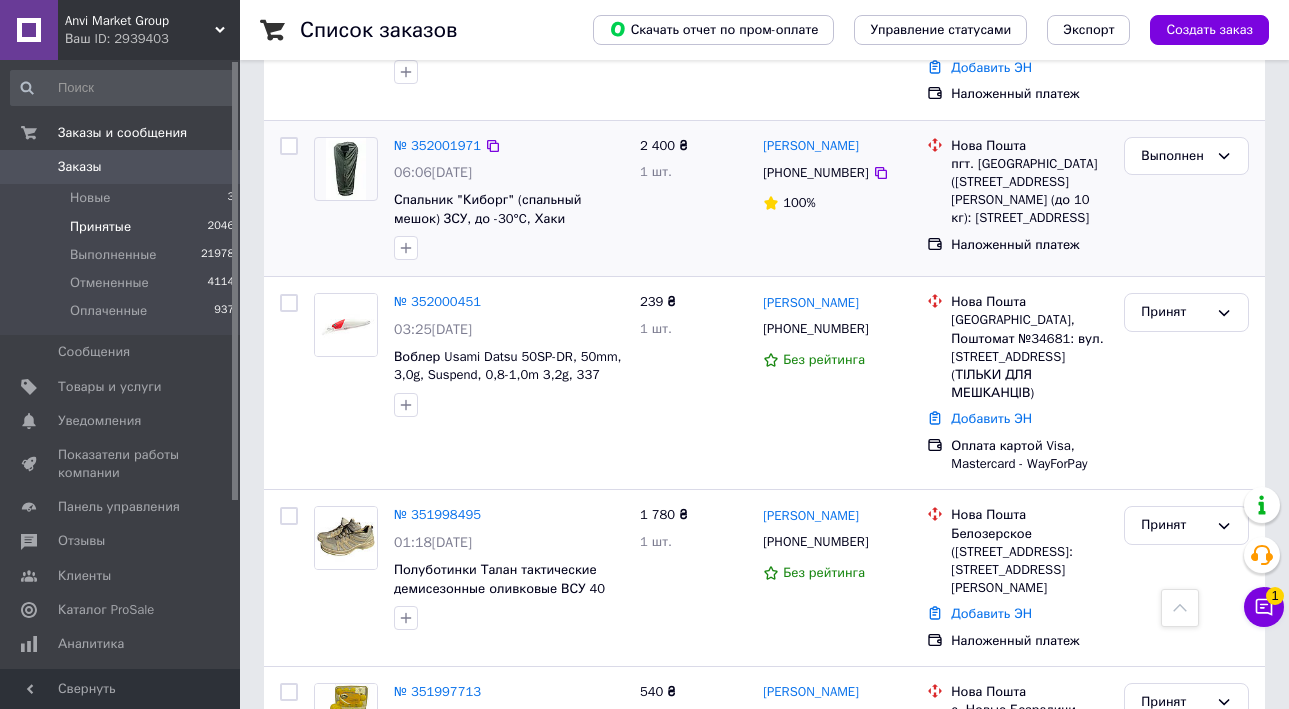 click on "2 400 ₴ 1 шт." at bounding box center (693, 199) 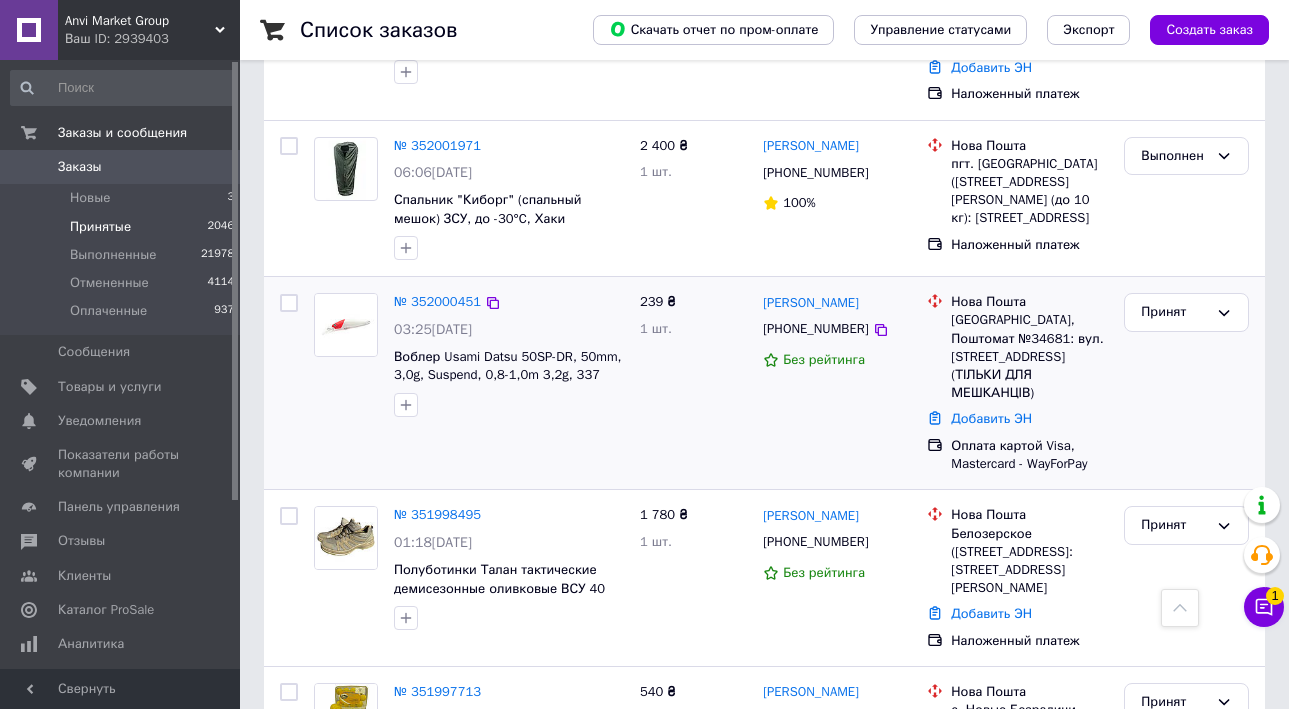 click on "1 шт." at bounding box center (693, 329) 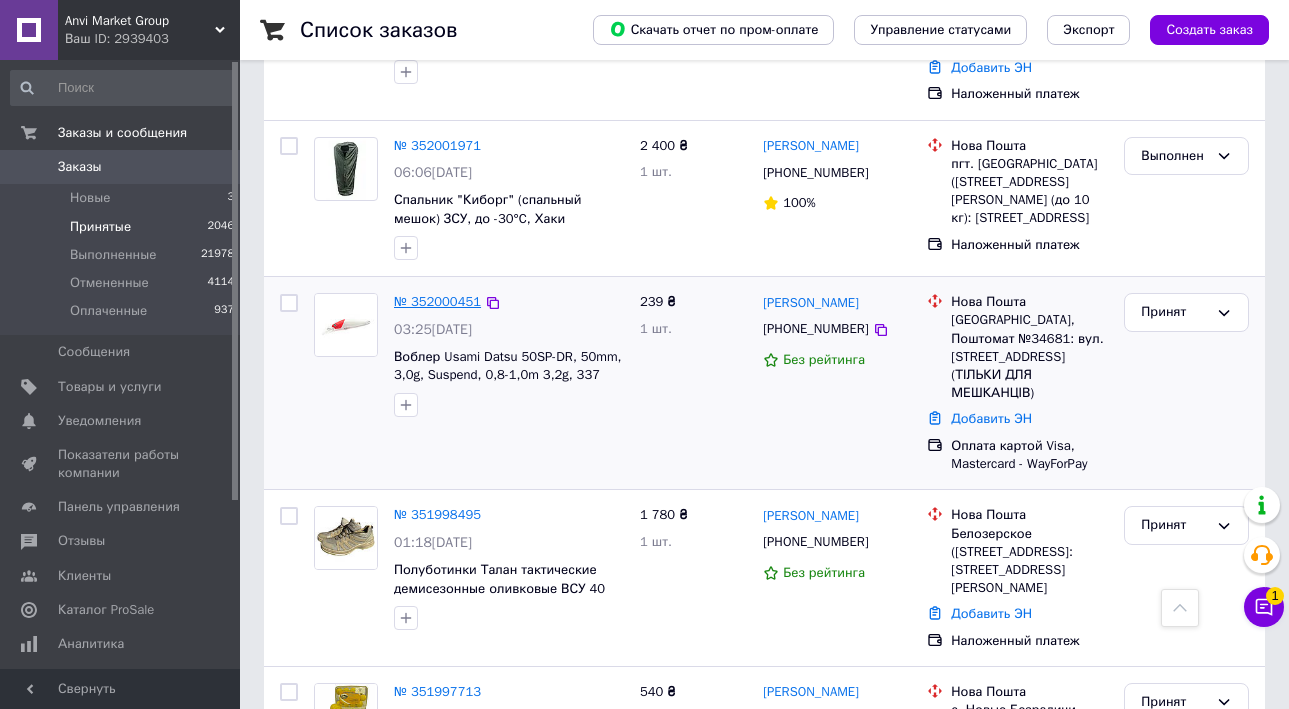 click on "№ 352000451" at bounding box center (437, 301) 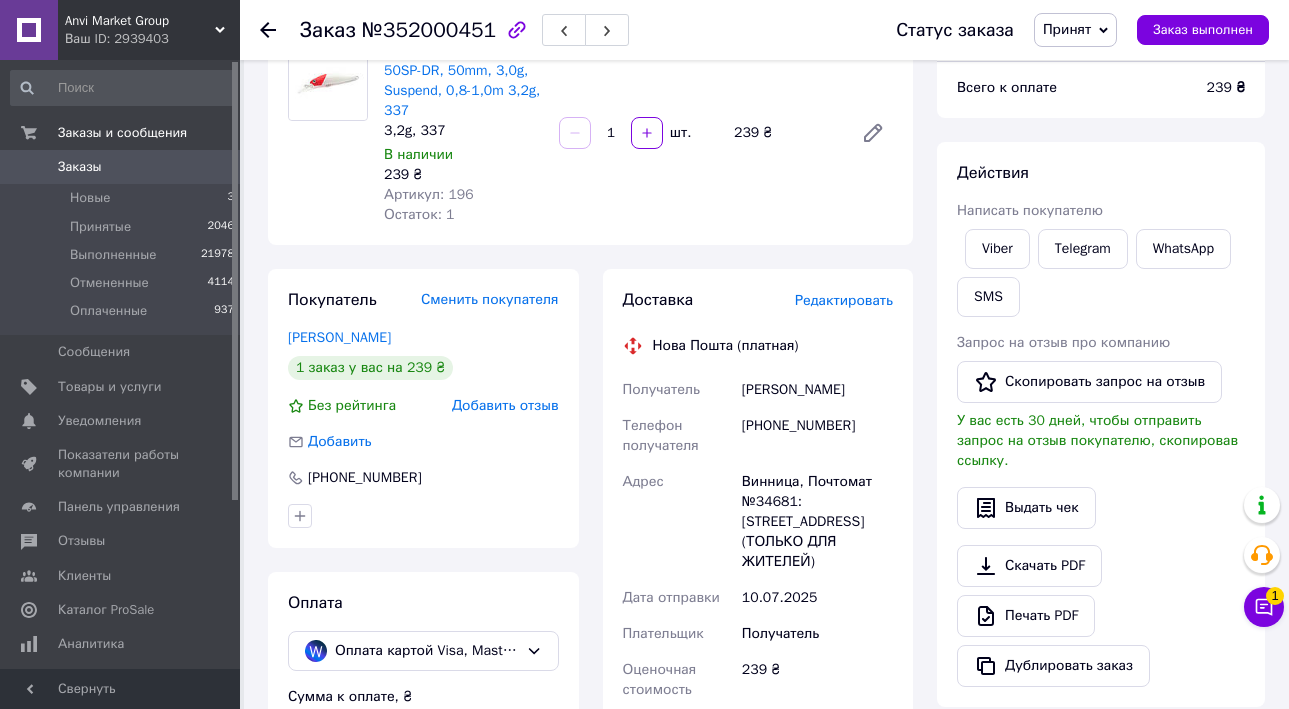 scroll, scrollTop: 200, scrollLeft: 0, axis: vertical 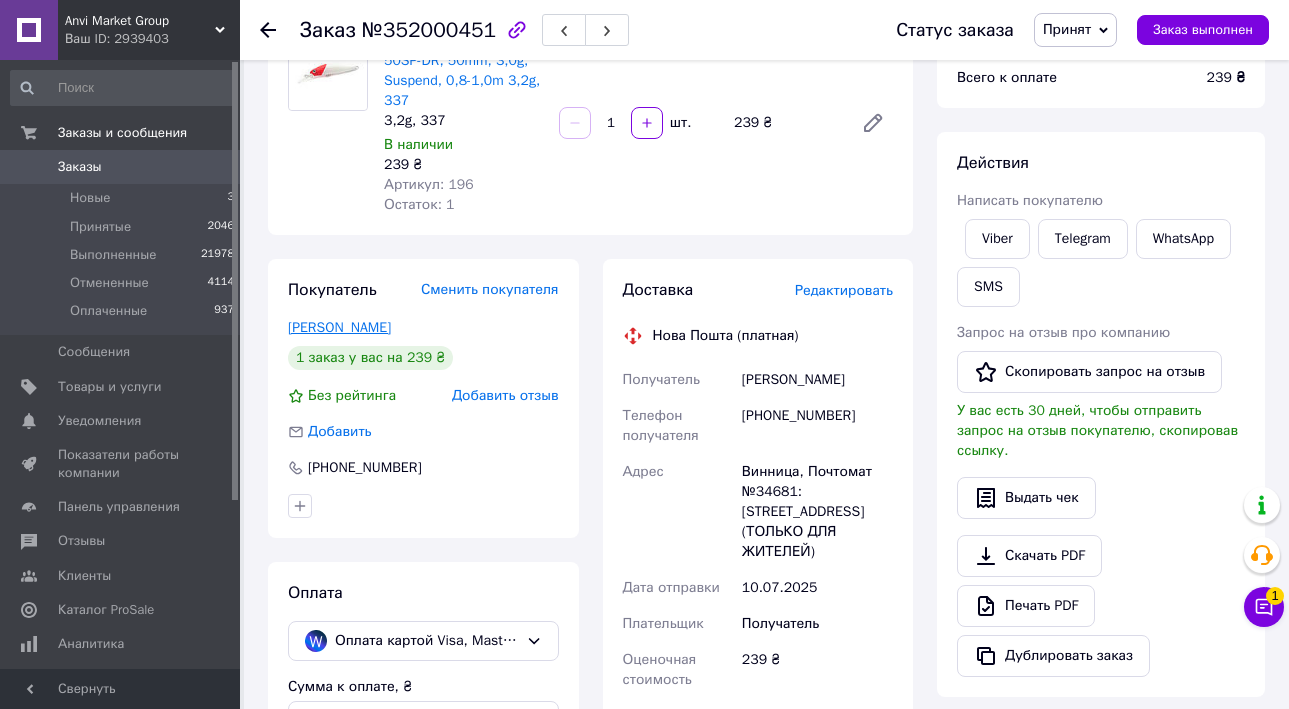 drag, startPoint x: 590, startPoint y: 267, endPoint x: 383, endPoint y: 336, distance: 218.19716 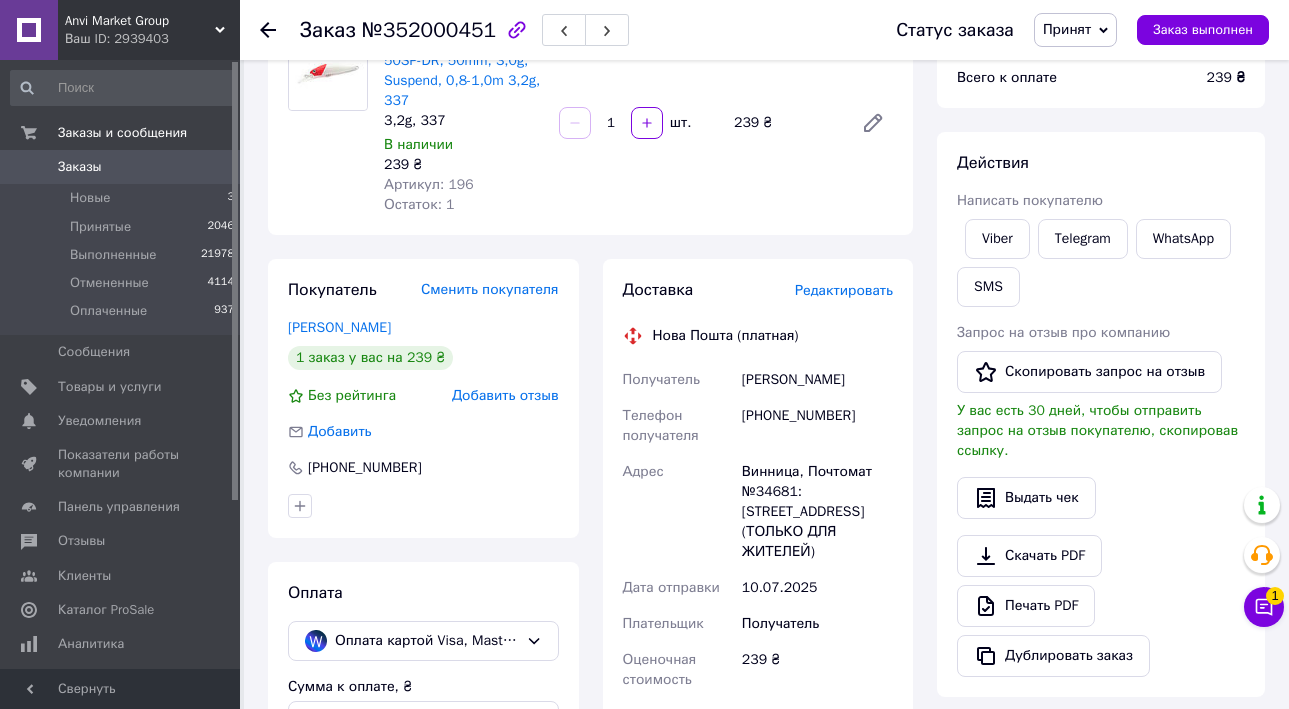 click on "Доставка Редактировать Нова Пошта (платная) Получатель [PERSON_NAME] Телефон получателя [PHONE_NUMBER] Адрес Винница, Почтомат №34681: [STREET_ADDRESS], [GEOGRAPHIC_DATA] 3 (ТОЛЬКО ДЛЯ ЖИТЕЛЕЙ) Дата отправки [DATE] Плательщик Получатель Оценочная стоимость 239 ₴ Передать номер или Сгенерировать ЭН Плательщик Получатель Отправитель Фамилия получателя [PERSON_NAME] Имя получателя [PERSON_NAME] Отчество получателя Телефон получателя [PHONE_NUMBER] Тип доставки В почтомате В отделении Курьером Город Винница Почтомат Почтомат №34681: [STREET_ADDRESS] (ТОЛЬКО ДЛЯ ЖИТЕЛЕЙ) Груз 239 < >" at bounding box center (758, 585) 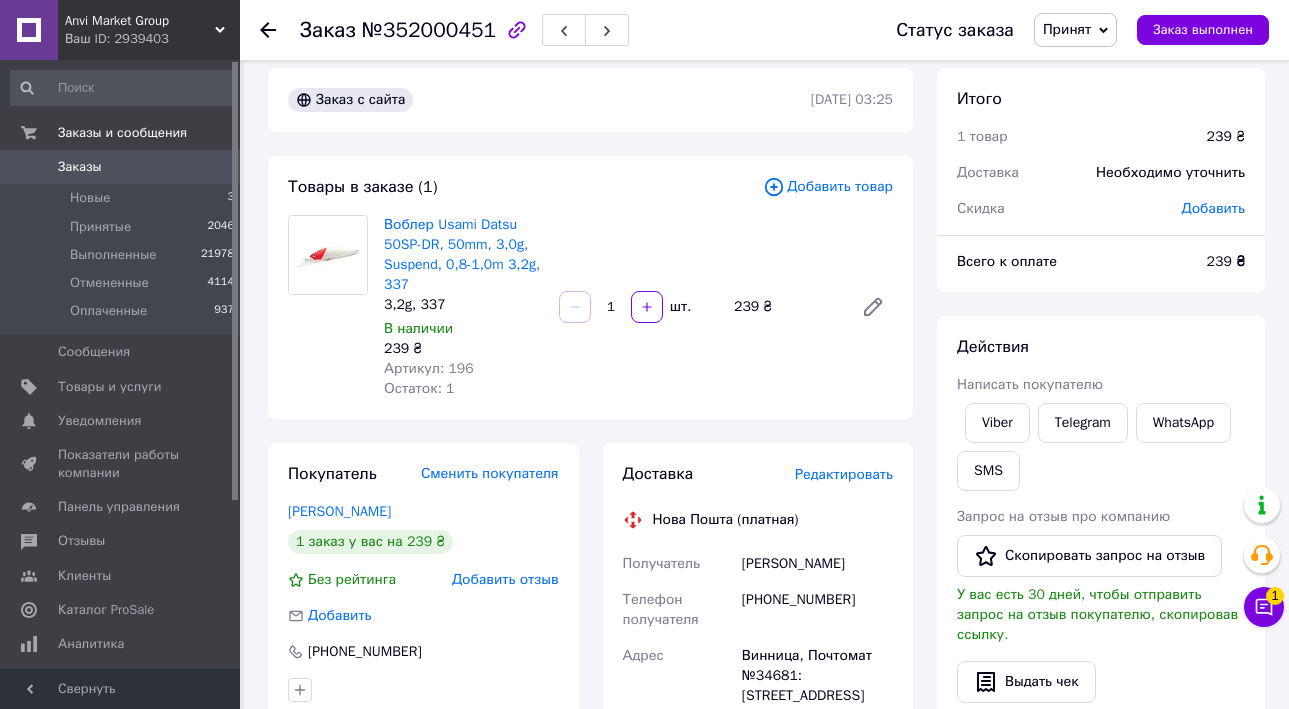 scroll, scrollTop: 0, scrollLeft: 0, axis: both 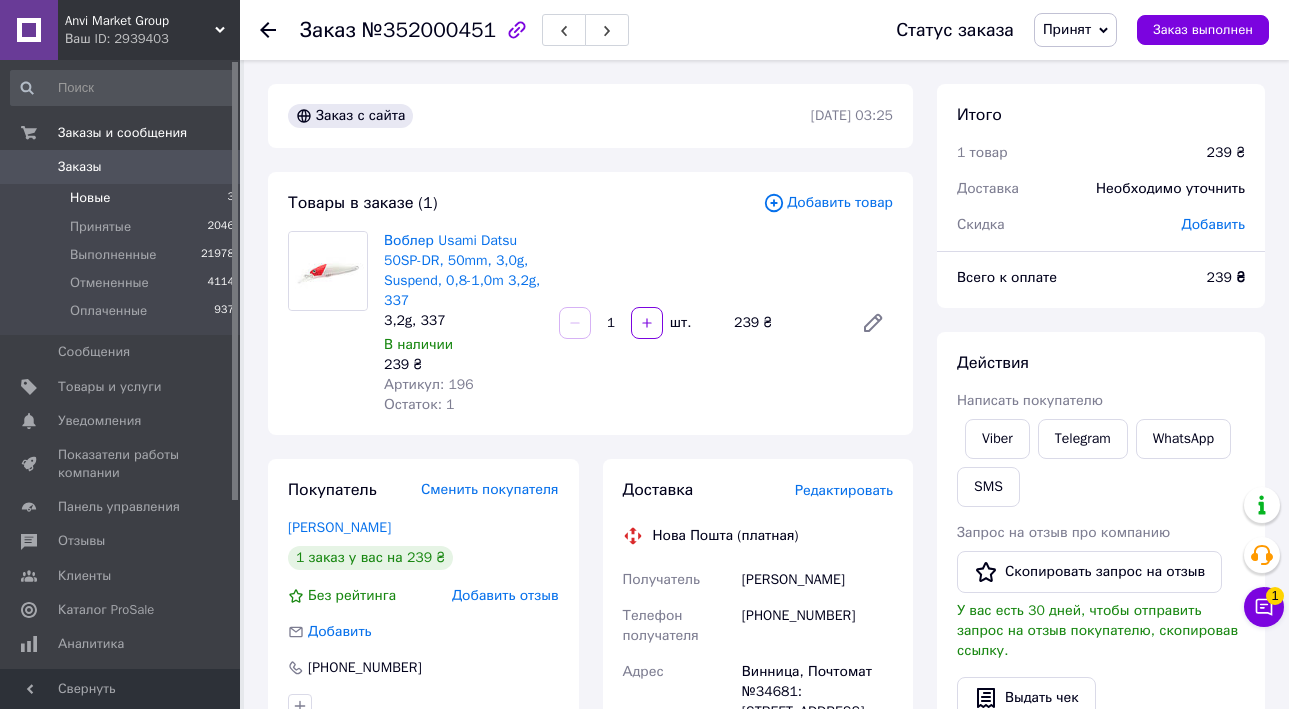 click on "Новые 3" at bounding box center [123, 198] 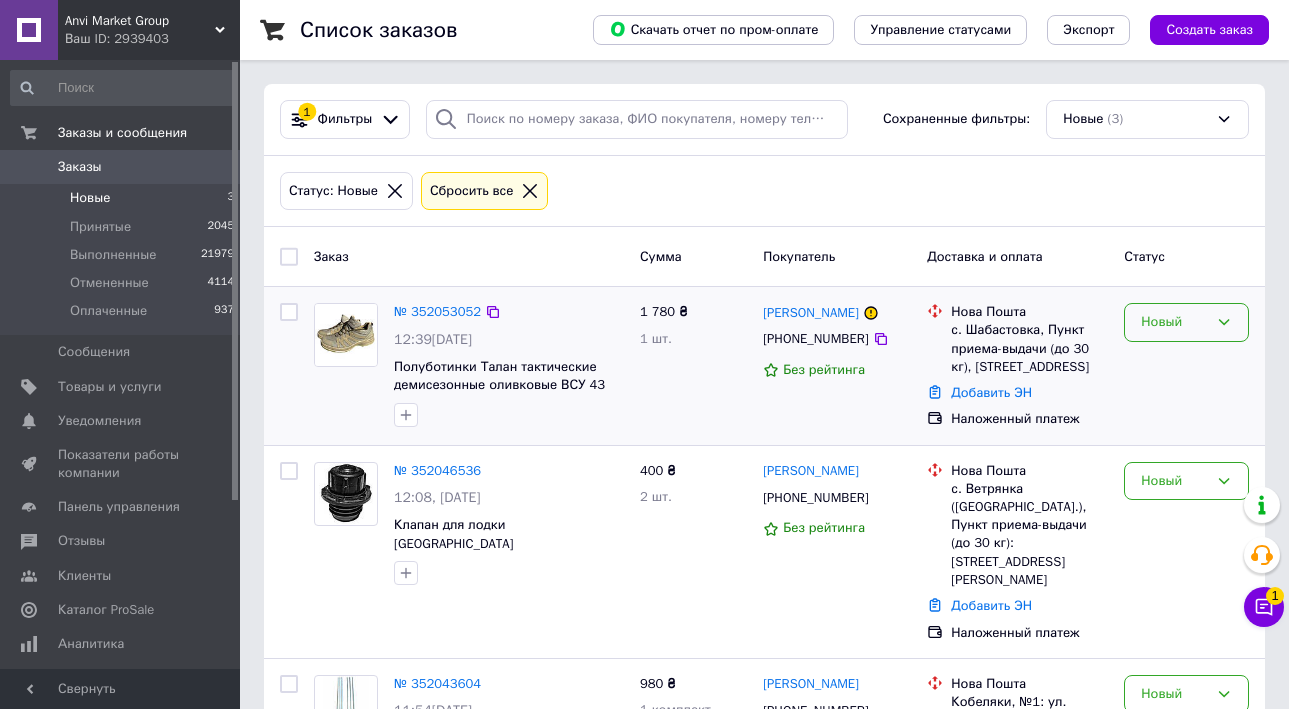 click on "Новый" at bounding box center [1174, 322] 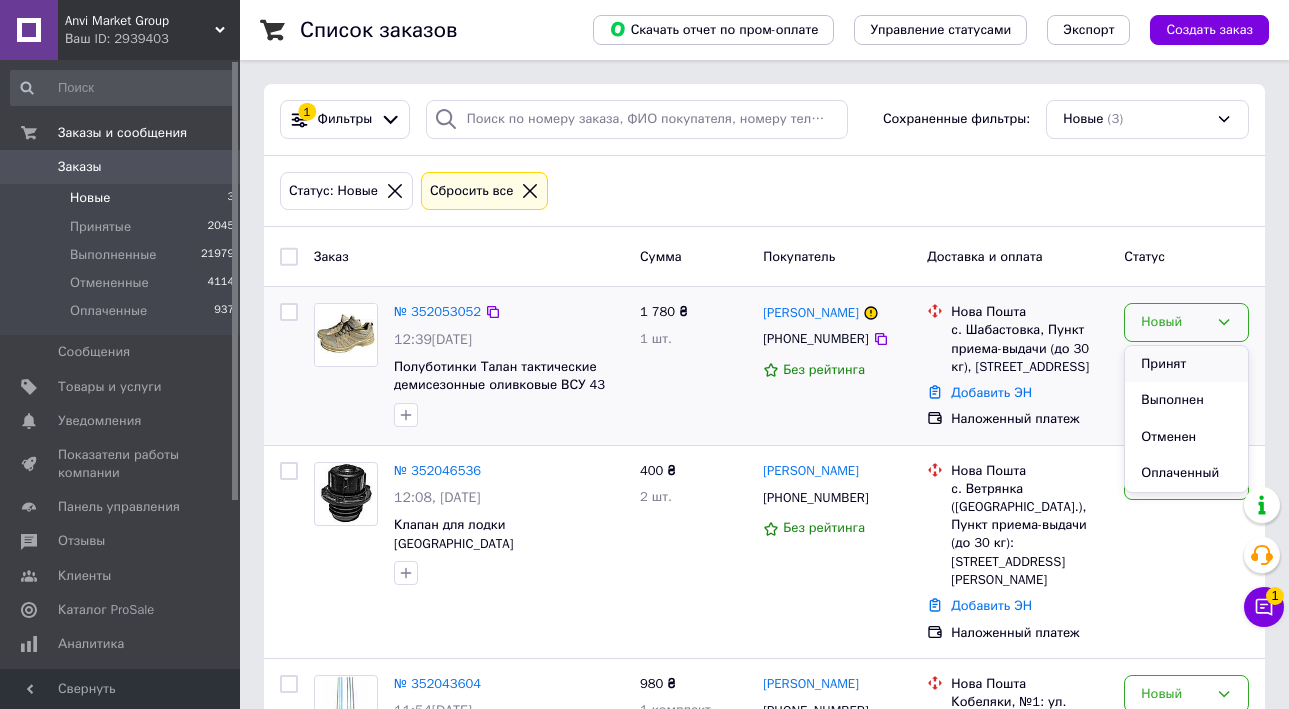 click on "Принят" at bounding box center (1186, 364) 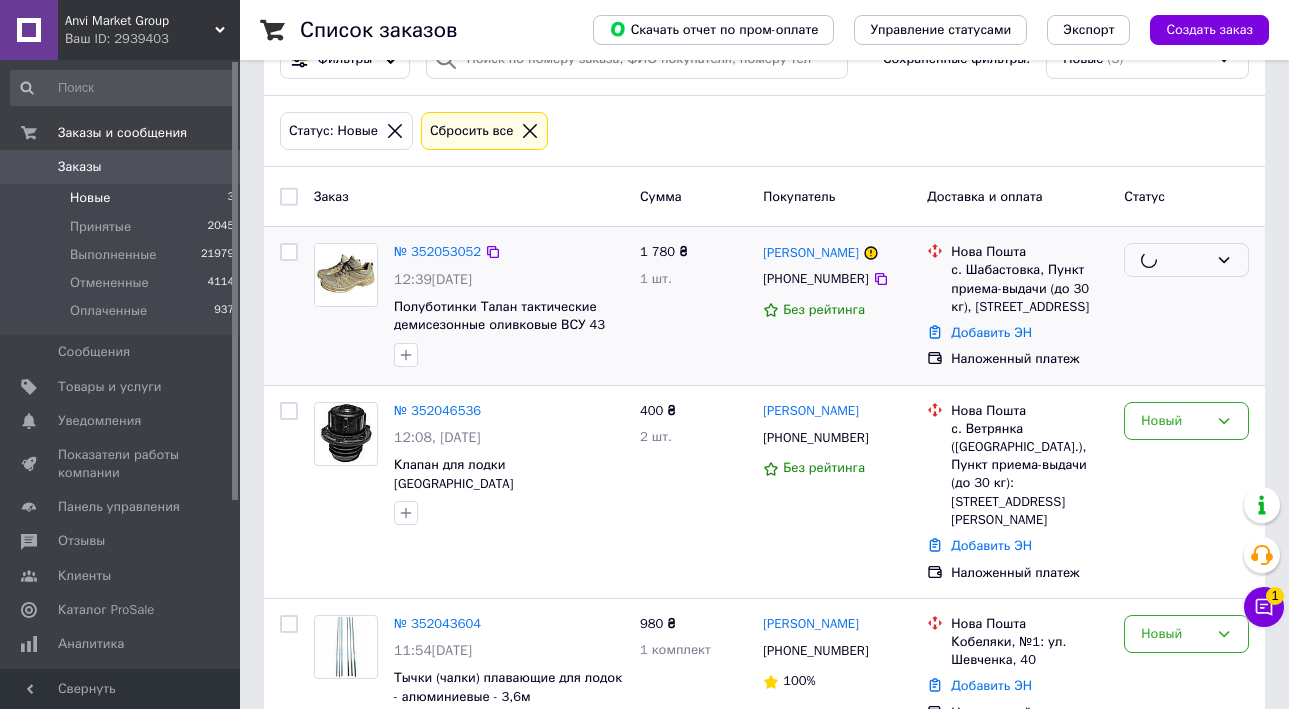 scroll, scrollTop: 93, scrollLeft: 0, axis: vertical 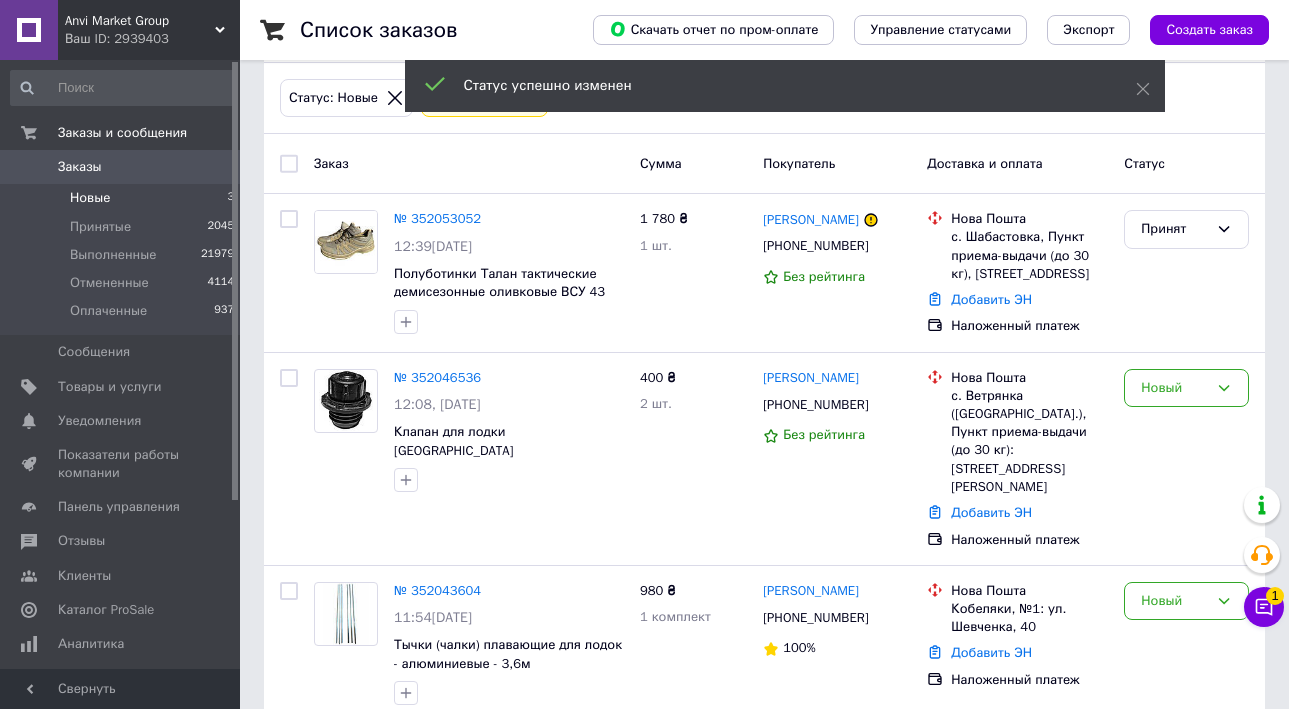 click on "Новый" at bounding box center [1174, 388] 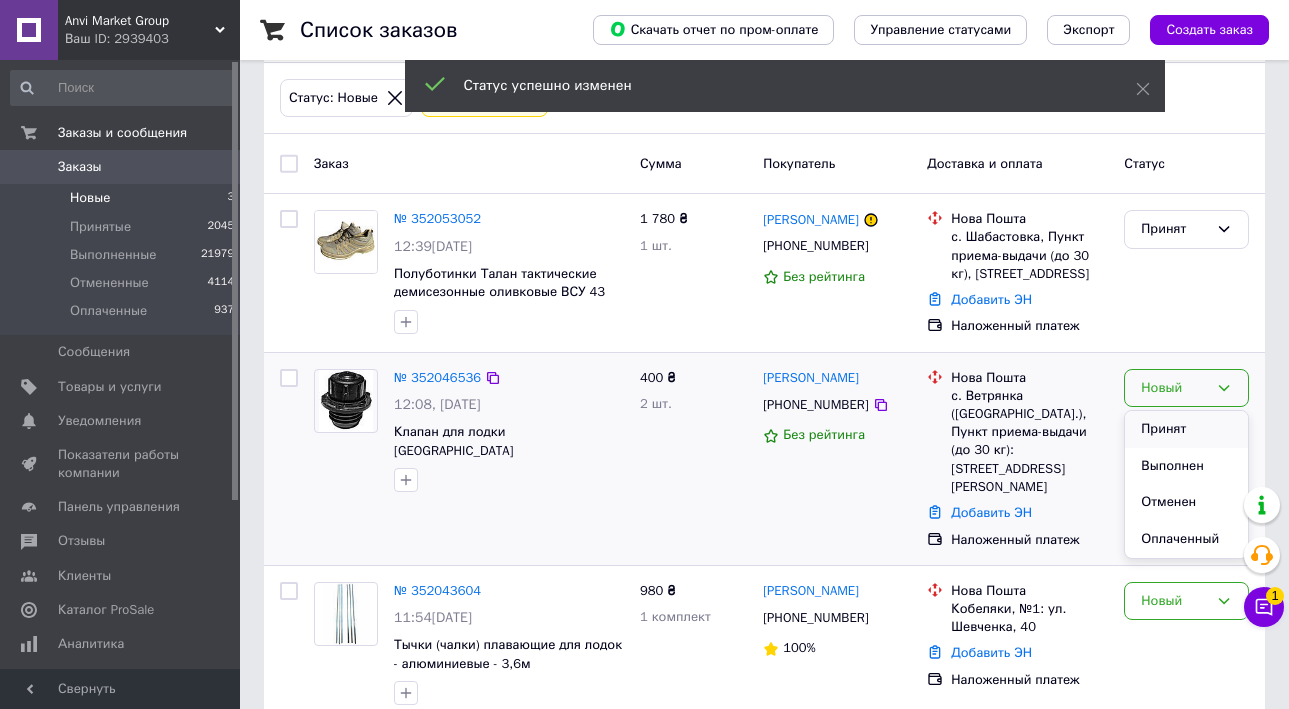 click on "Принят" at bounding box center (1186, 429) 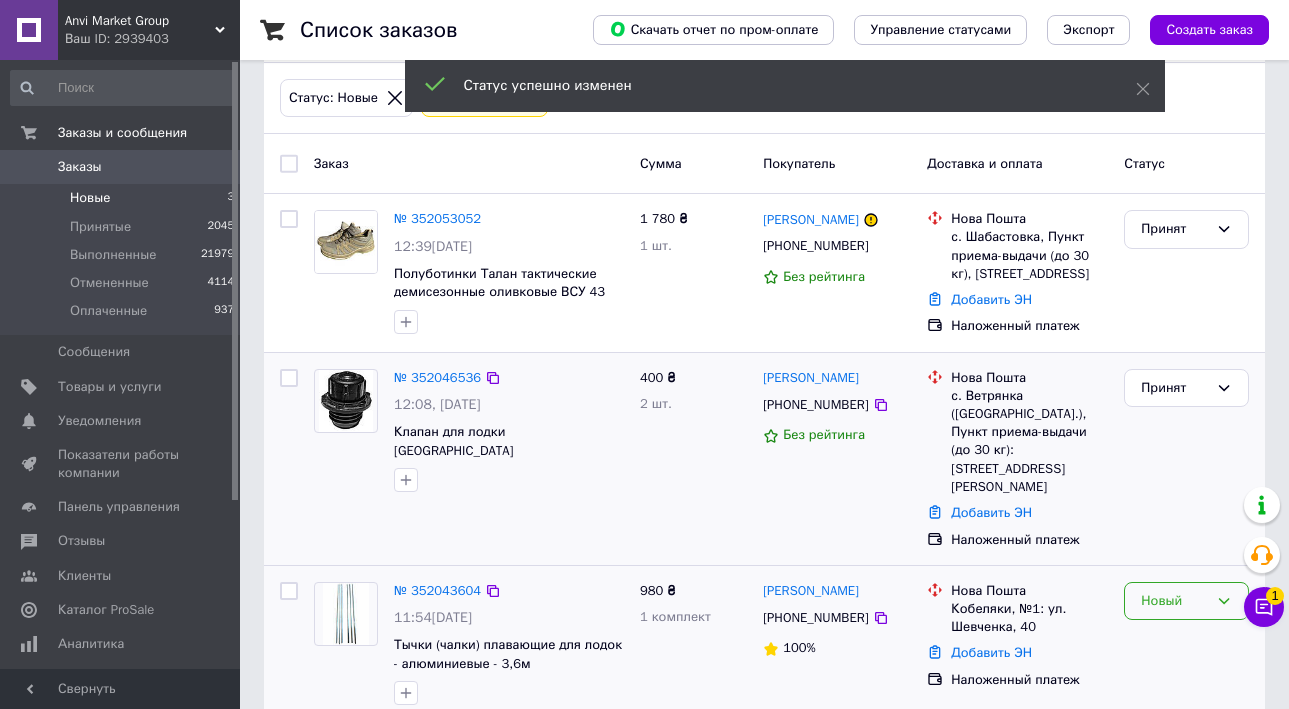 click on "Новый" at bounding box center (1174, 601) 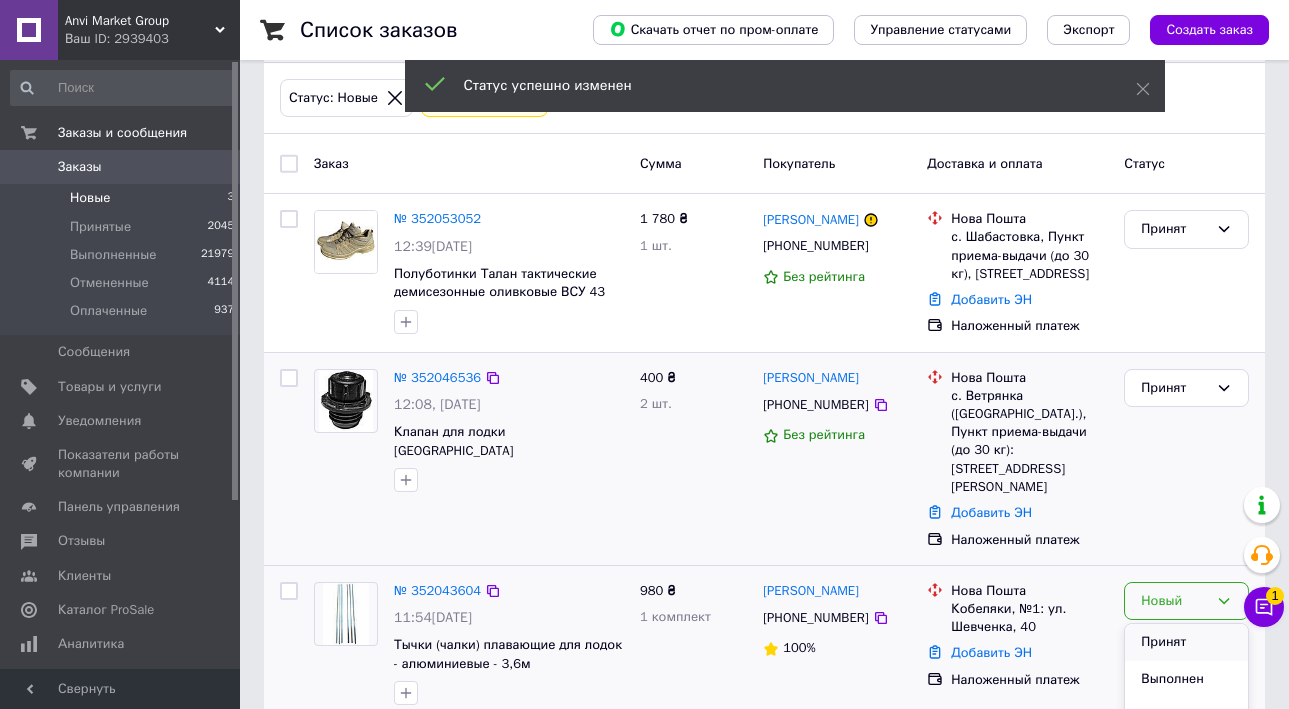 click on "Принят" at bounding box center (1186, 642) 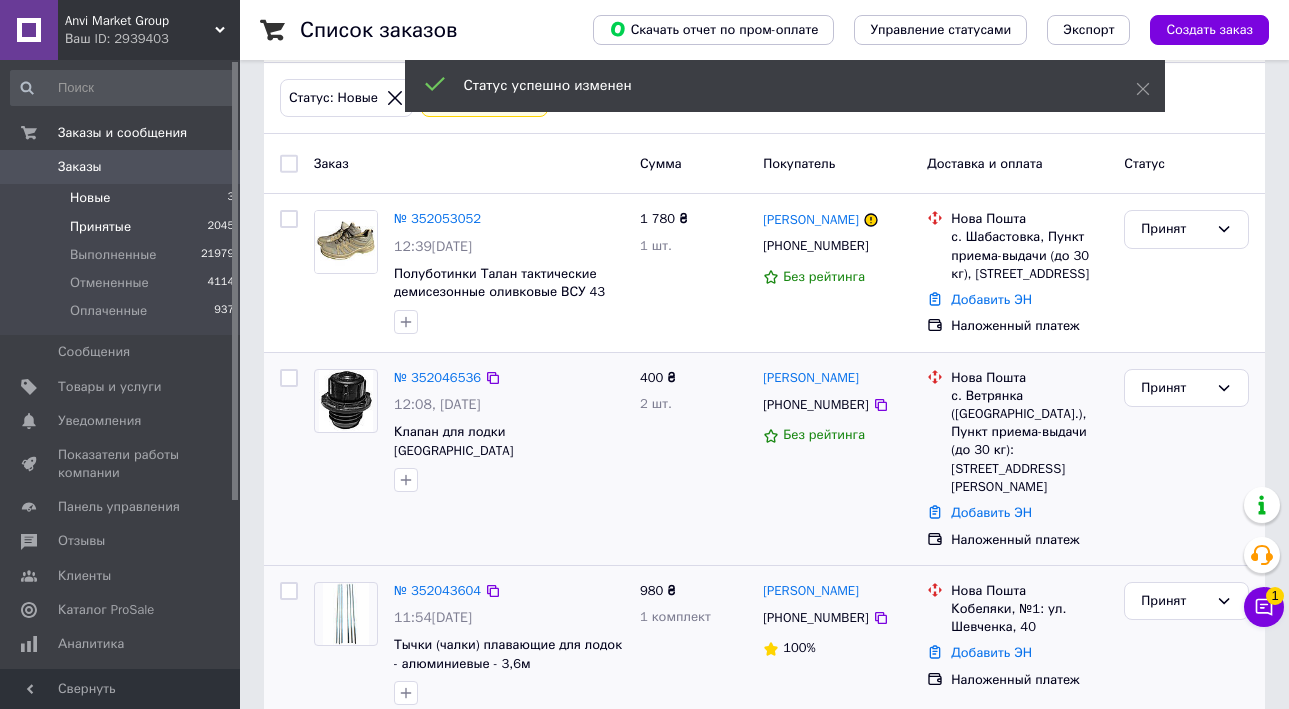click on "Принятые" at bounding box center [100, 227] 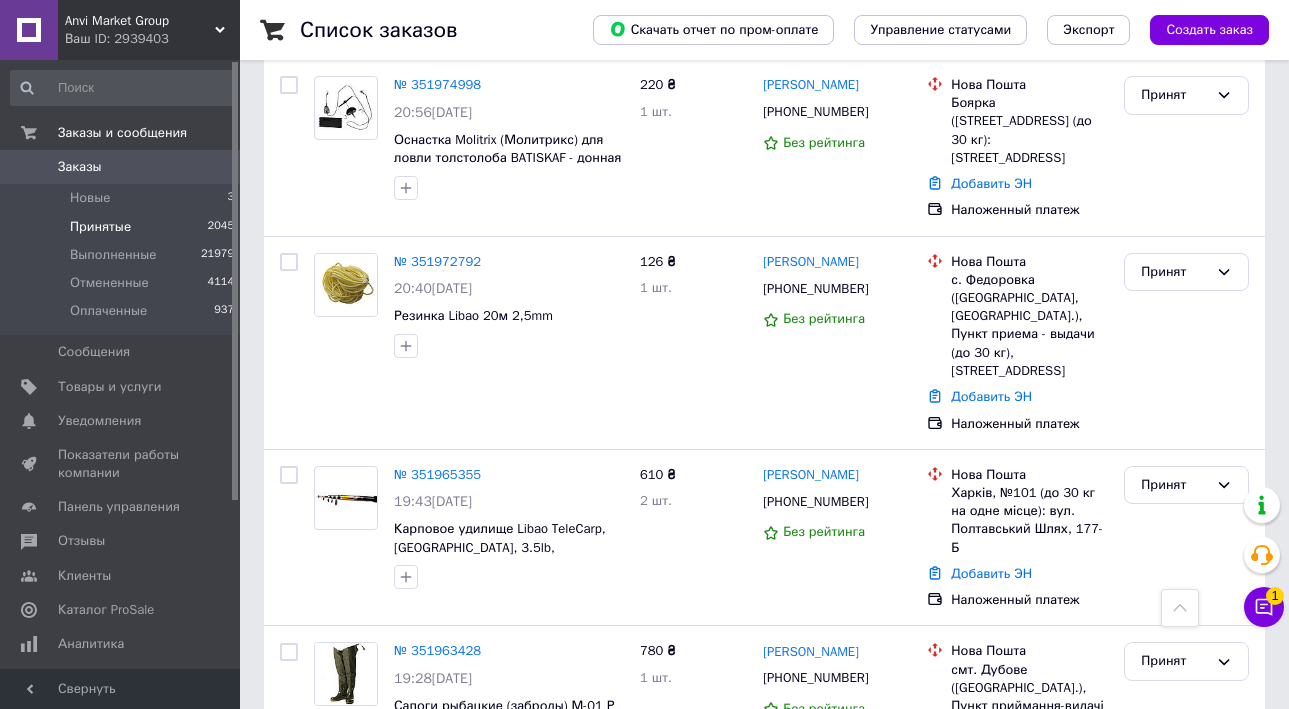 scroll, scrollTop: 1400, scrollLeft: 0, axis: vertical 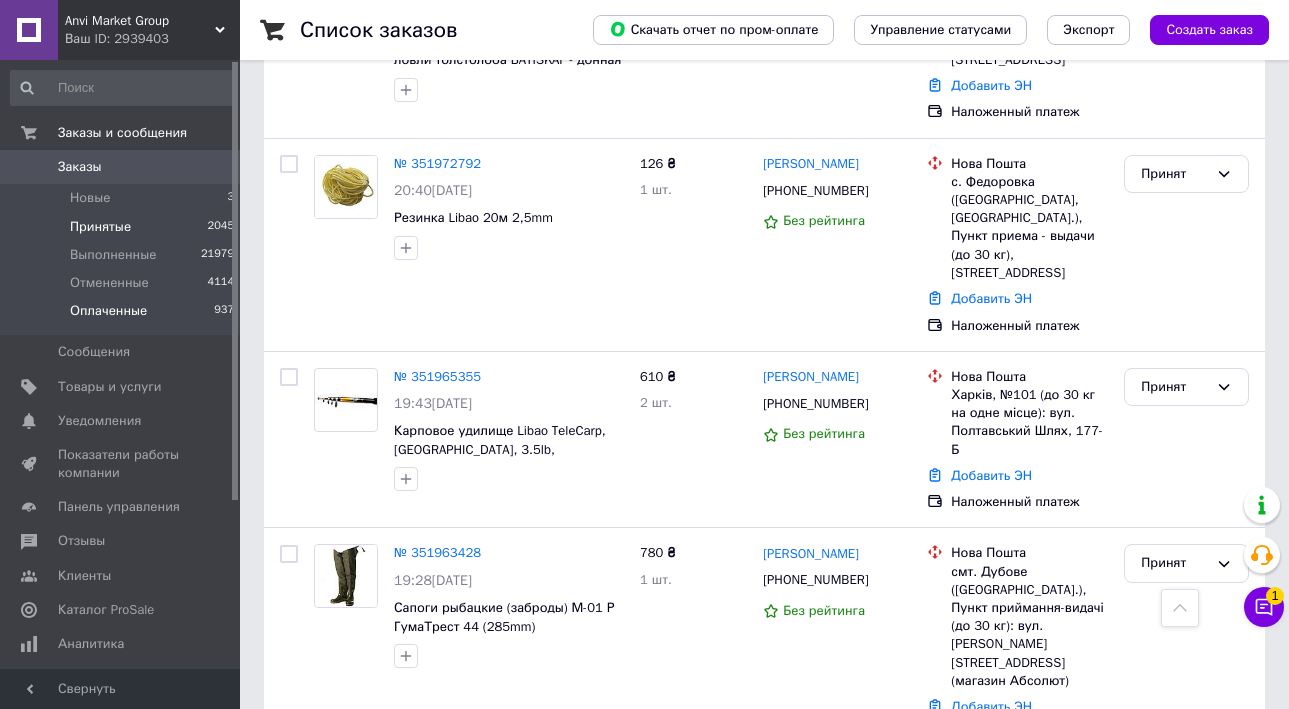 click on "Оплаченные" at bounding box center (108, 311) 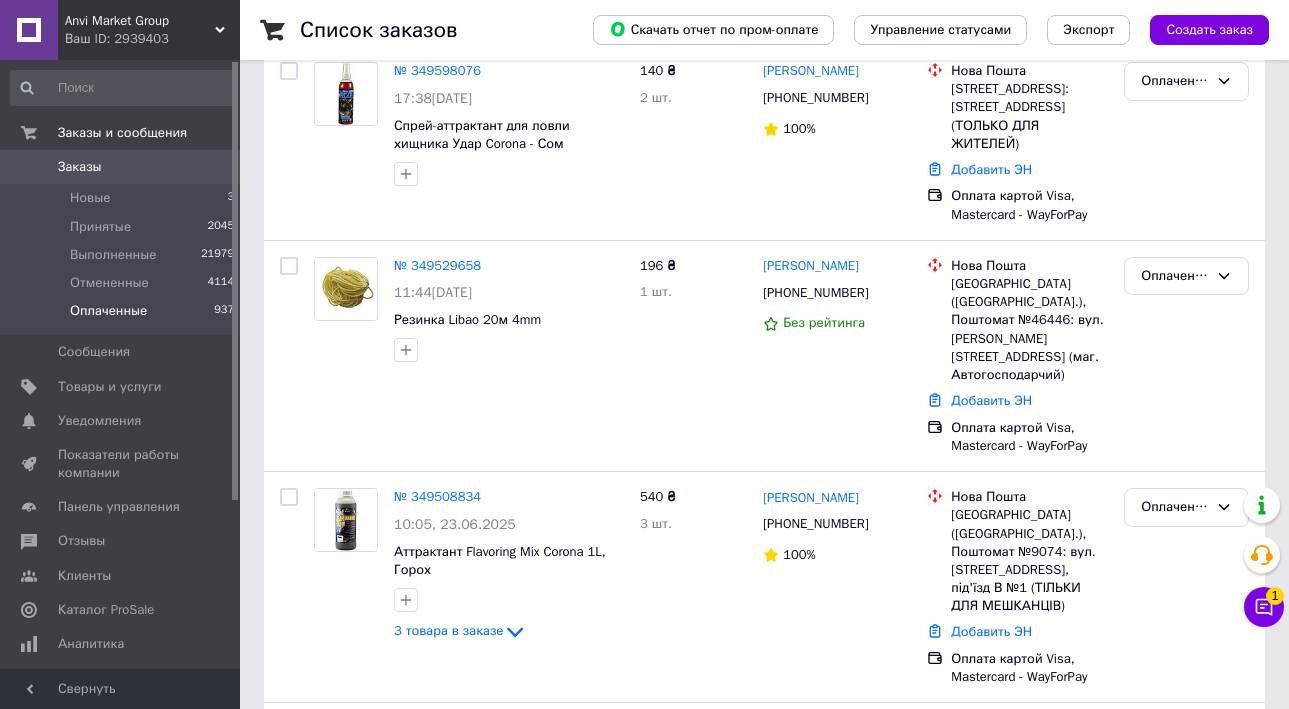 scroll, scrollTop: 0, scrollLeft: 0, axis: both 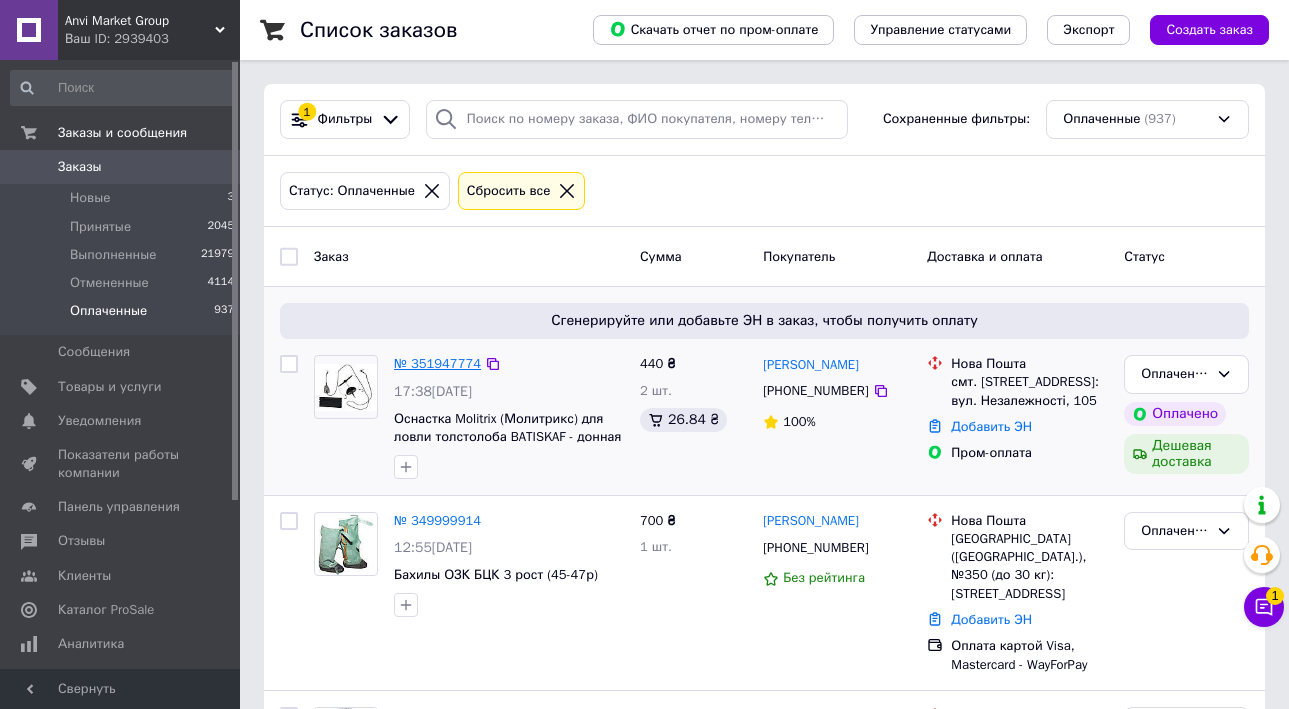 click on "№ 351947774" at bounding box center (437, 363) 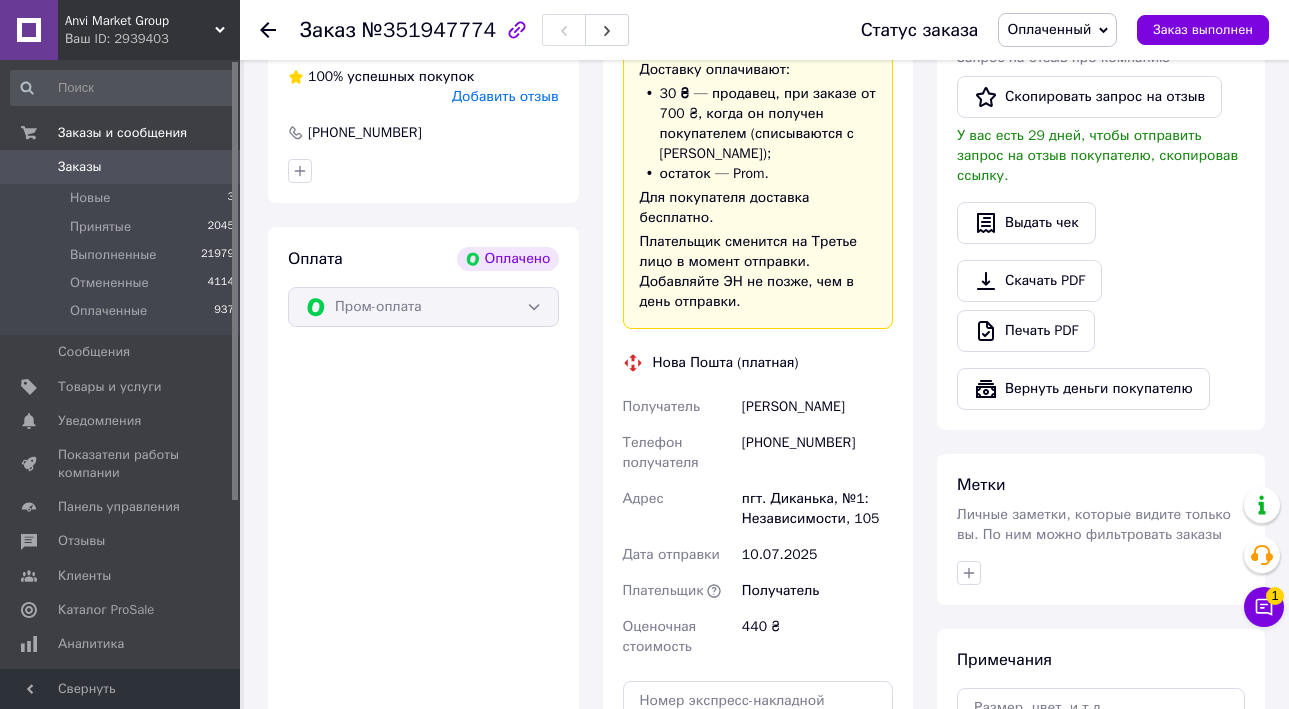 scroll, scrollTop: 700, scrollLeft: 0, axis: vertical 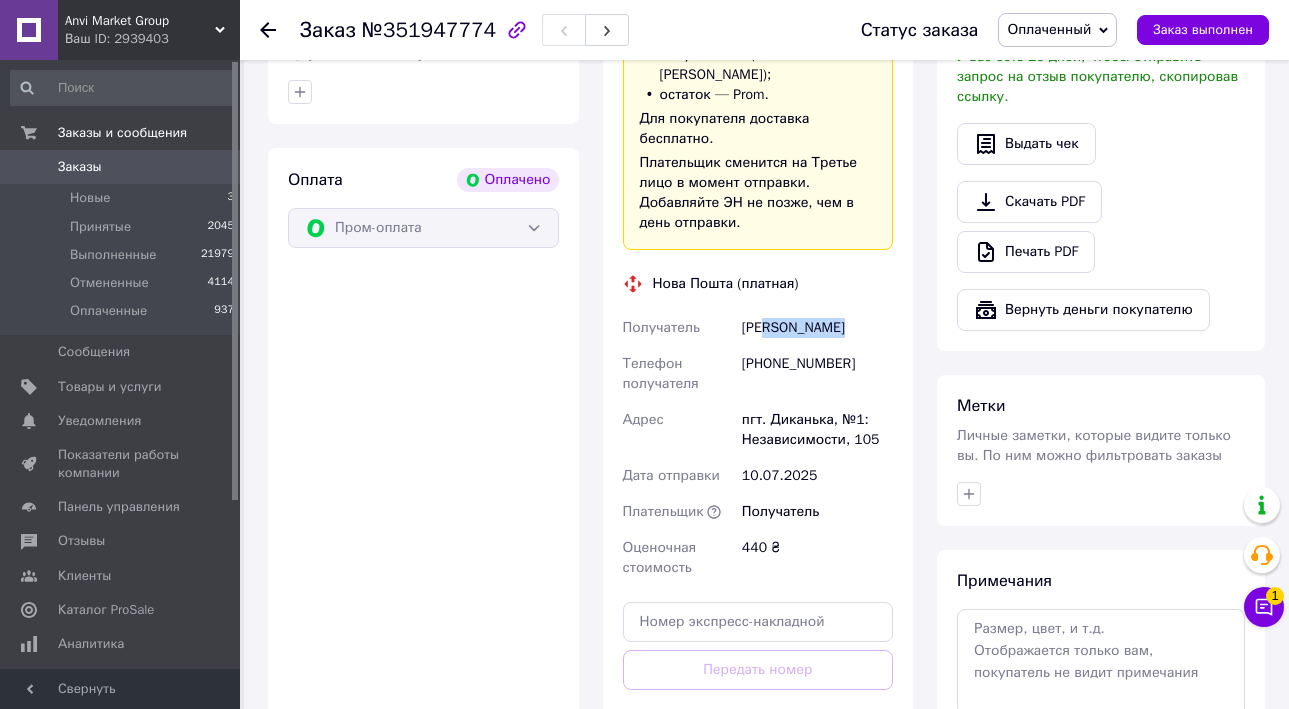 drag, startPoint x: 843, startPoint y: 298, endPoint x: 787, endPoint y: 286, distance: 57.271286 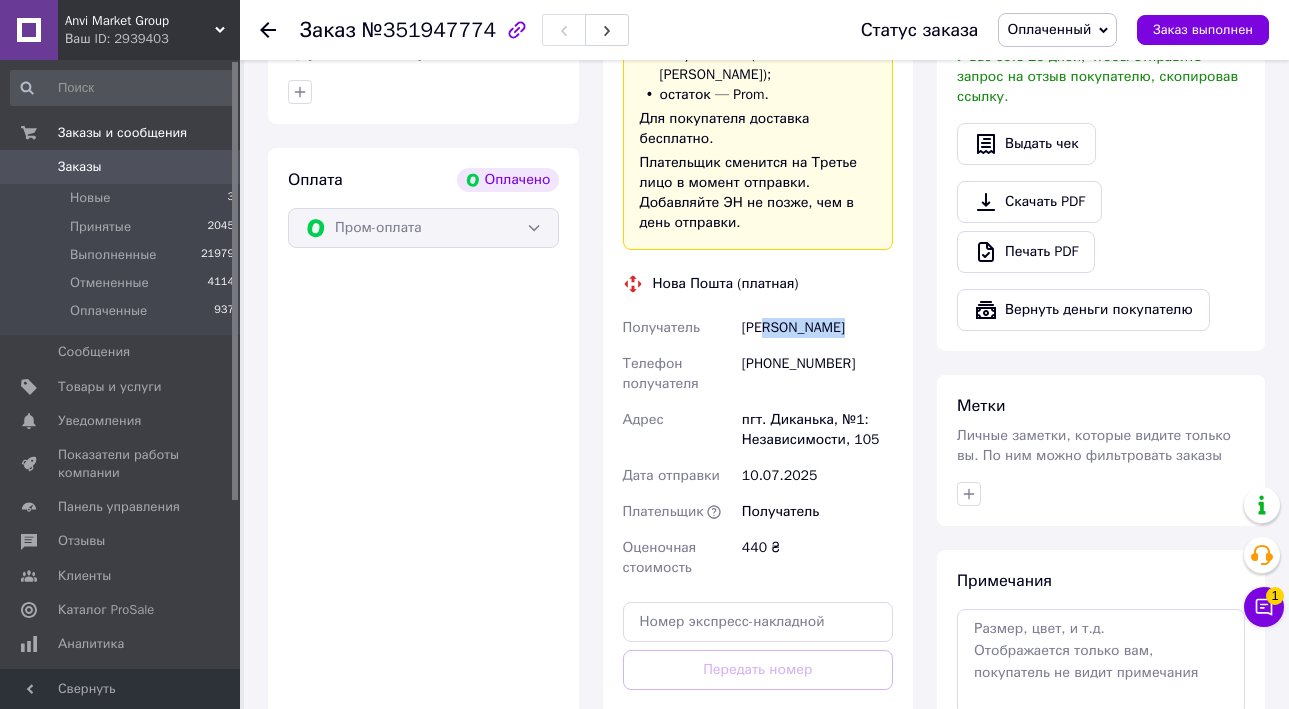 click on "[PERSON_NAME]" at bounding box center [817, 328] 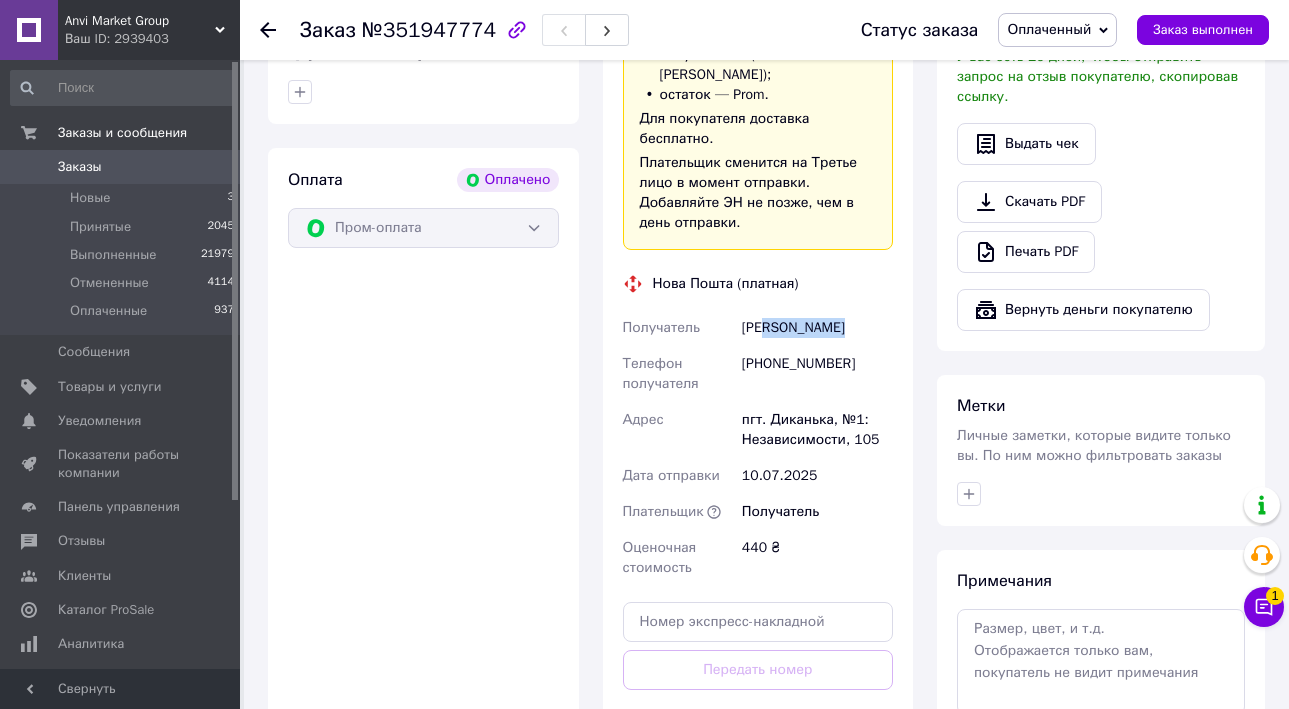 copy on "Получатель [PERSON_NAME]" 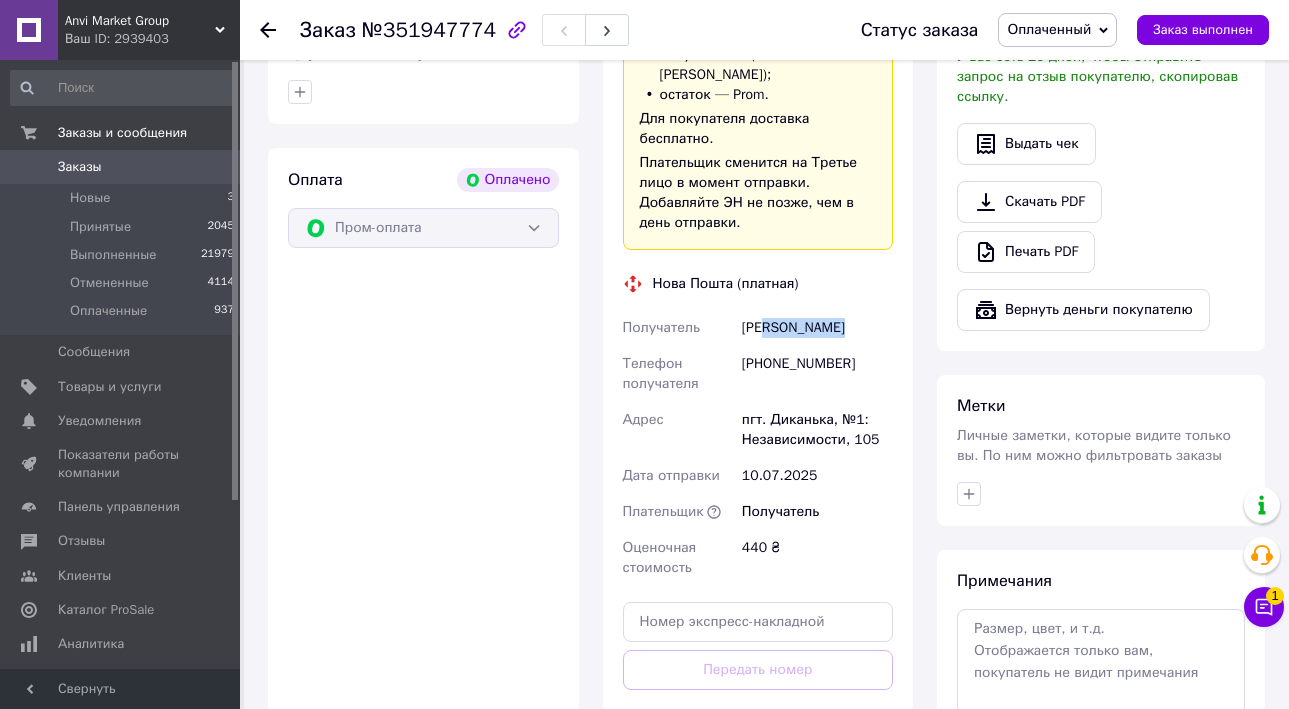 drag, startPoint x: 860, startPoint y: 285, endPoint x: 164, endPoint y: 388, distance: 703.58014 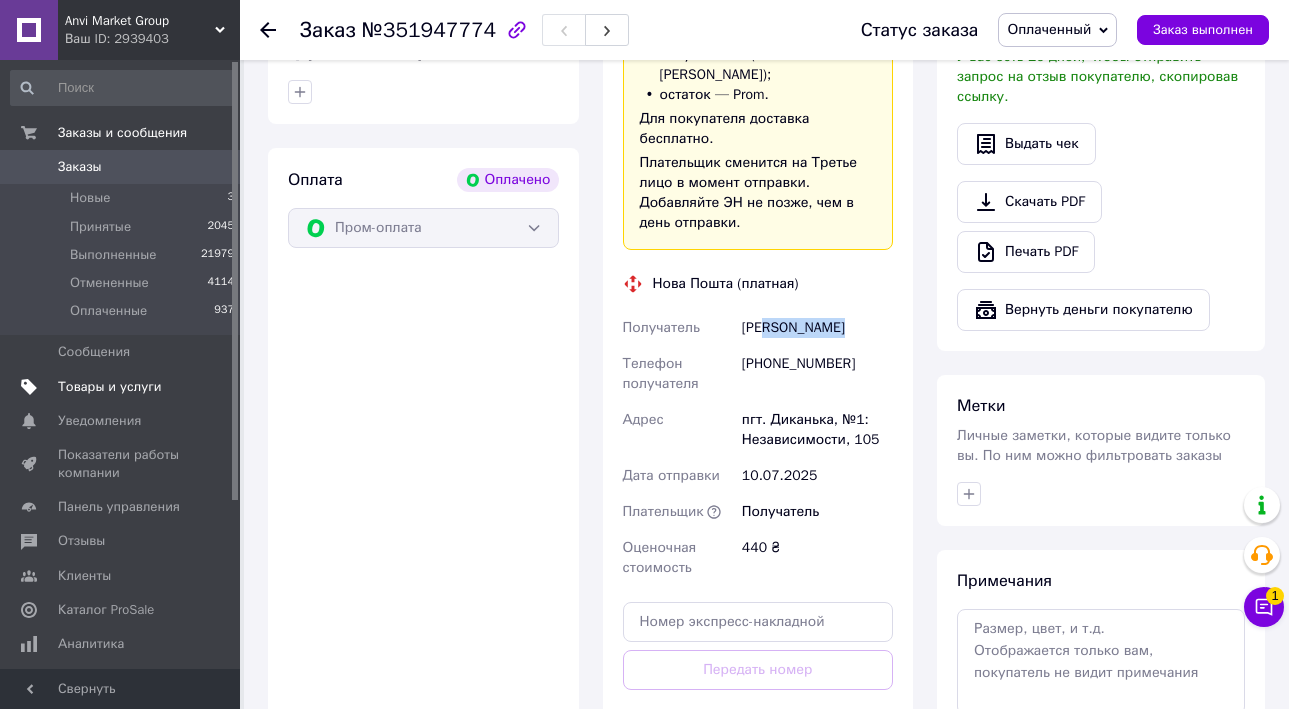 click on "Получатель [PERSON_NAME] Телефон получателя [PHONE_NUMBER] [GEOGRAPHIC_DATA] пгт. Диканька, №1: Независимости, 105 Дата отправки [DATE] Плательщик   Получатель Оценочная стоимость 440 ₴" at bounding box center (758, 448) 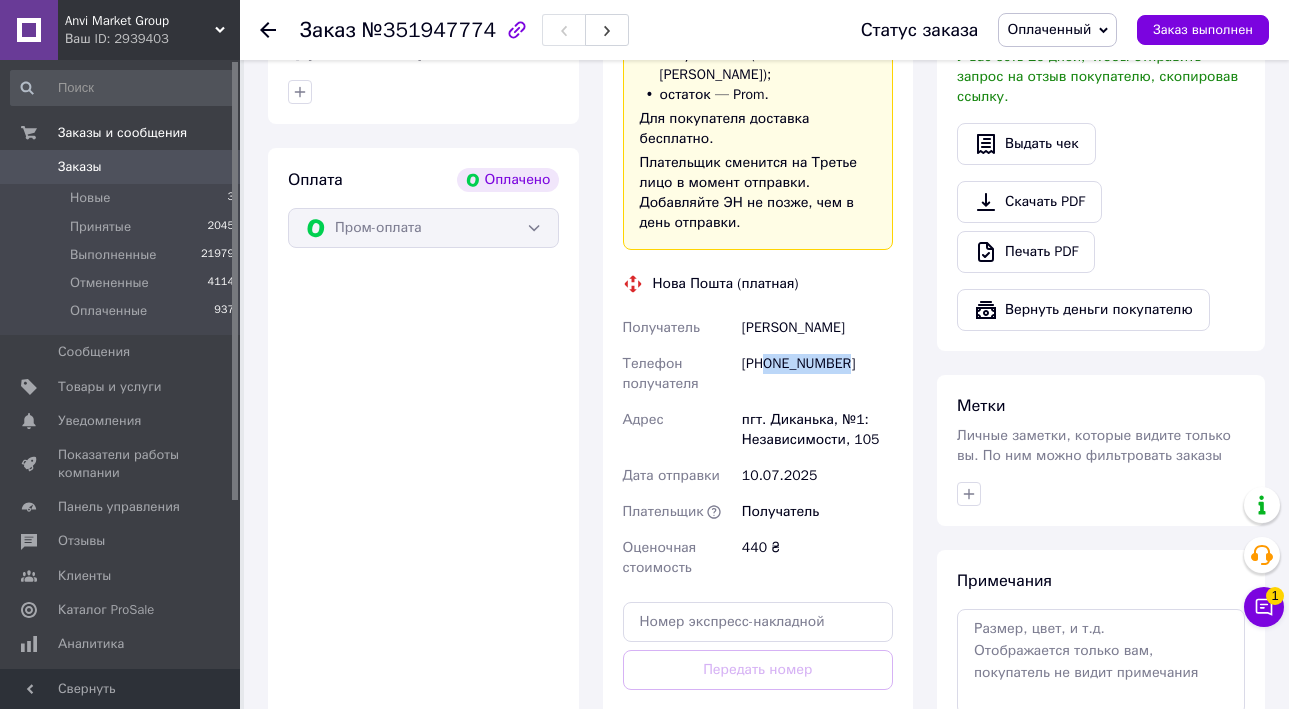 drag, startPoint x: 863, startPoint y: 339, endPoint x: 766, endPoint y: 333, distance: 97.18539 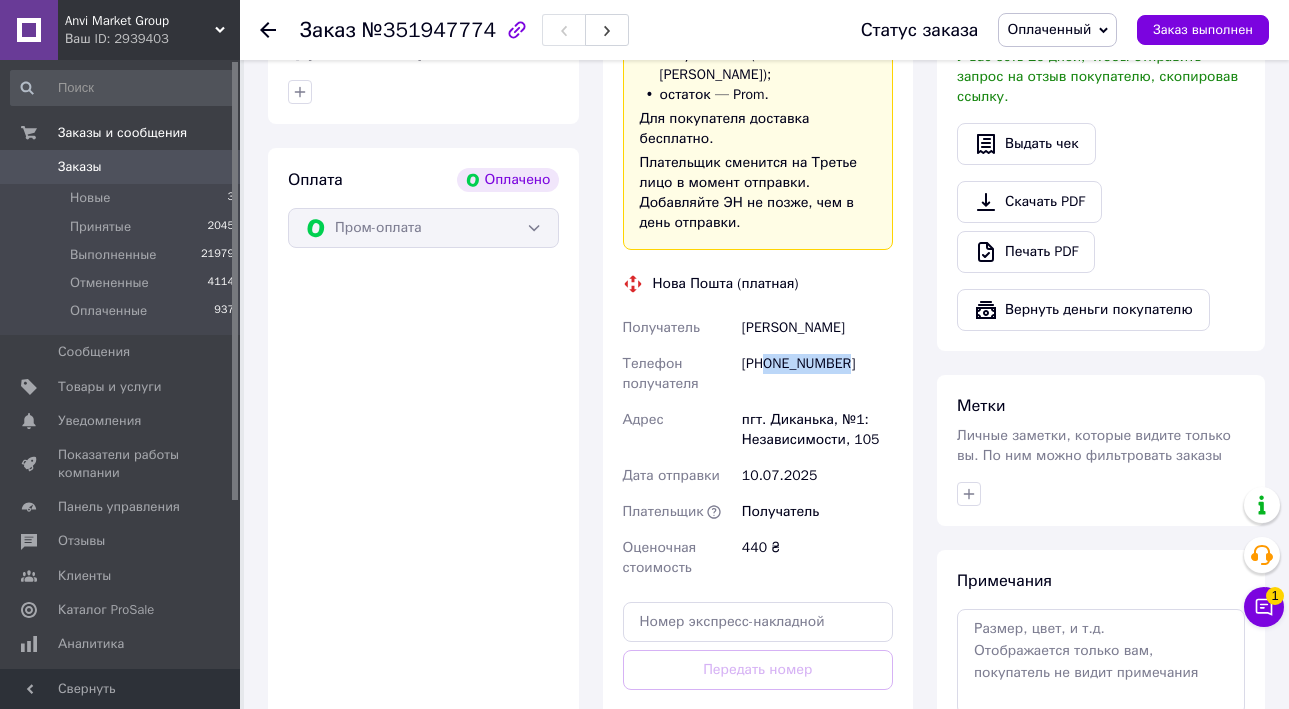 click on "[PHONE_NUMBER]" at bounding box center (817, 374) 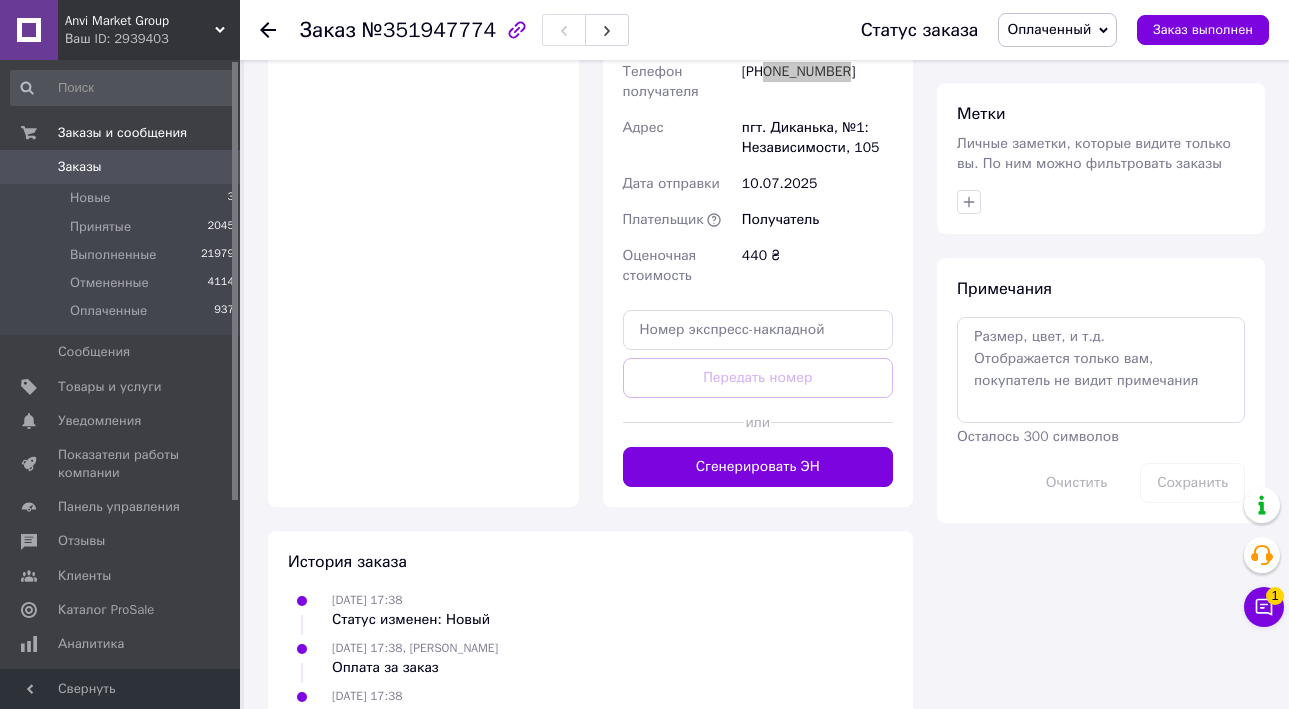 scroll, scrollTop: 1000, scrollLeft: 0, axis: vertical 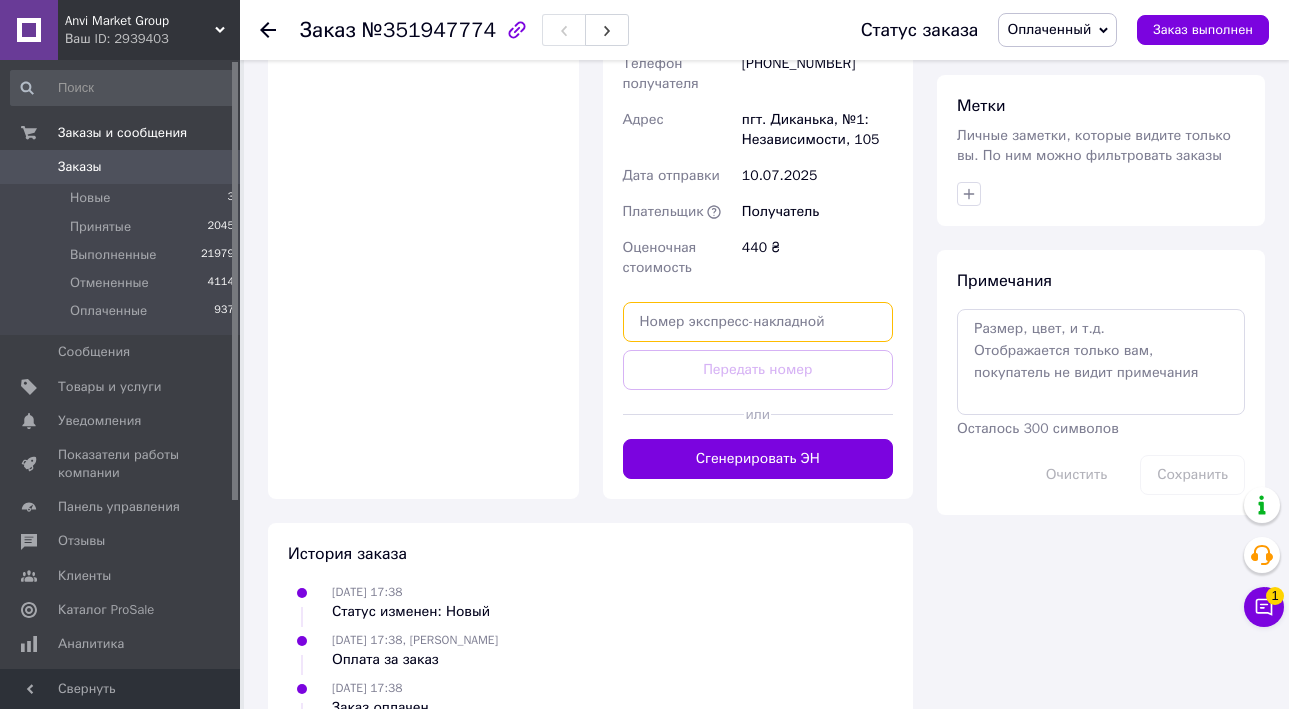 click at bounding box center [758, 322] 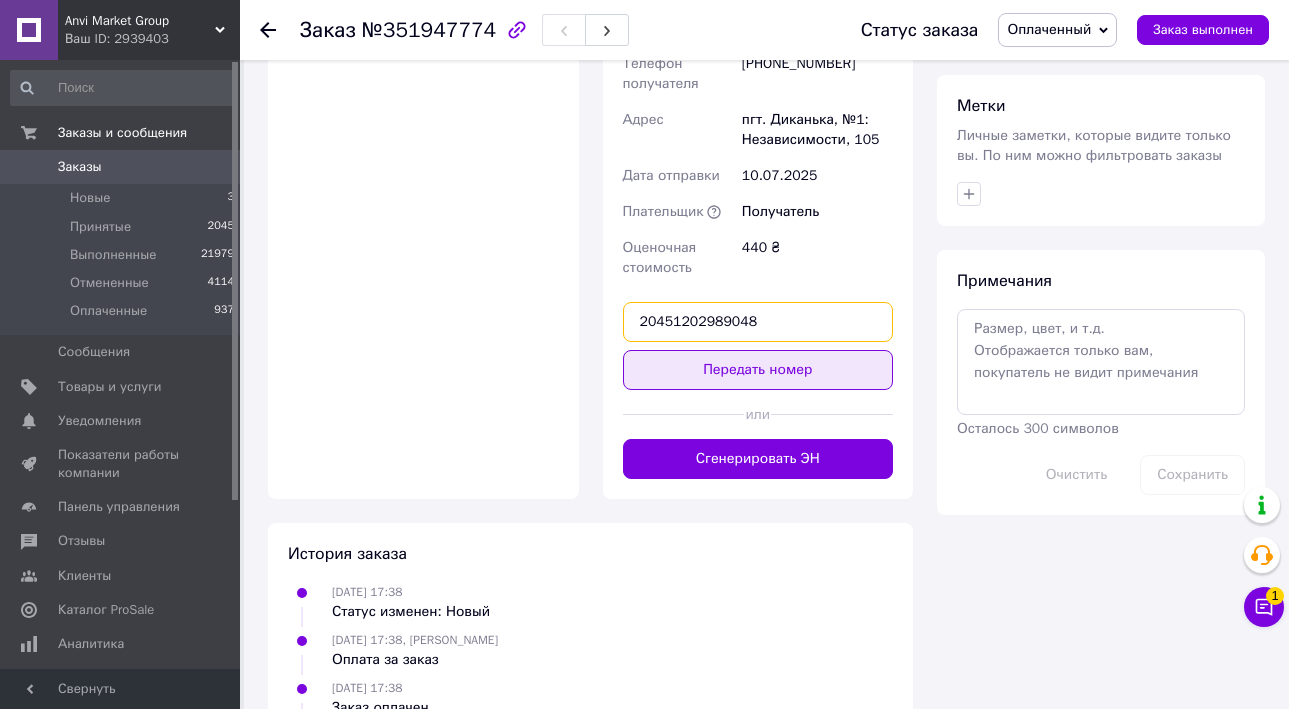 type on "20451202989048" 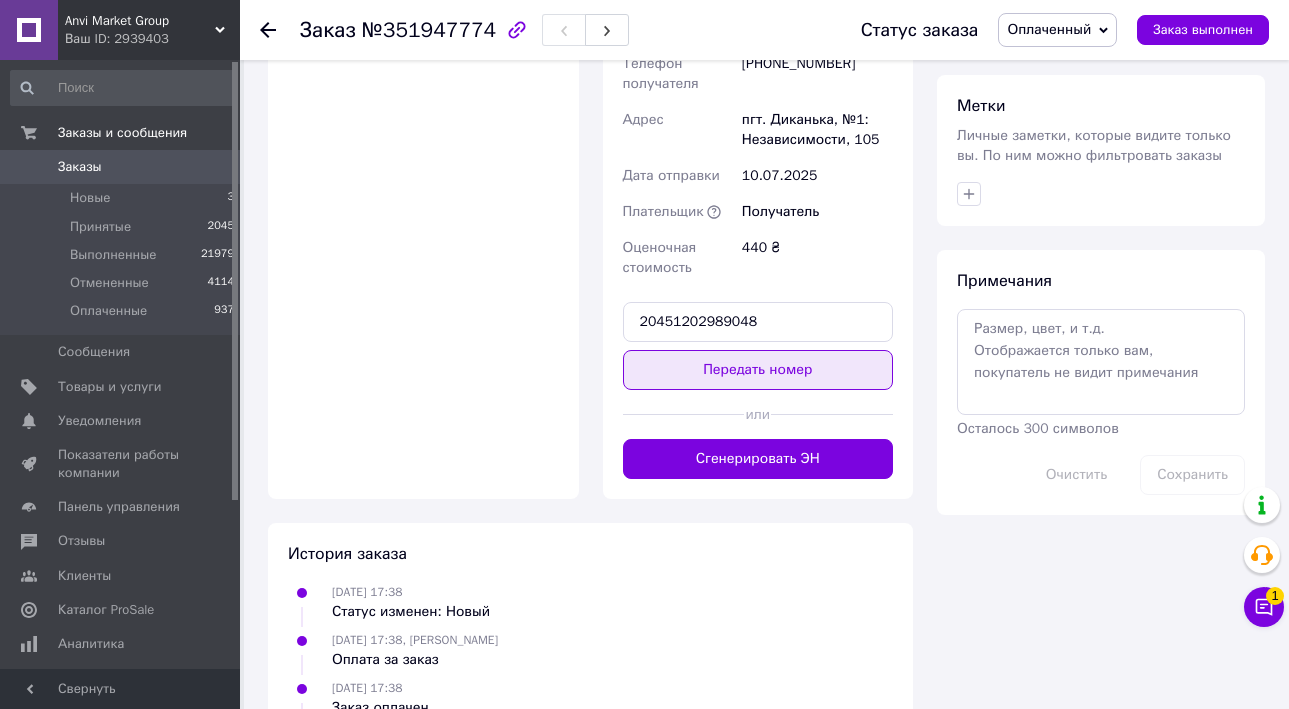 click on "Передать номер" at bounding box center [758, 370] 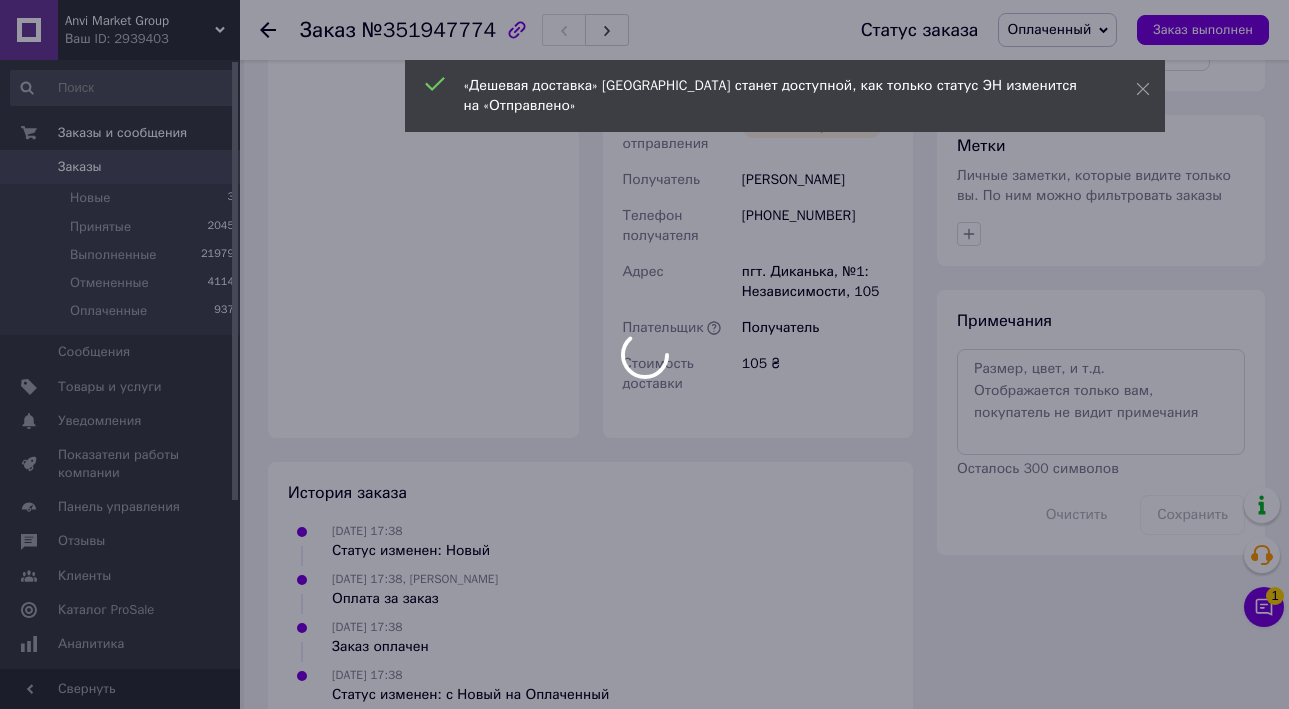 scroll, scrollTop: 1000, scrollLeft: 0, axis: vertical 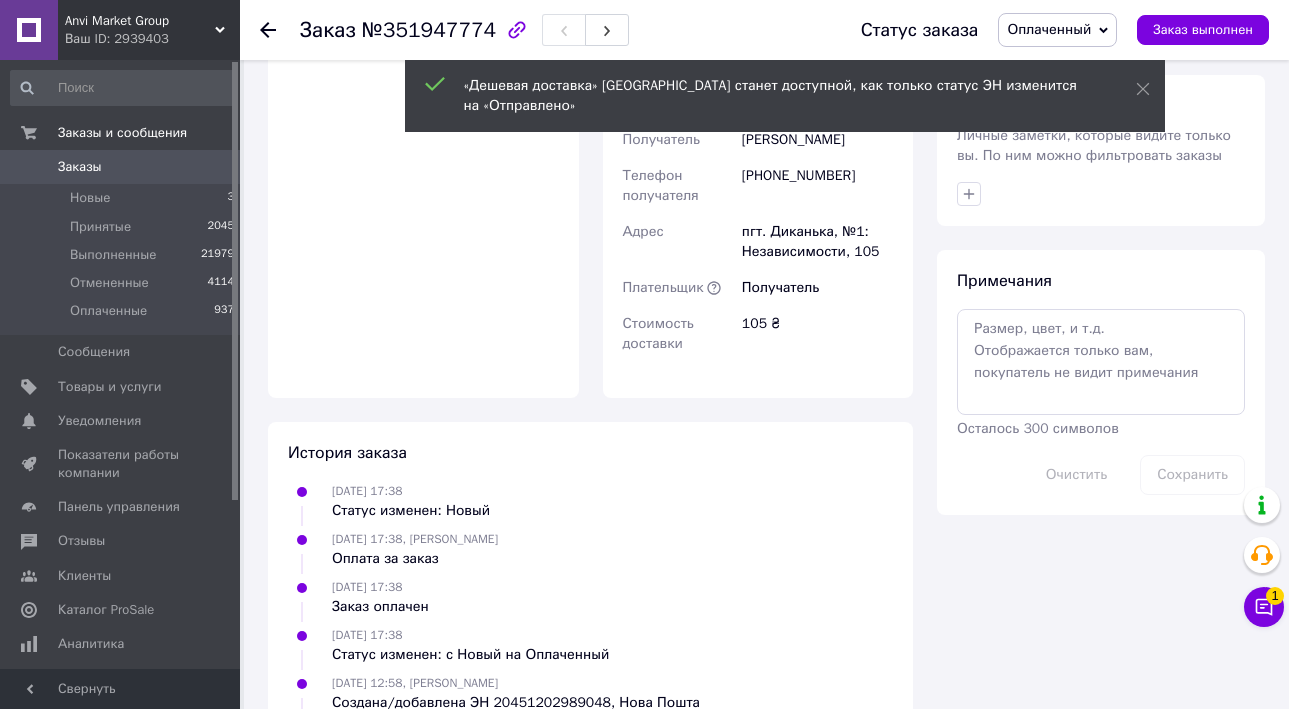 click 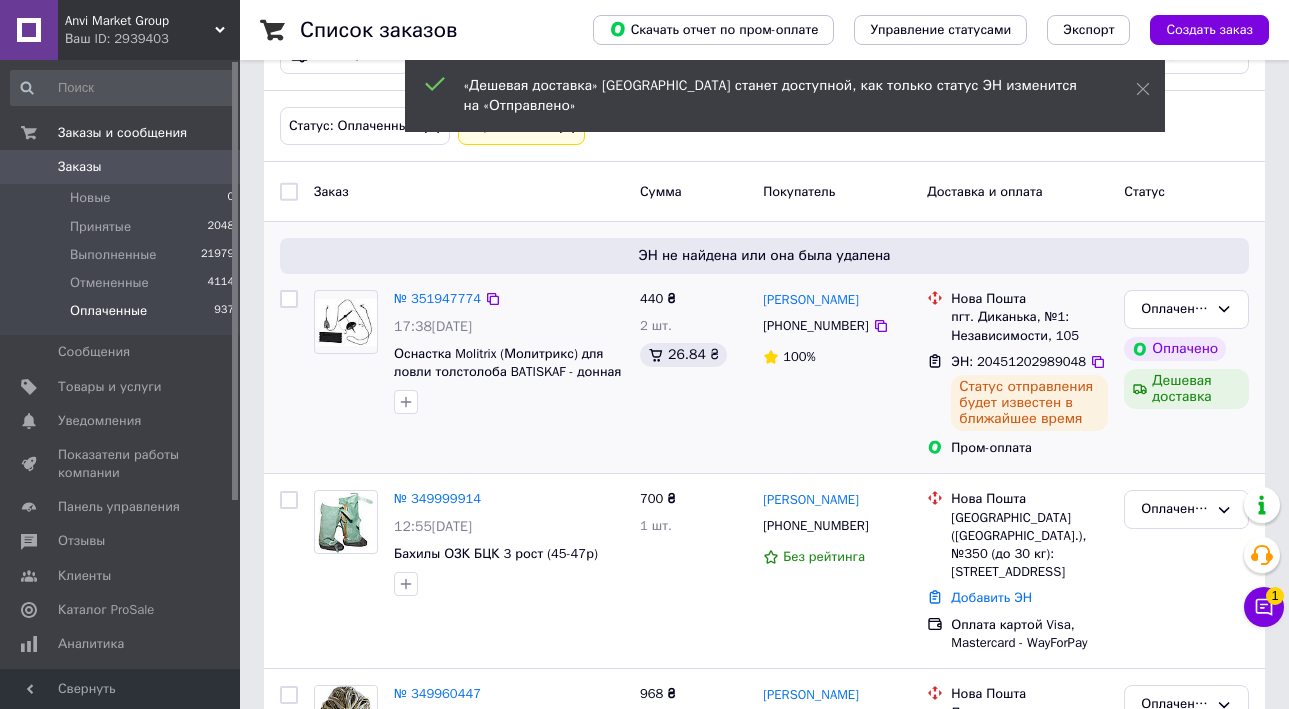 scroll, scrollTop: 100, scrollLeft: 0, axis: vertical 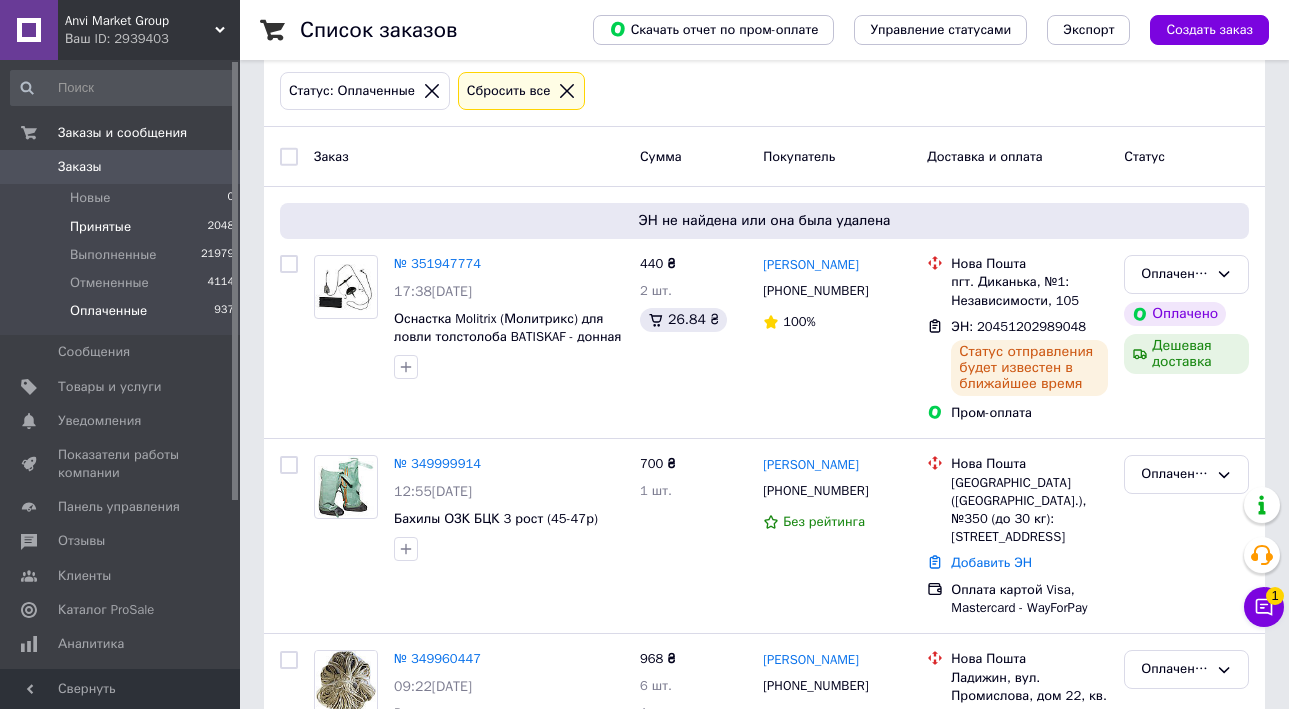 click on "Принятые" at bounding box center (100, 227) 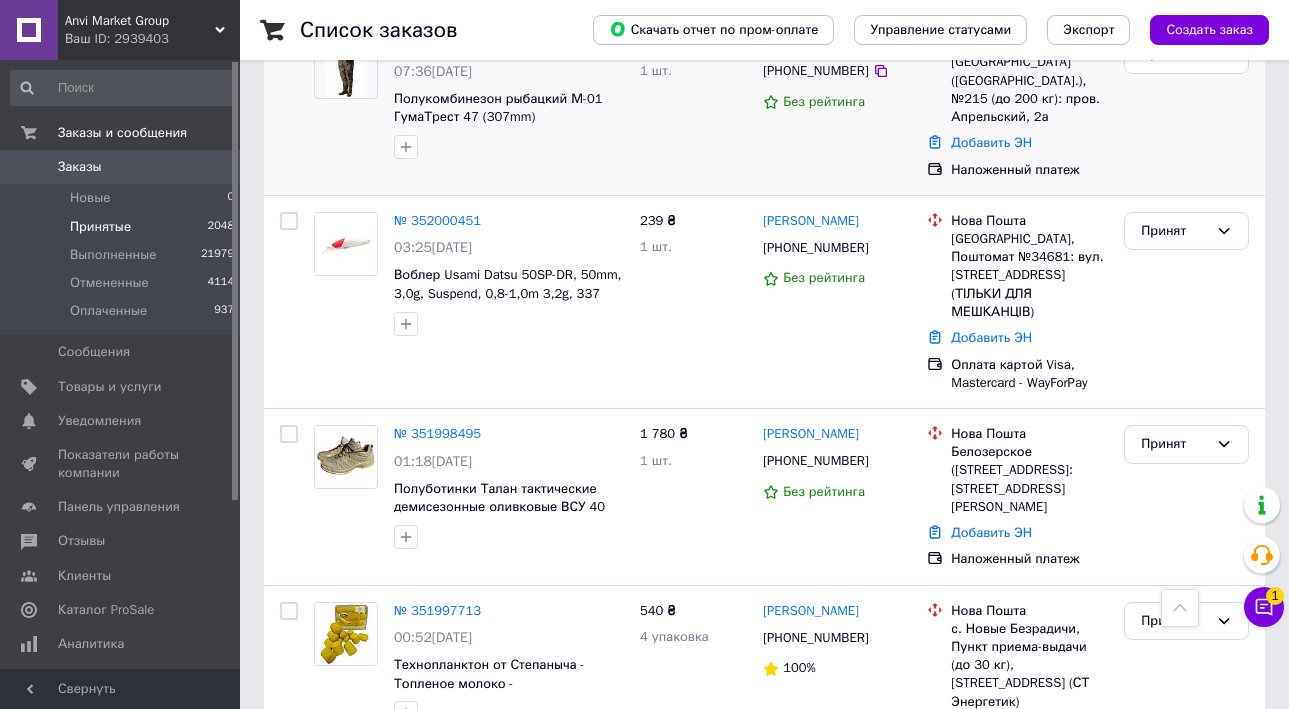scroll, scrollTop: 1000, scrollLeft: 0, axis: vertical 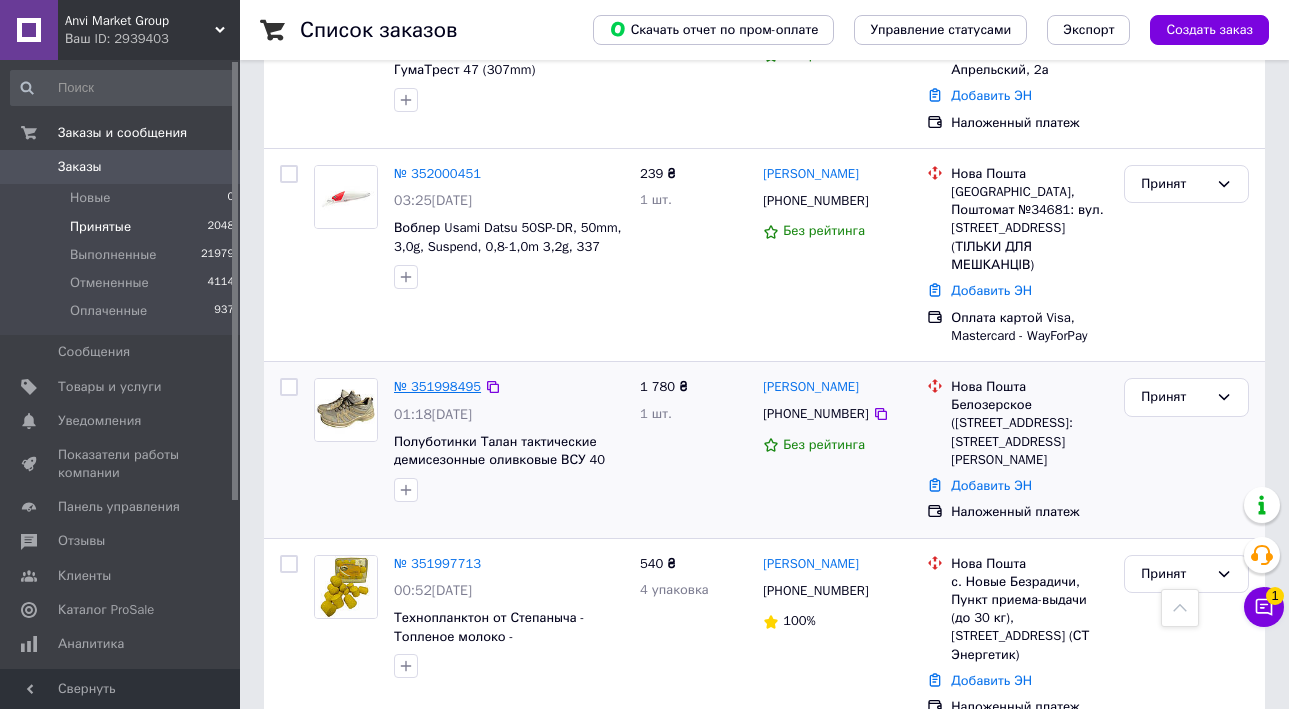 click on "№ 351998495" at bounding box center [437, 386] 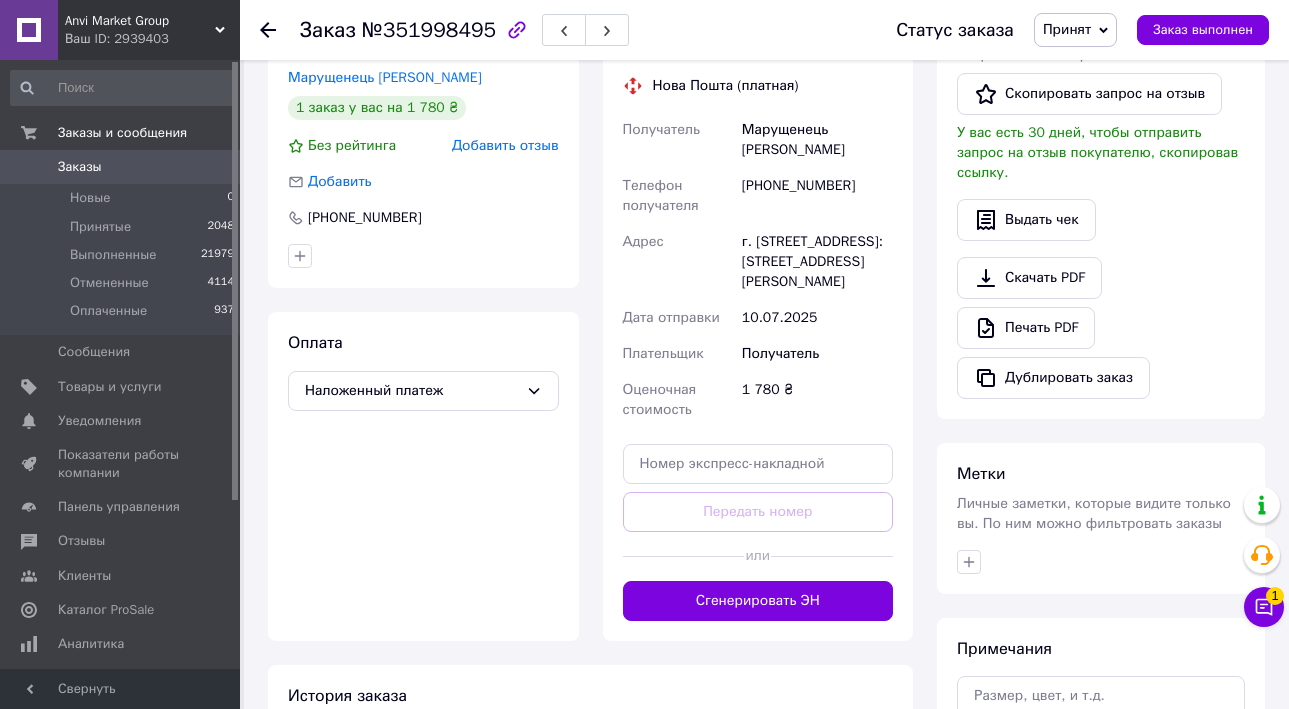 scroll, scrollTop: 465, scrollLeft: 0, axis: vertical 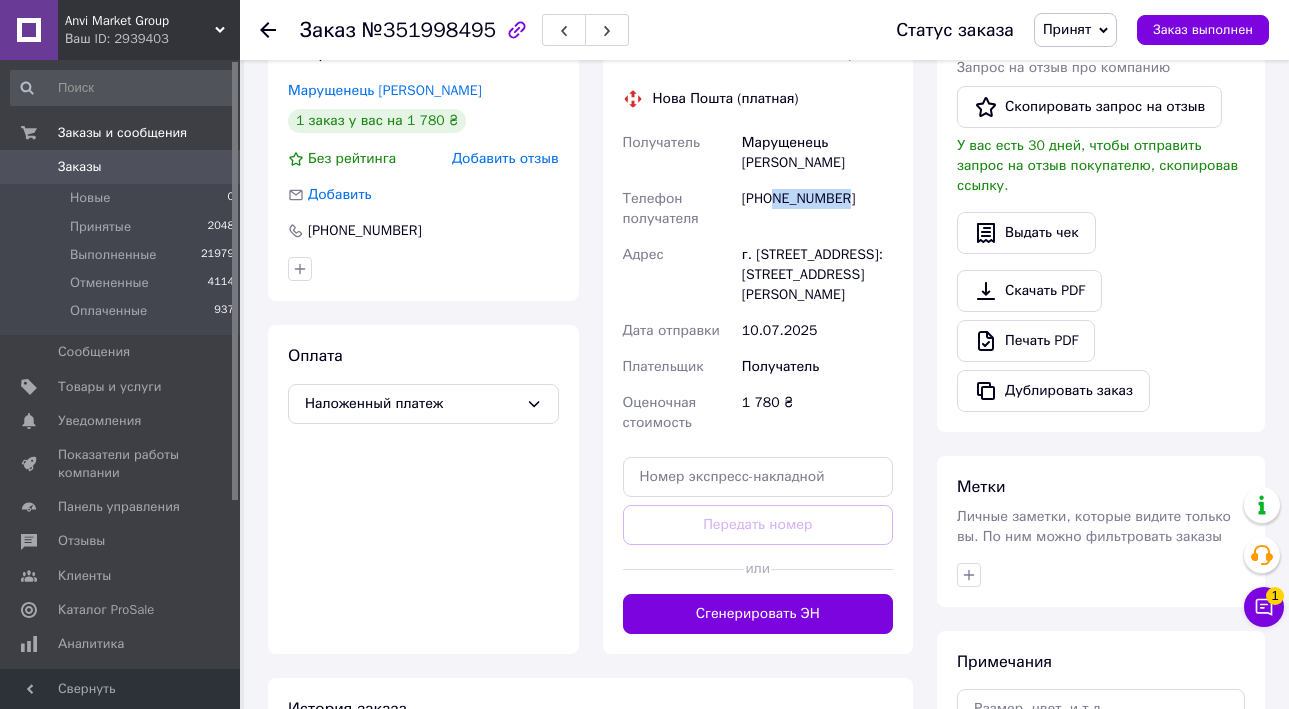 drag, startPoint x: 840, startPoint y: 202, endPoint x: 771, endPoint y: 202, distance: 69 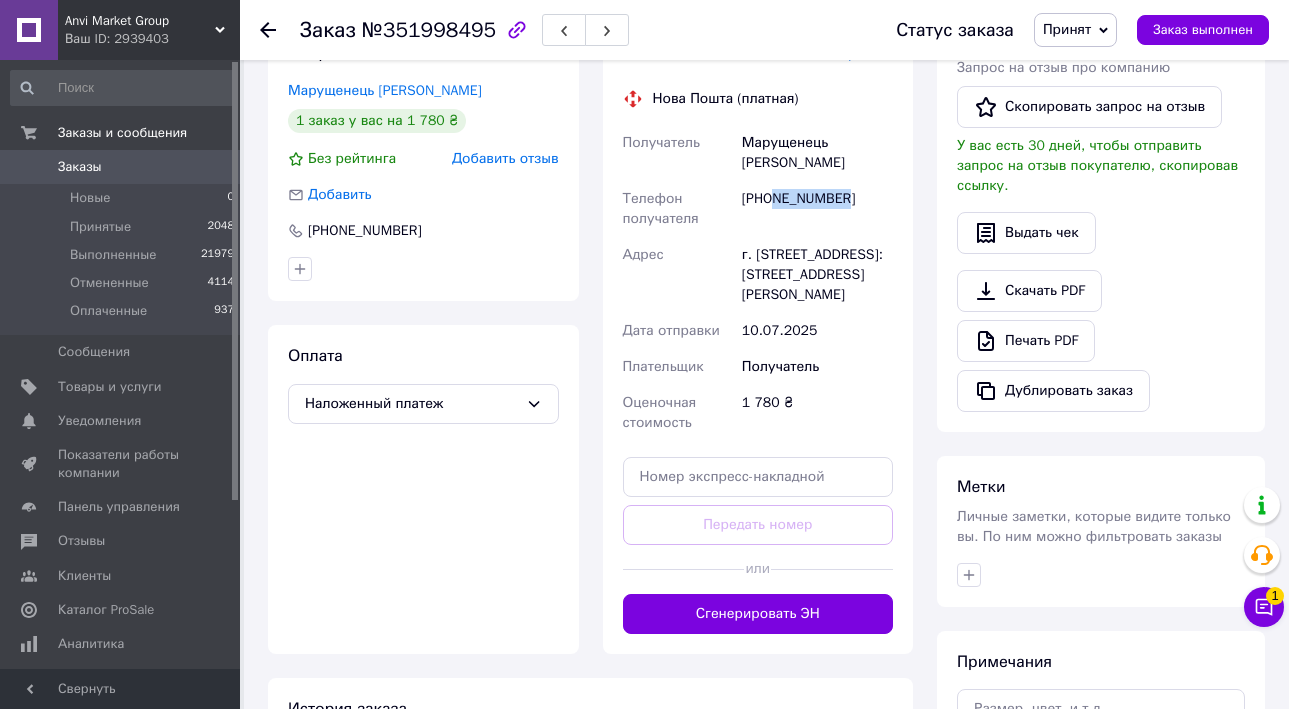 click on "[PHONE_NUMBER]" at bounding box center [817, 209] 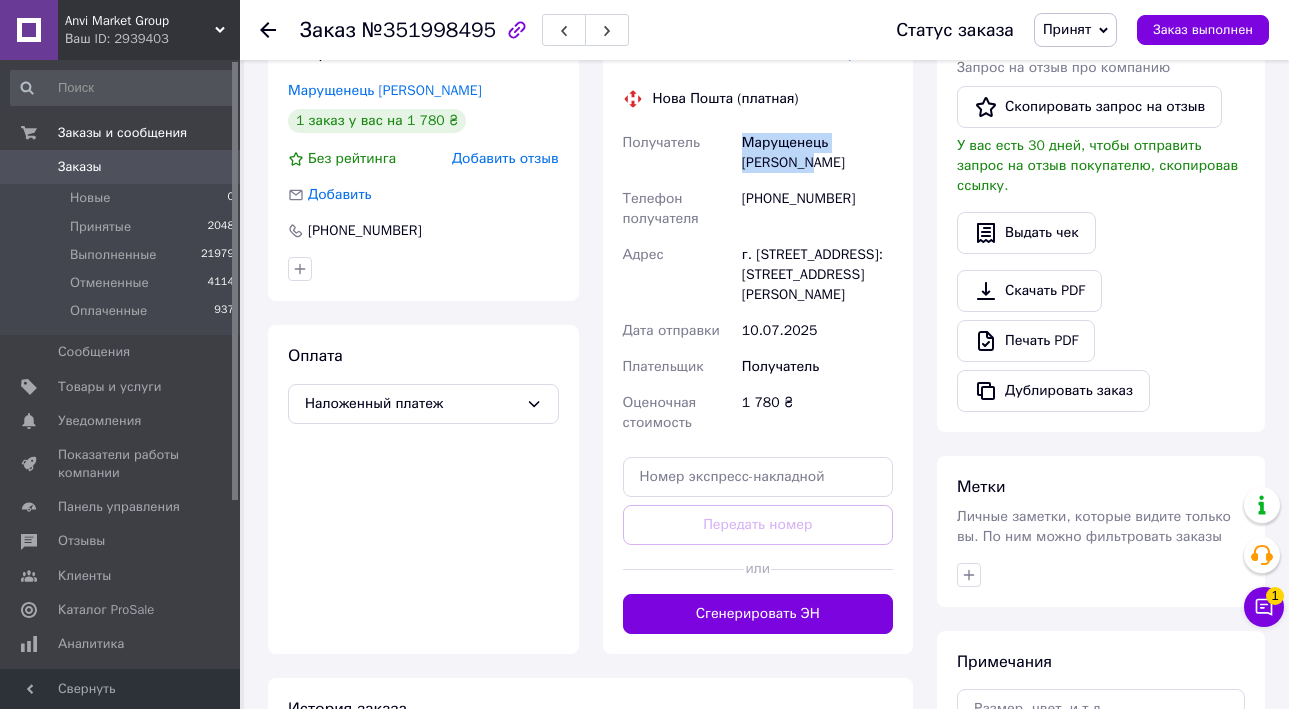 drag, startPoint x: 805, startPoint y: 157, endPoint x: 744, endPoint y: 142, distance: 62.817196 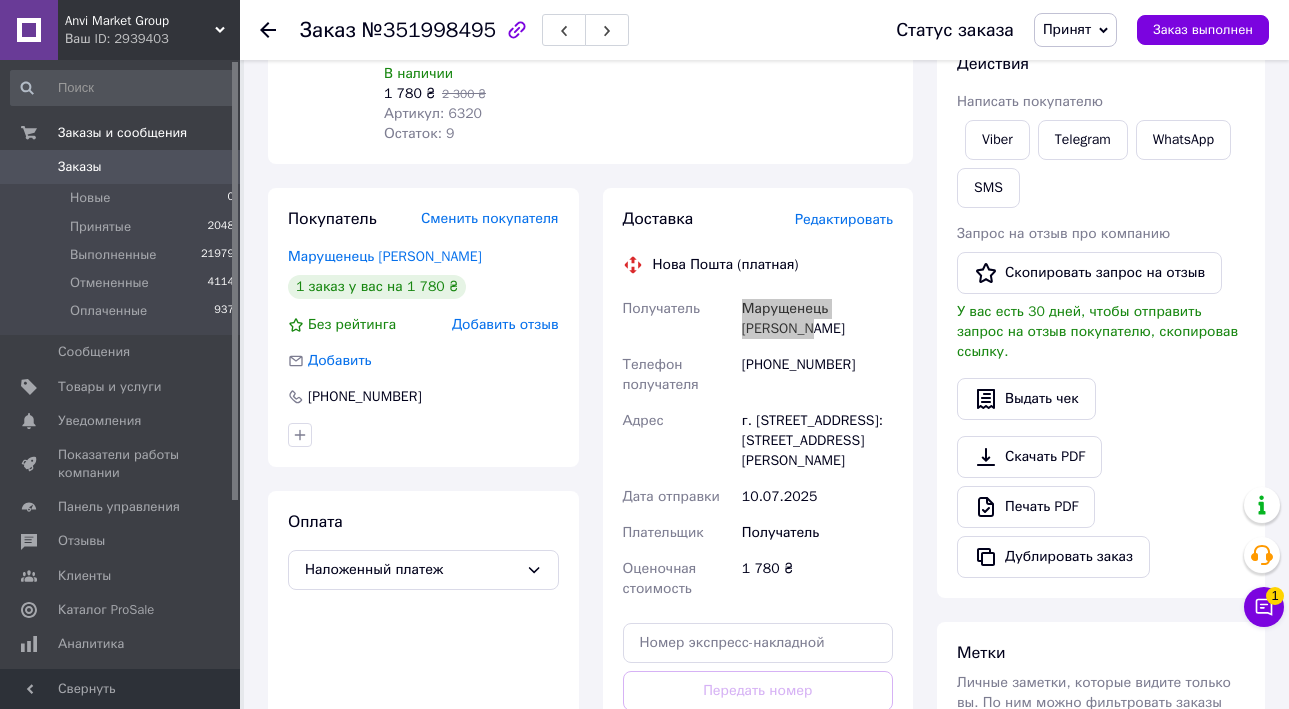 scroll, scrollTop: 300, scrollLeft: 0, axis: vertical 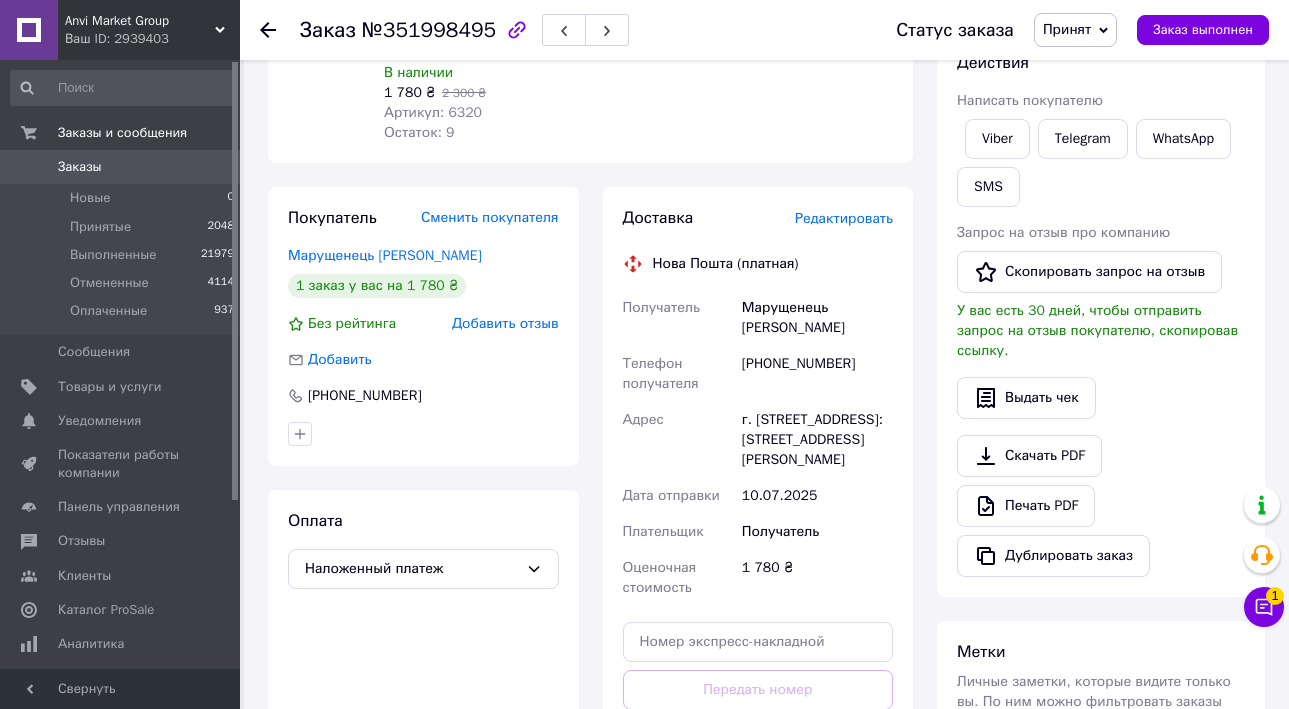 drag, startPoint x: 785, startPoint y: 176, endPoint x: 1117, endPoint y: 98, distance: 341.03958 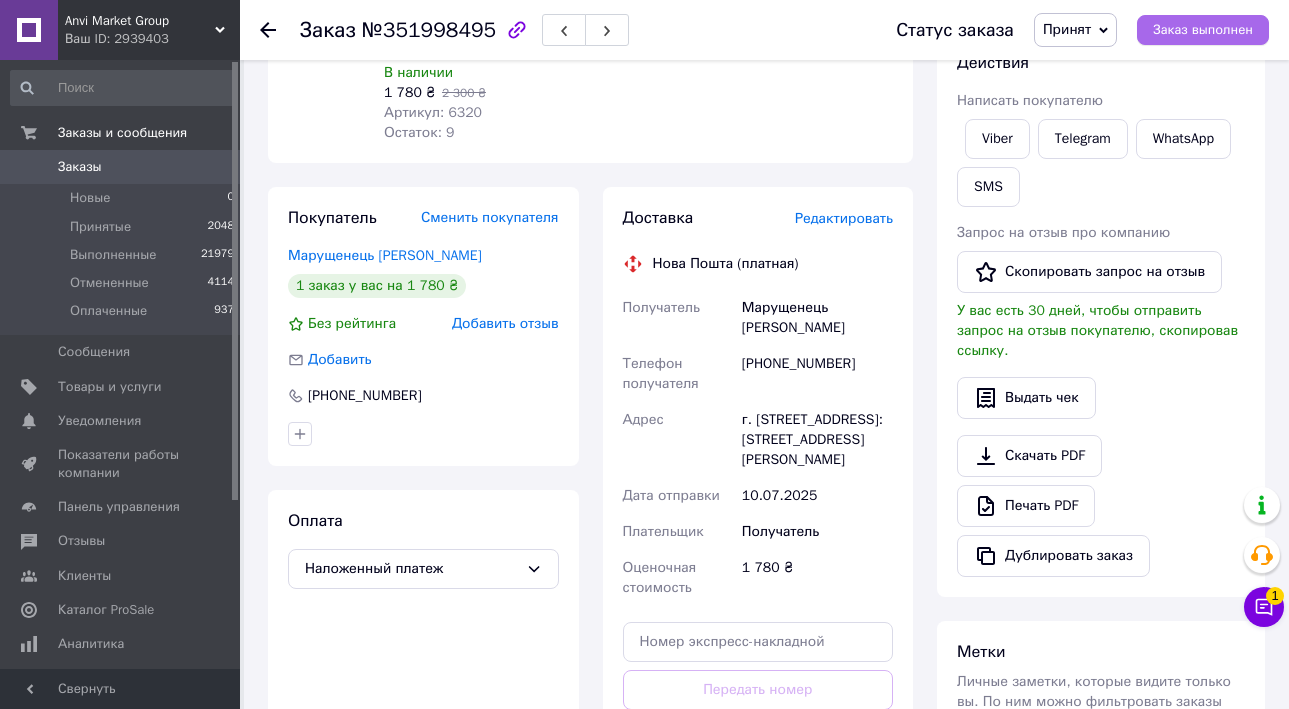 click on "Заказ выполнен" at bounding box center (1203, 30) 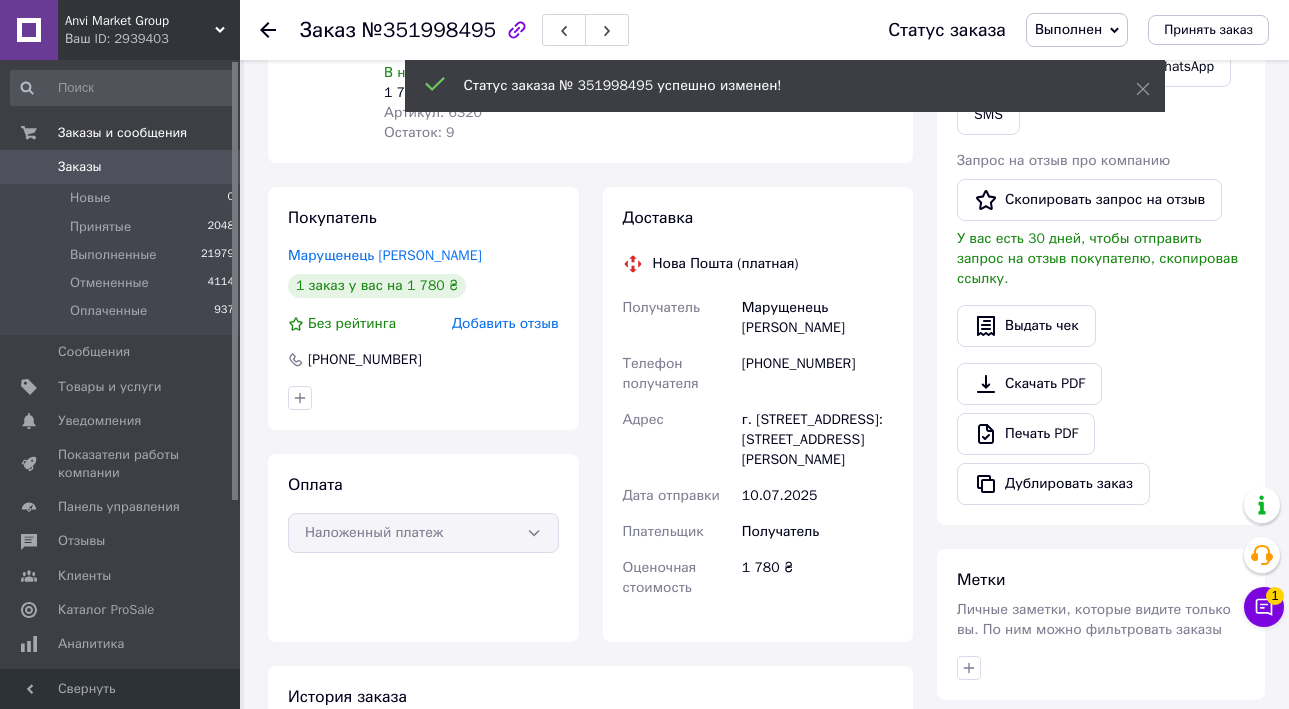 click 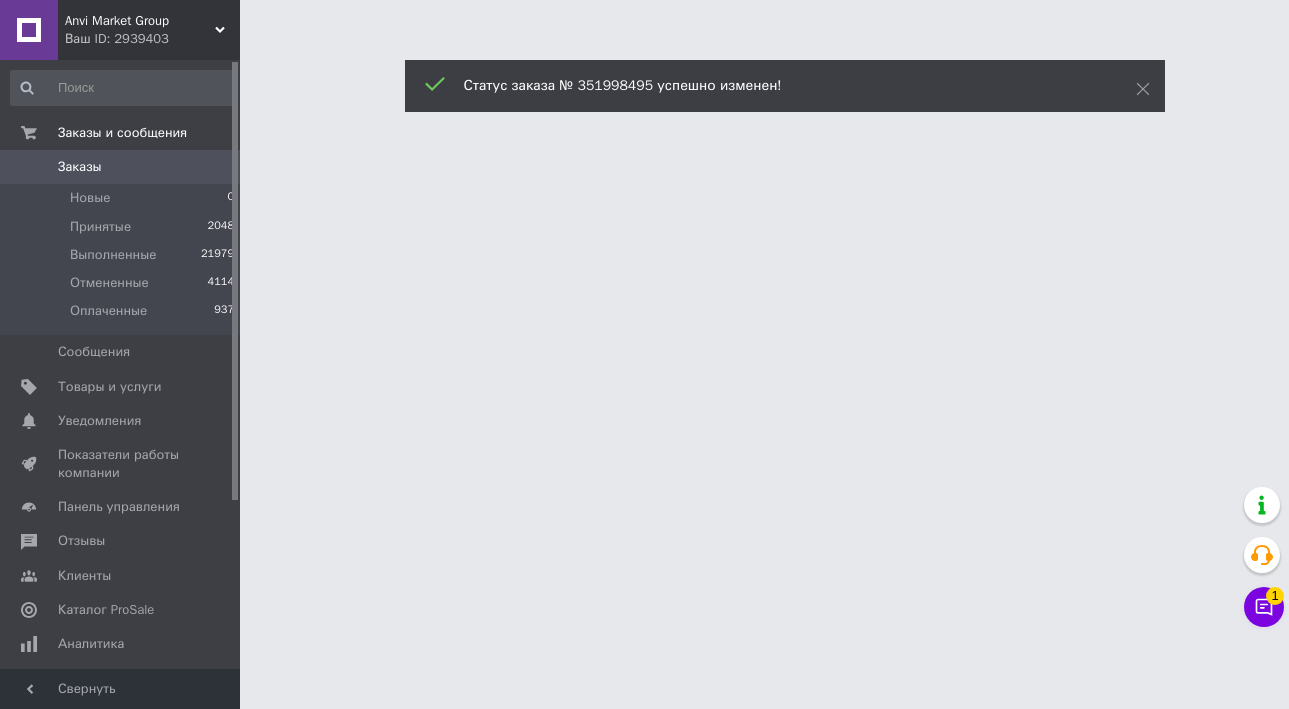 scroll, scrollTop: 0, scrollLeft: 0, axis: both 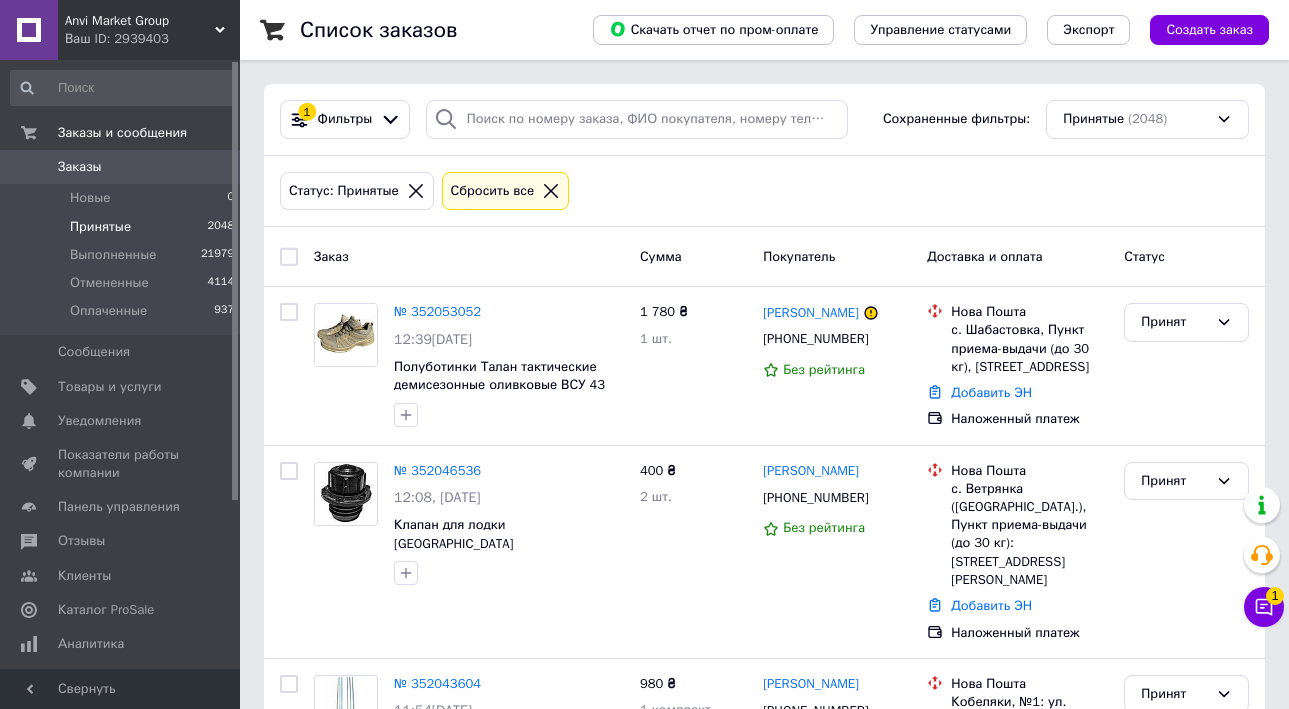 click on "Статус: Принятые Сбросить все" at bounding box center [764, 191] 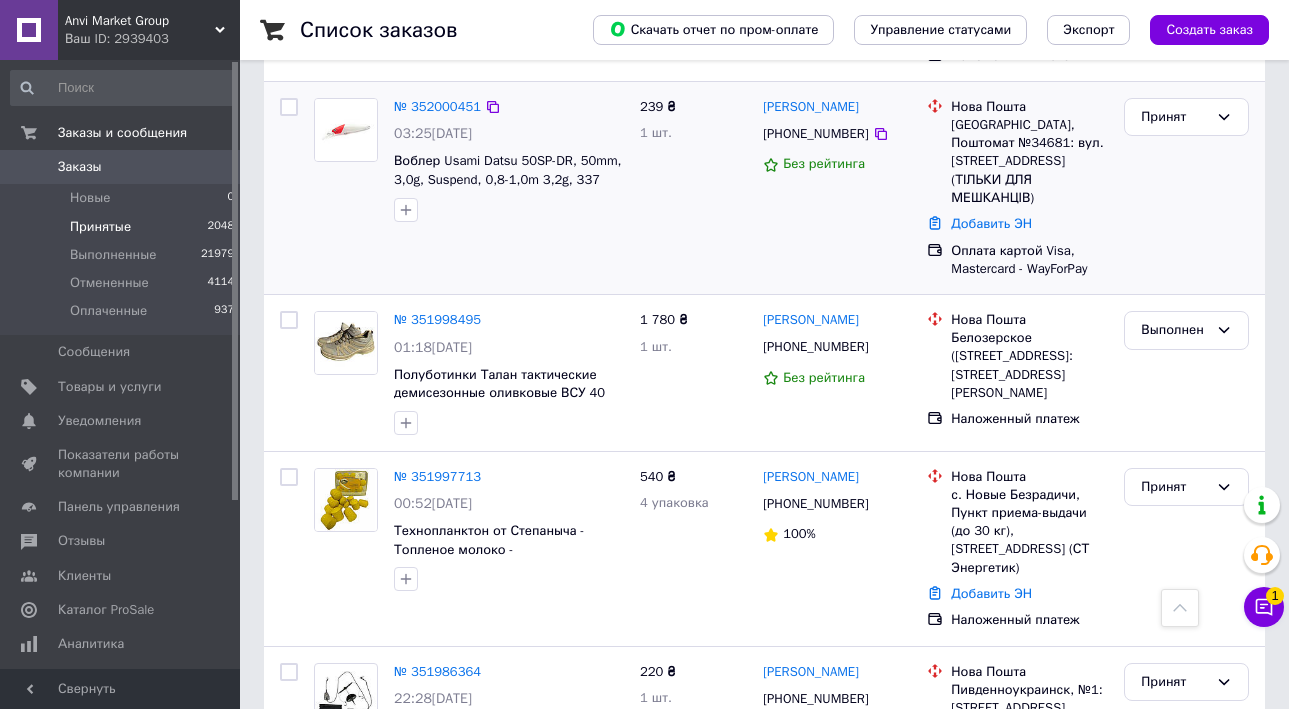 scroll, scrollTop: 1100, scrollLeft: 0, axis: vertical 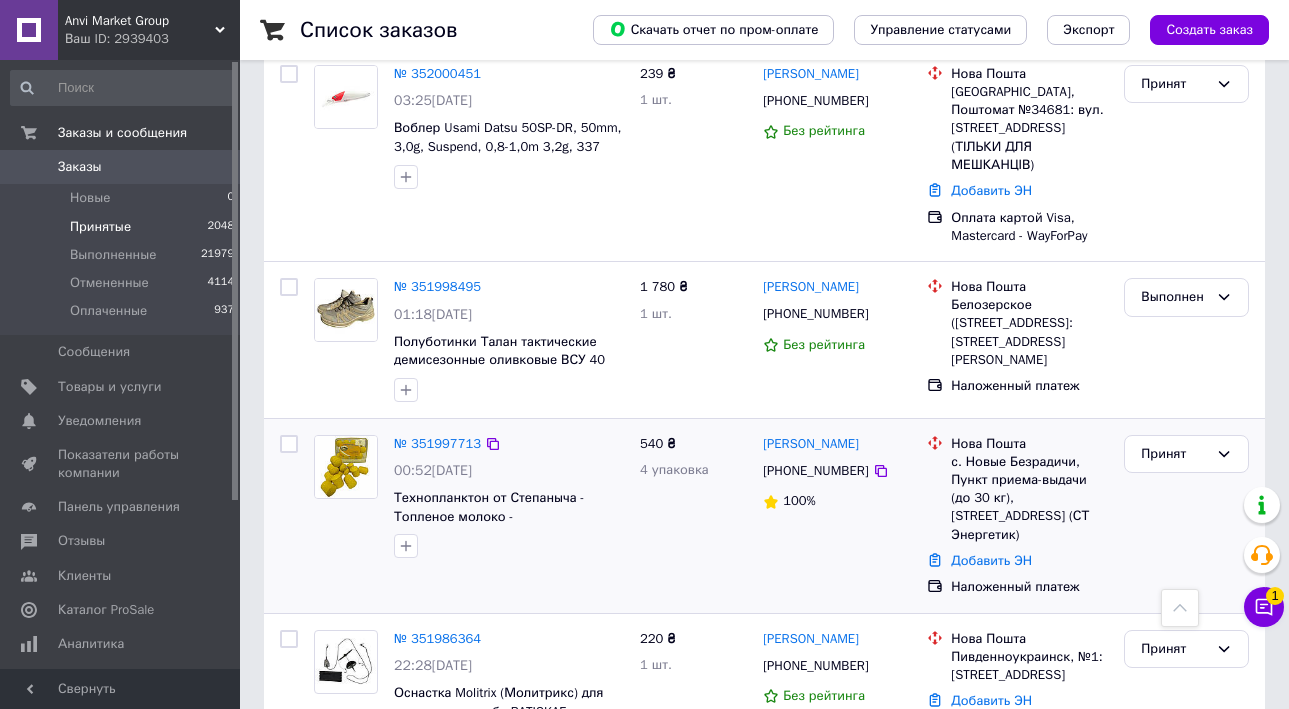 click on "540 ₴ 4 упаковка" at bounding box center (693, 516) 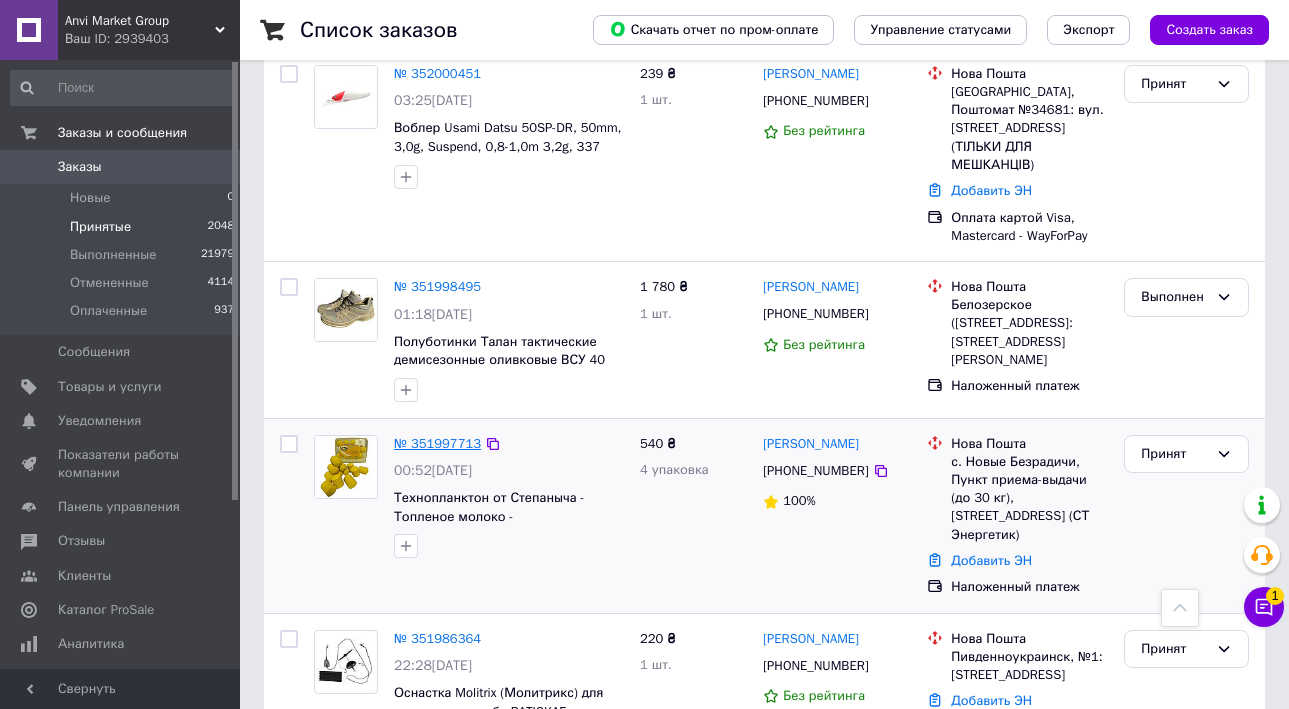click on "№ 351997713" at bounding box center [437, 443] 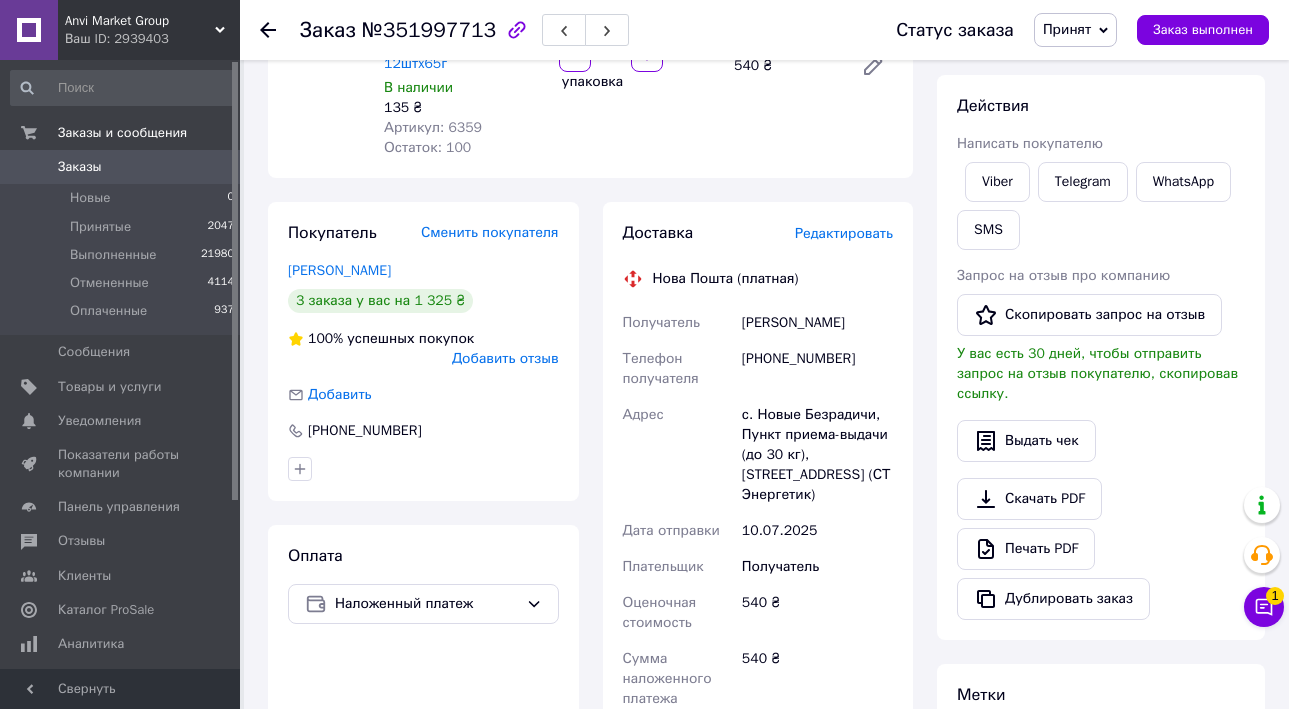 scroll, scrollTop: 245, scrollLeft: 0, axis: vertical 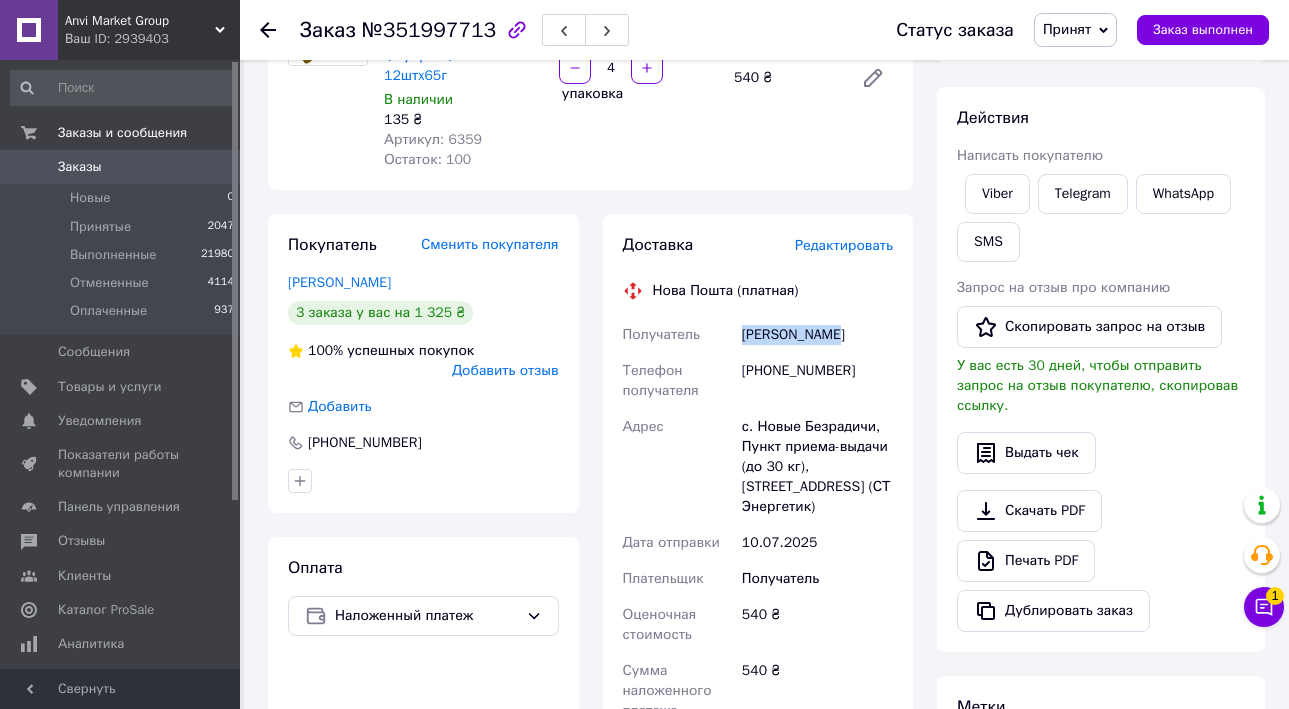 drag, startPoint x: 832, startPoint y: 330, endPoint x: 738, endPoint y: 330, distance: 94 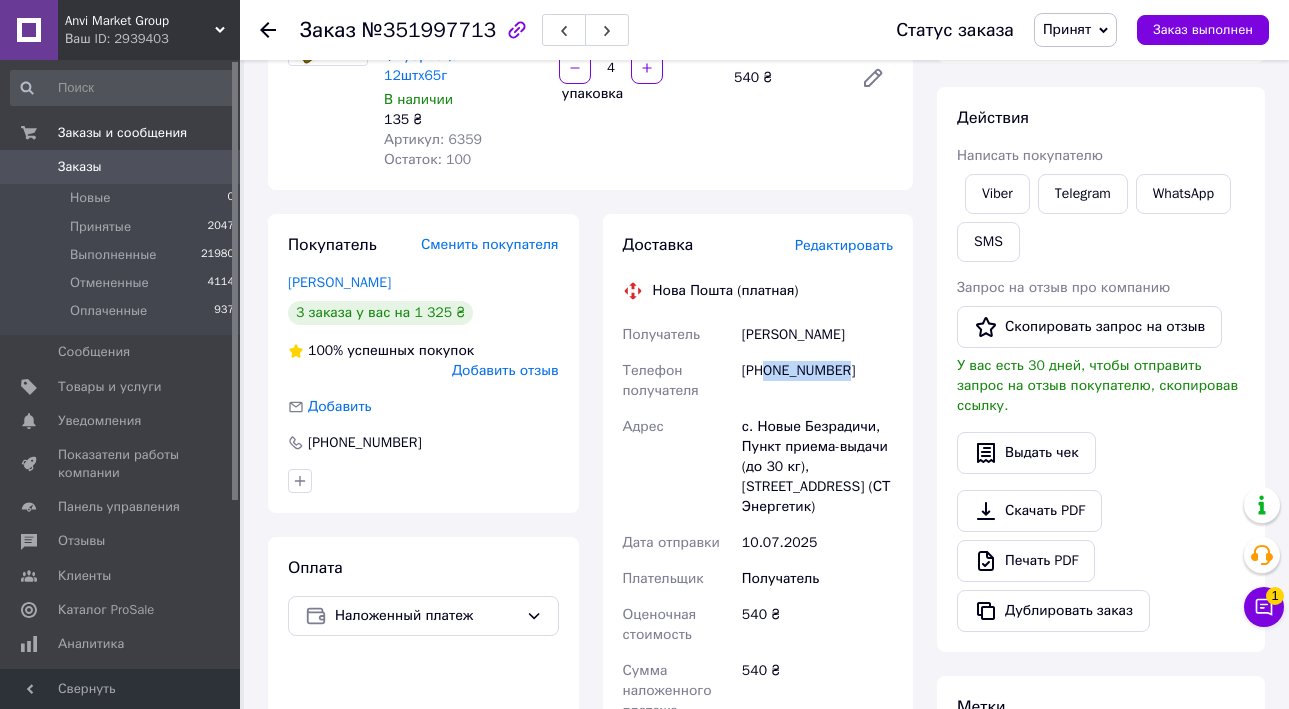drag, startPoint x: 846, startPoint y: 377, endPoint x: 763, endPoint y: 377, distance: 83 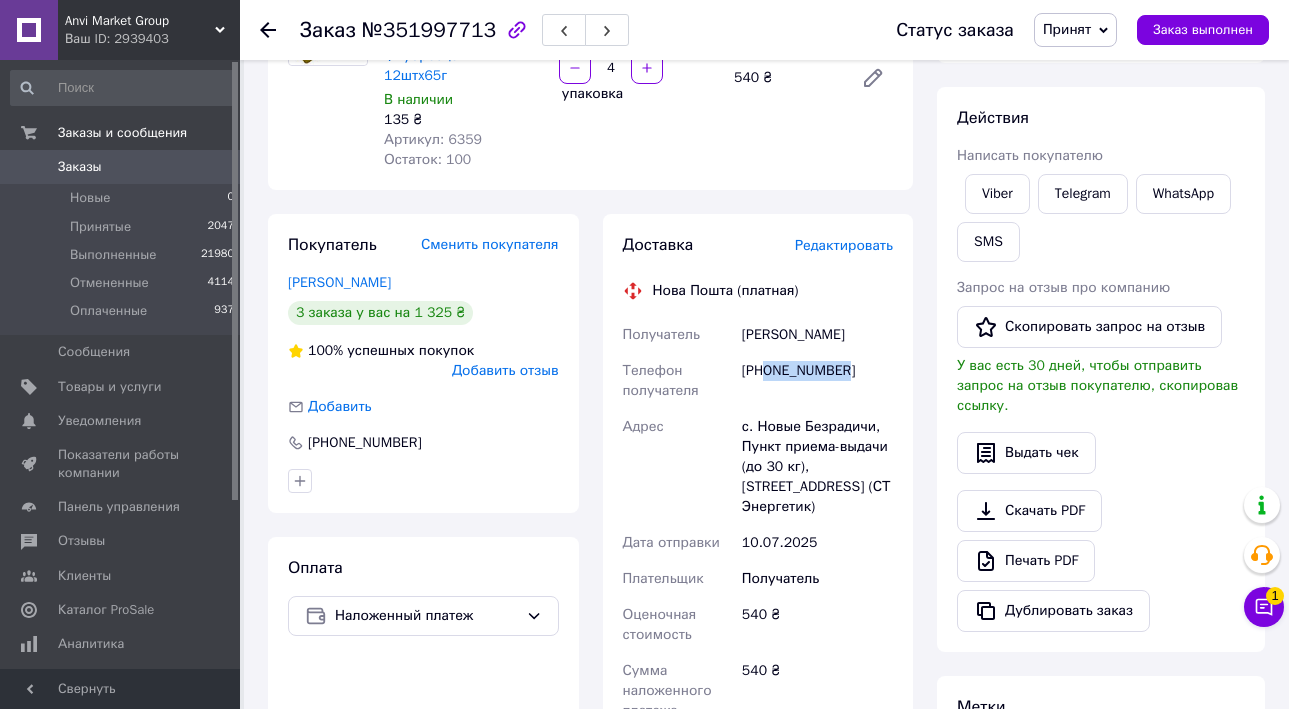 click on "[PHONE_NUMBER]" at bounding box center (817, 381) 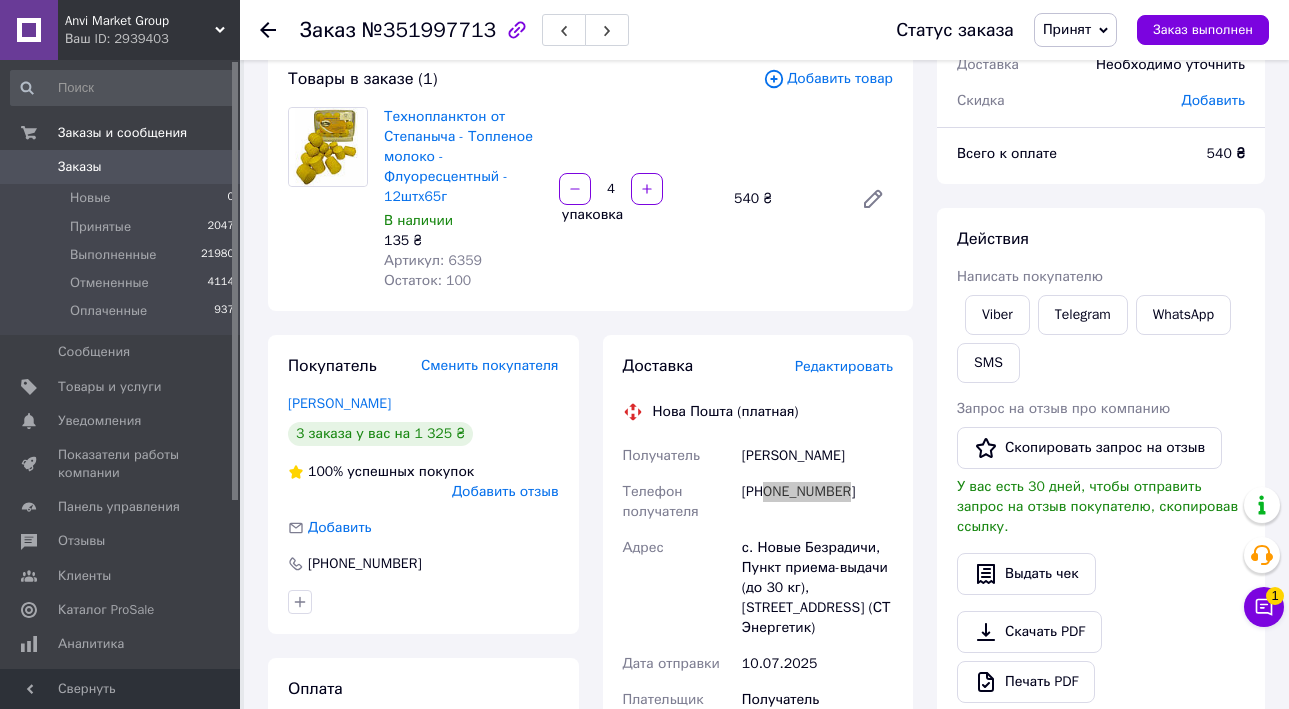 scroll, scrollTop: 145, scrollLeft: 0, axis: vertical 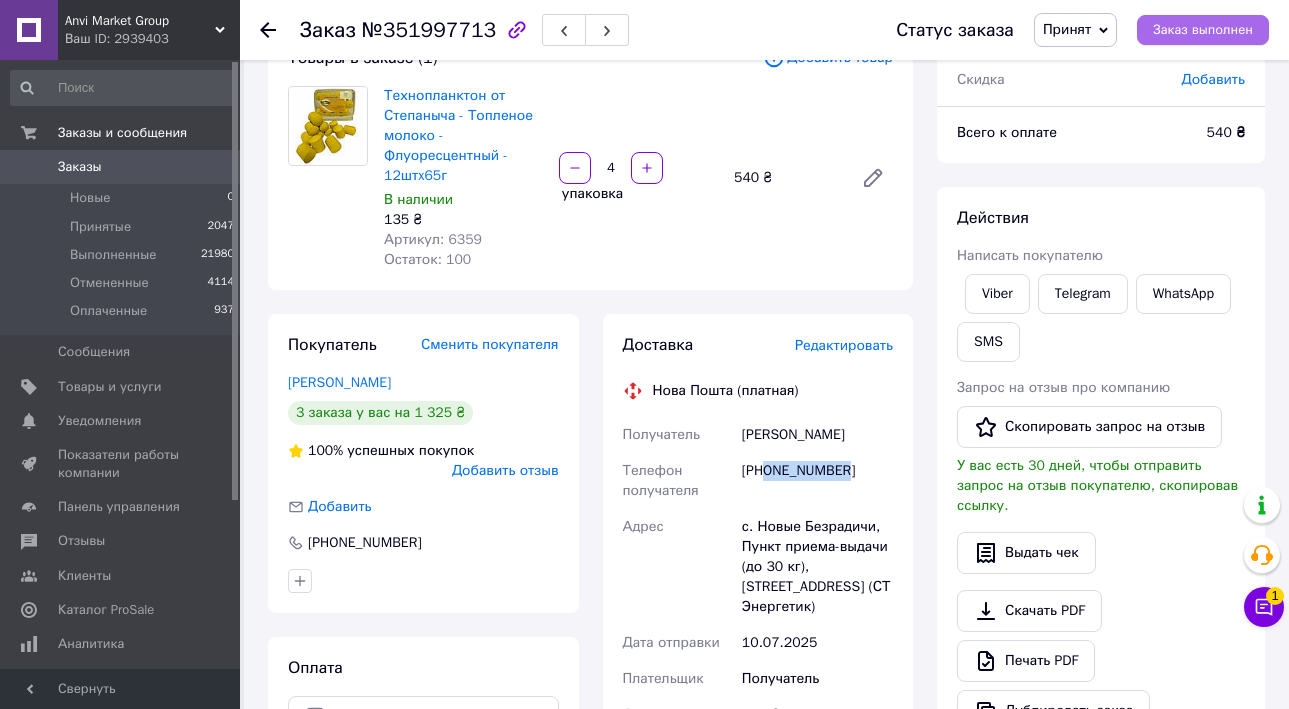 click on "Заказ выполнен" at bounding box center (1203, 30) 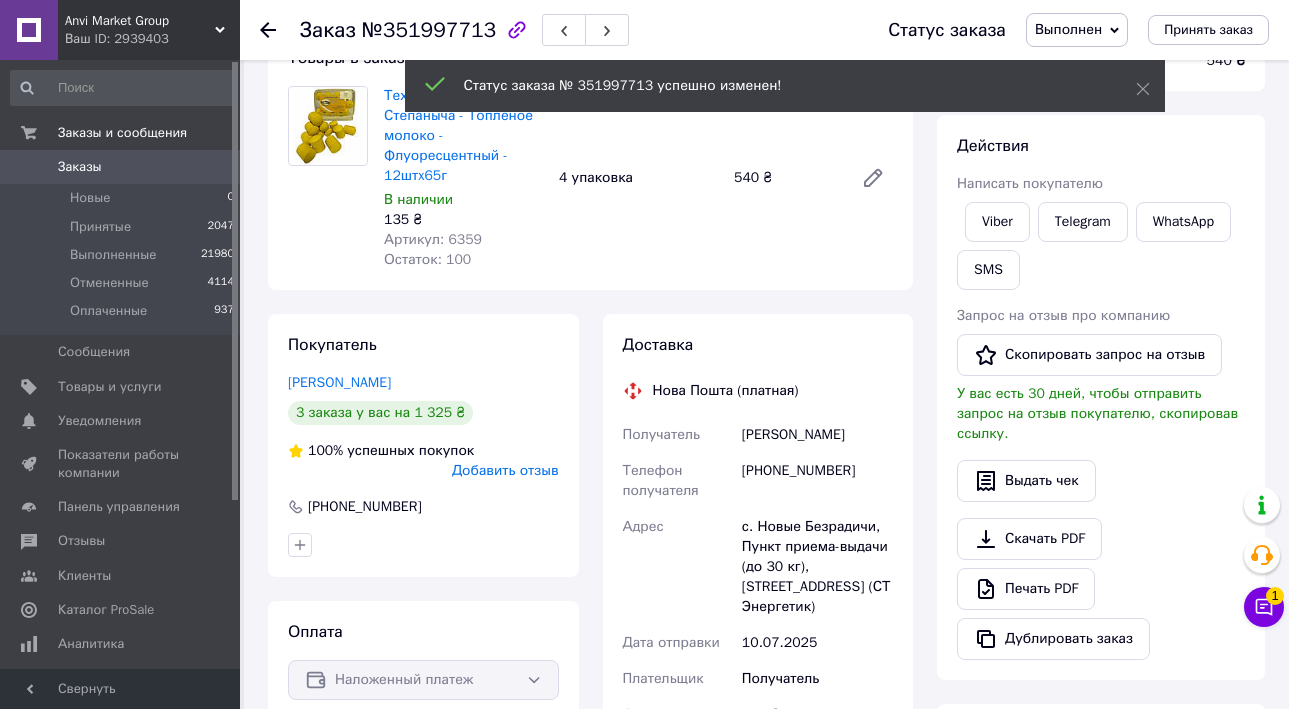 click 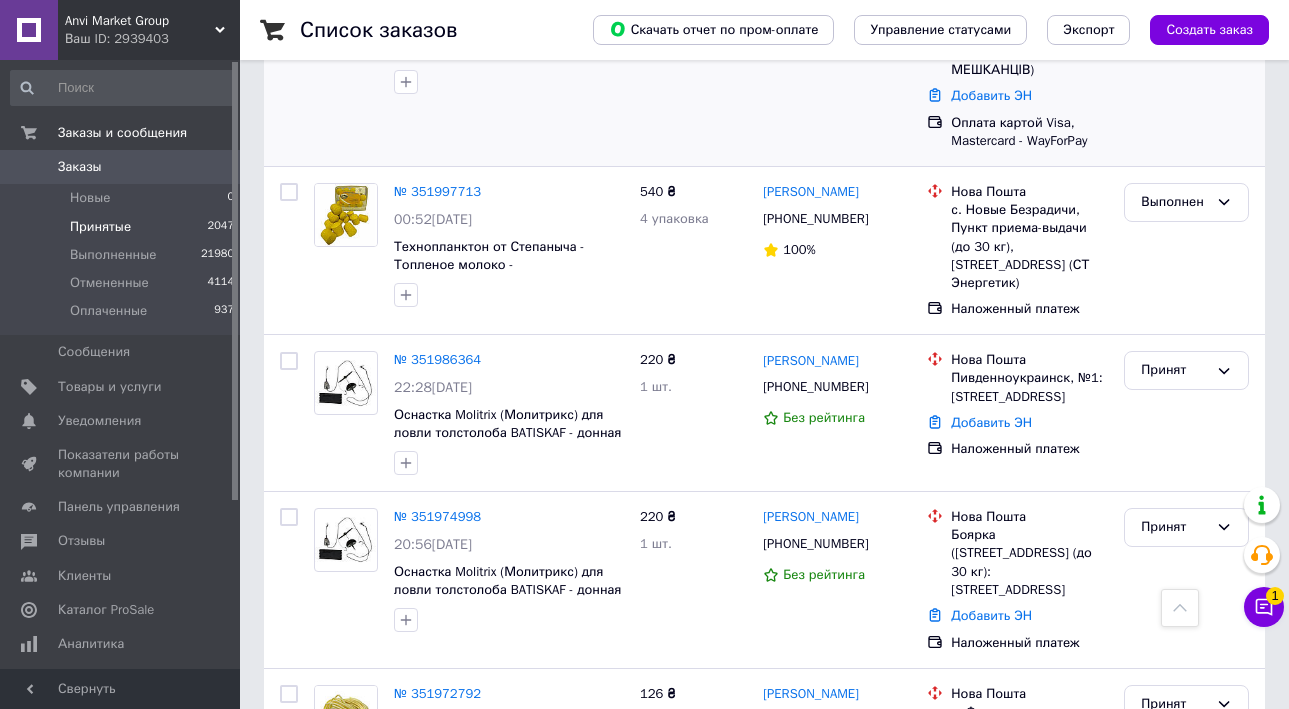 scroll, scrollTop: 1200, scrollLeft: 0, axis: vertical 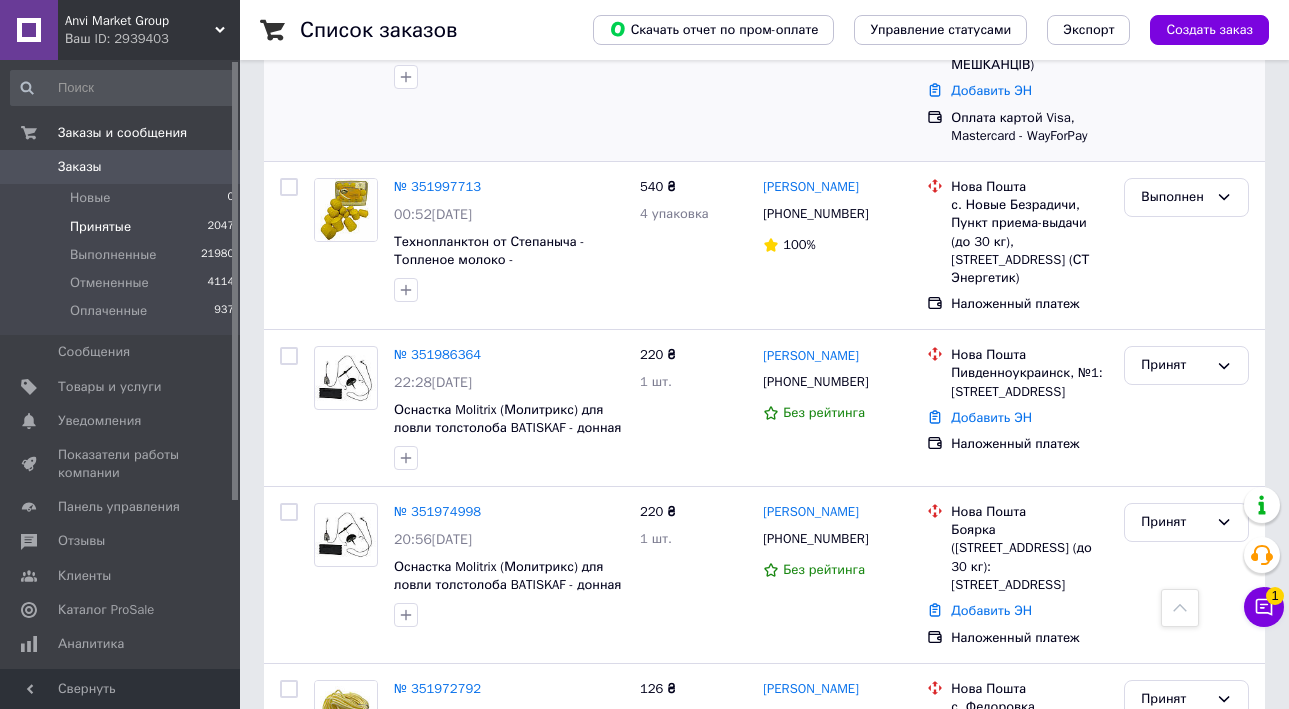 click on "№ 351986364 22:28[DATE] Оснастка Molitrix (Молитрикс) для ловли толстолоба BATISKAF - донная - 2 крючка - оснащенная - груз 80гр" at bounding box center [509, 408] 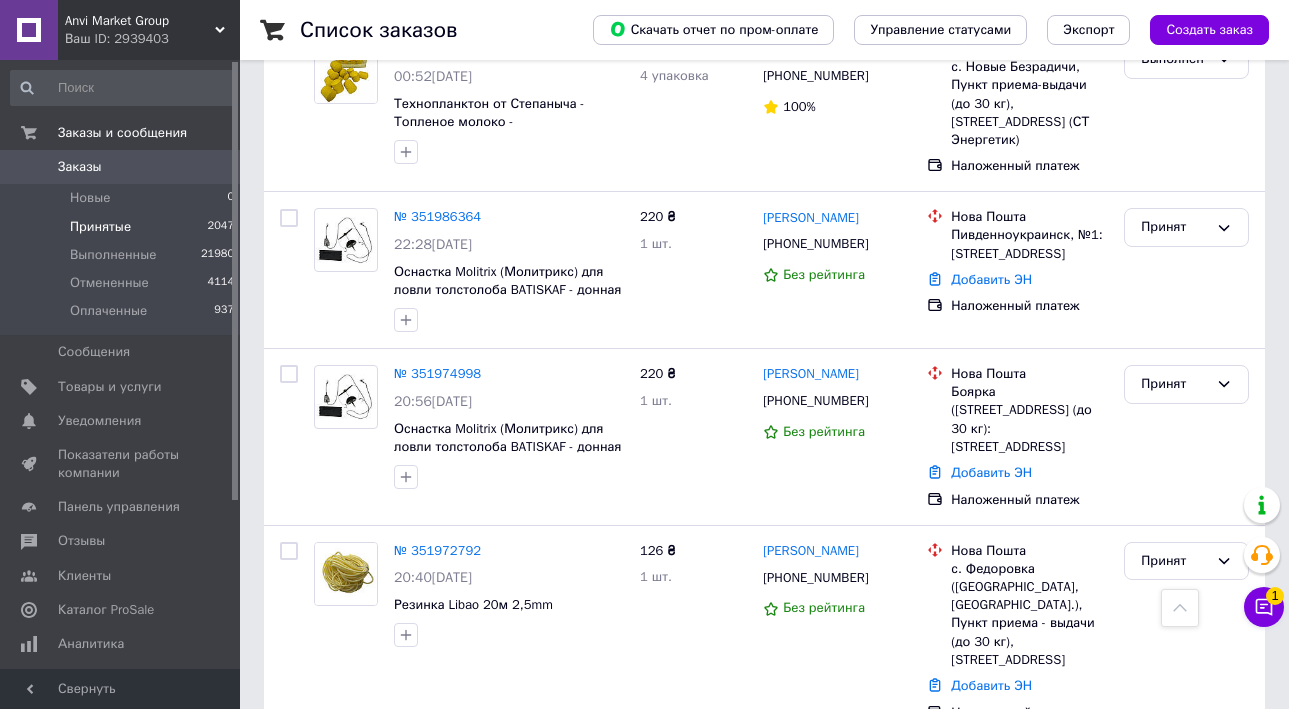 scroll, scrollTop: 1300, scrollLeft: 0, axis: vertical 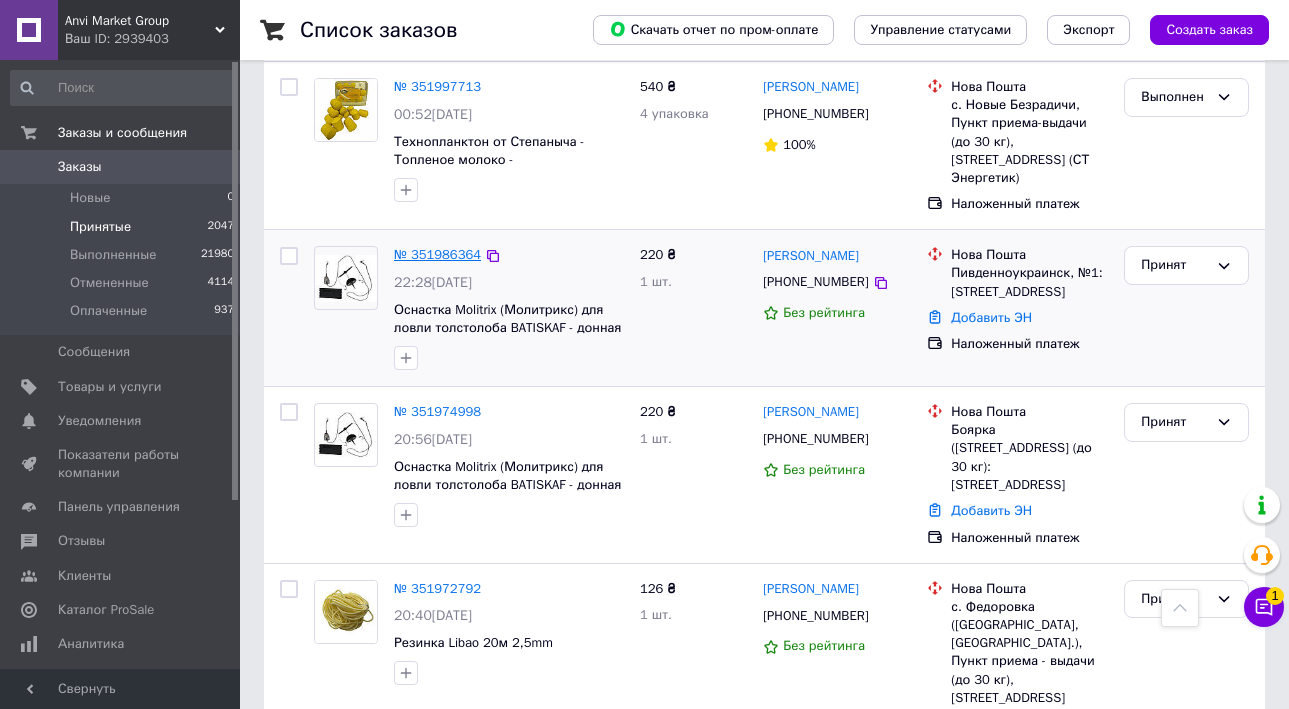 click on "№ 351986364" at bounding box center (437, 254) 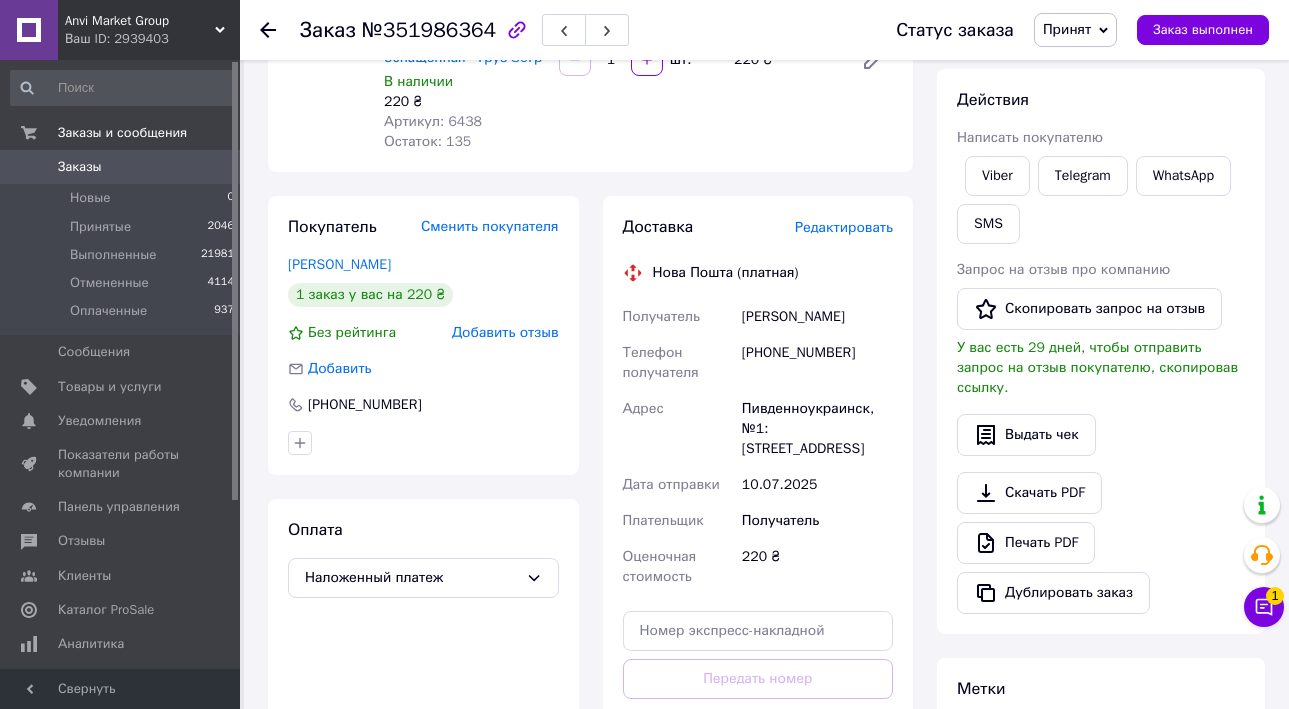 scroll, scrollTop: 256, scrollLeft: 0, axis: vertical 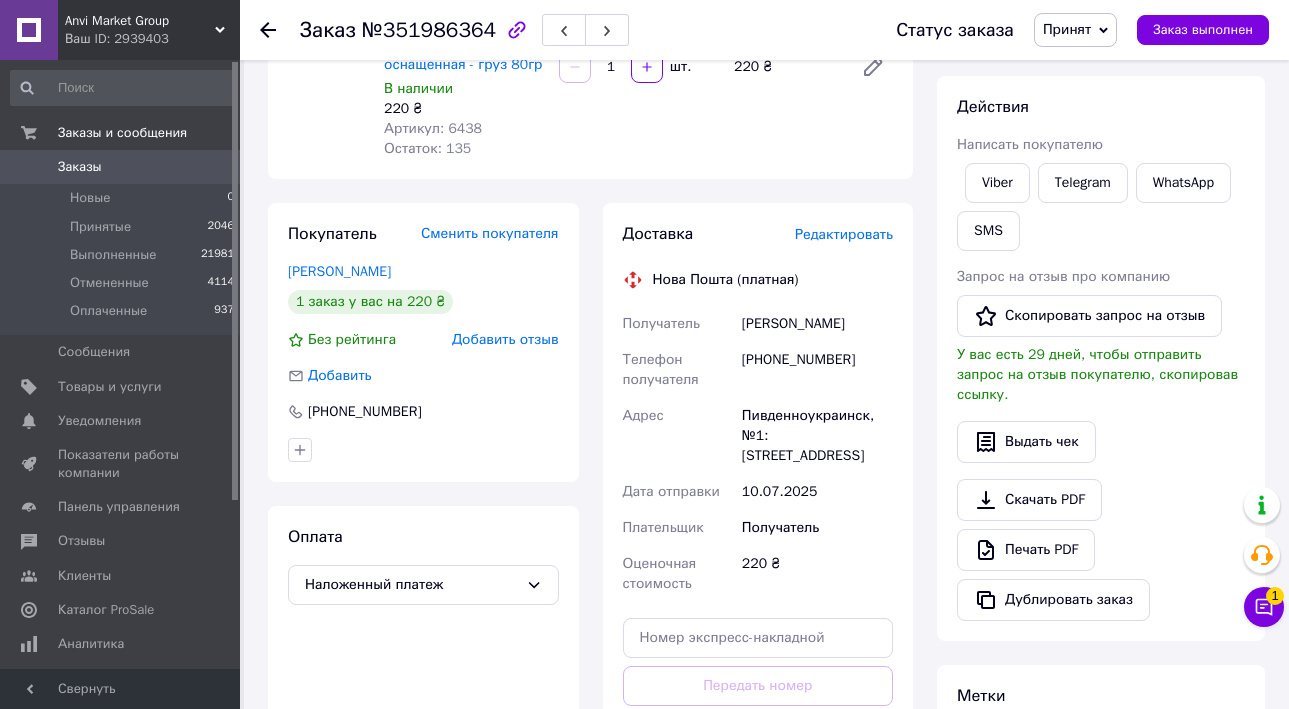 drag, startPoint x: 850, startPoint y: 332, endPoint x: 676, endPoint y: 332, distance: 174 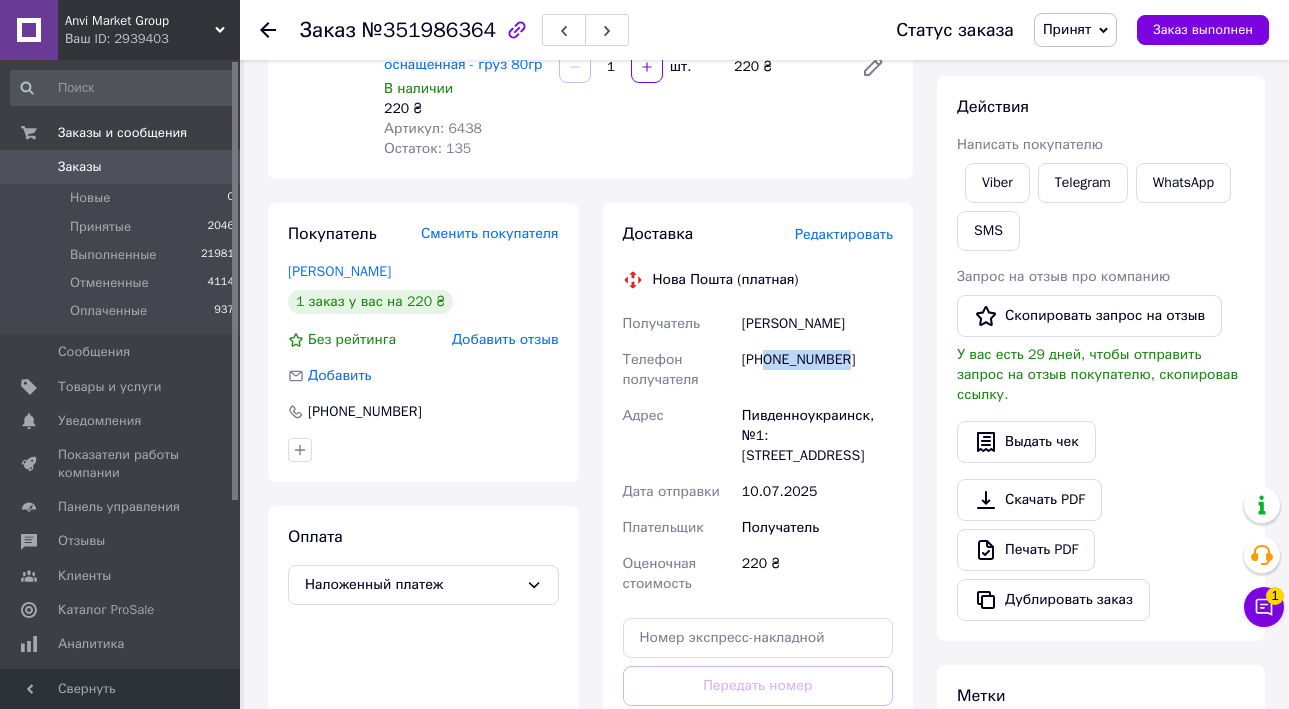 drag, startPoint x: 855, startPoint y: 353, endPoint x: 770, endPoint y: 364, distance: 85.70881 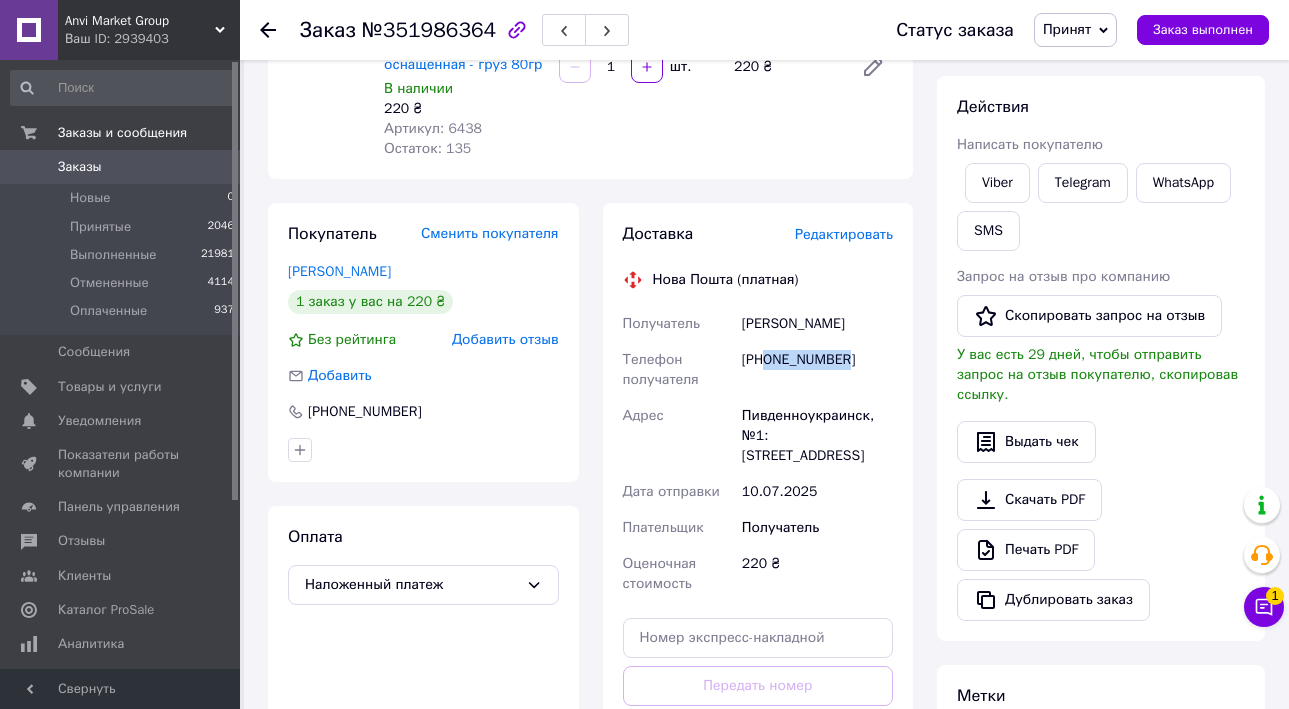 click on "[PHONE_NUMBER]" at bounding box center [817, 370] 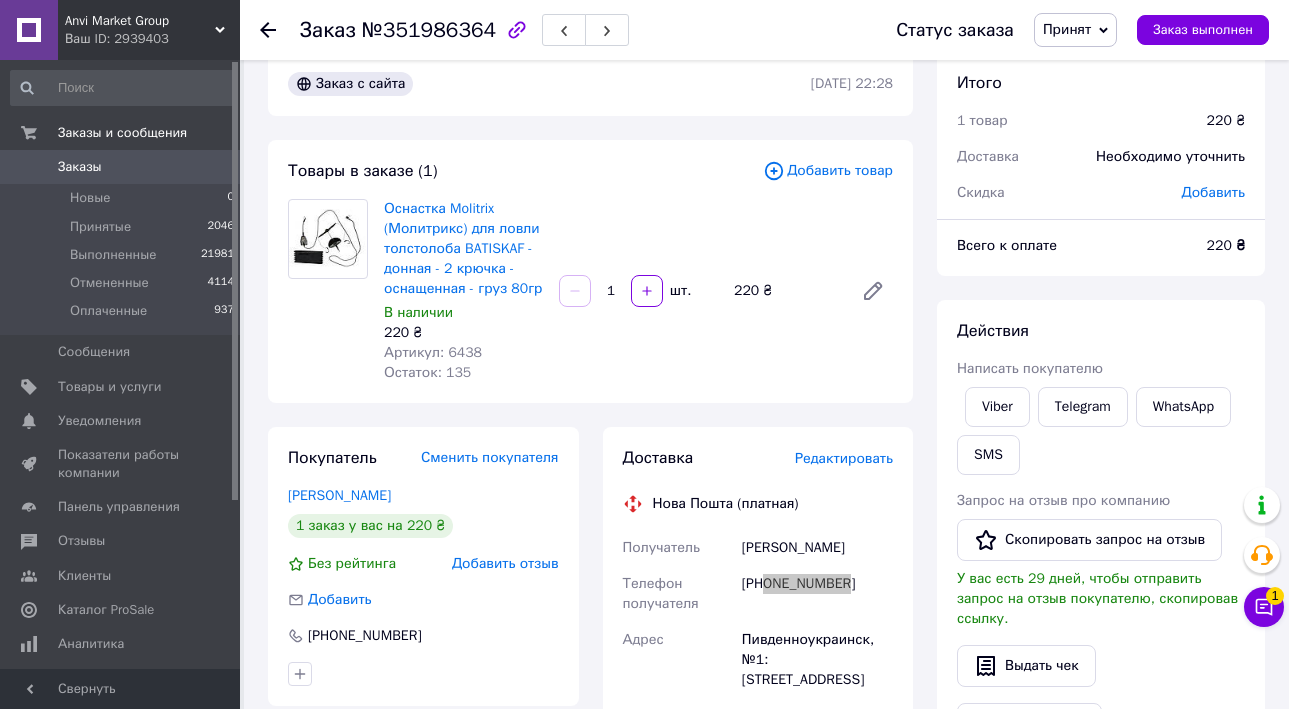 scroll, scrollTop: 0, scrollLeft: 0, axis: both 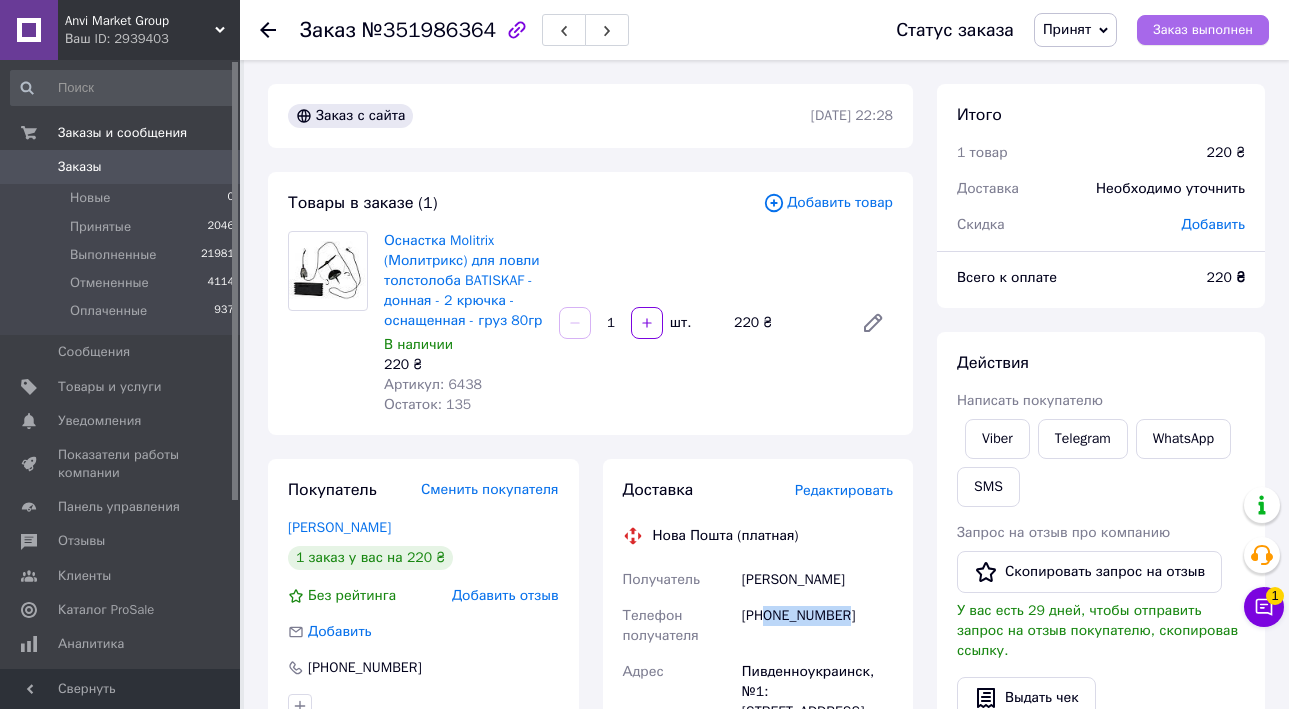 click on "Заказ выполнен" at bounding box center [1203, 30] 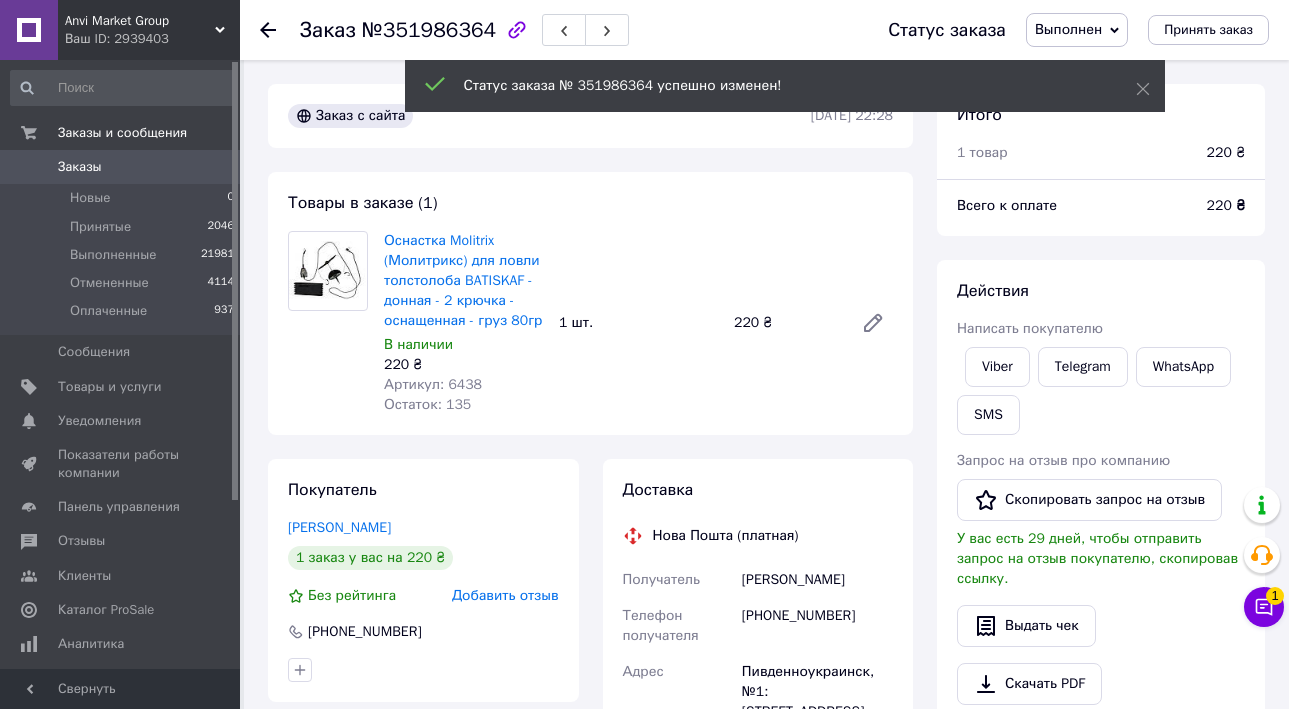 click 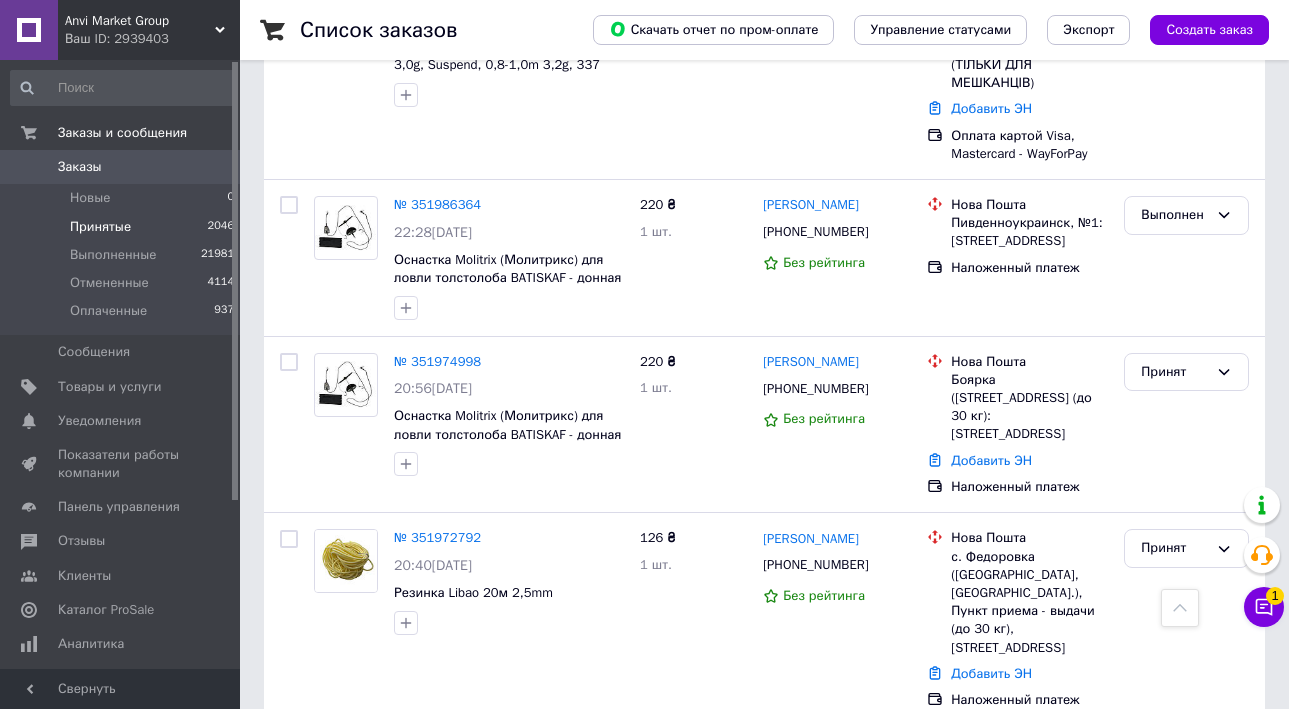 scroll, scrollTop: 1200, scrollLeft: 0, axis: vertical 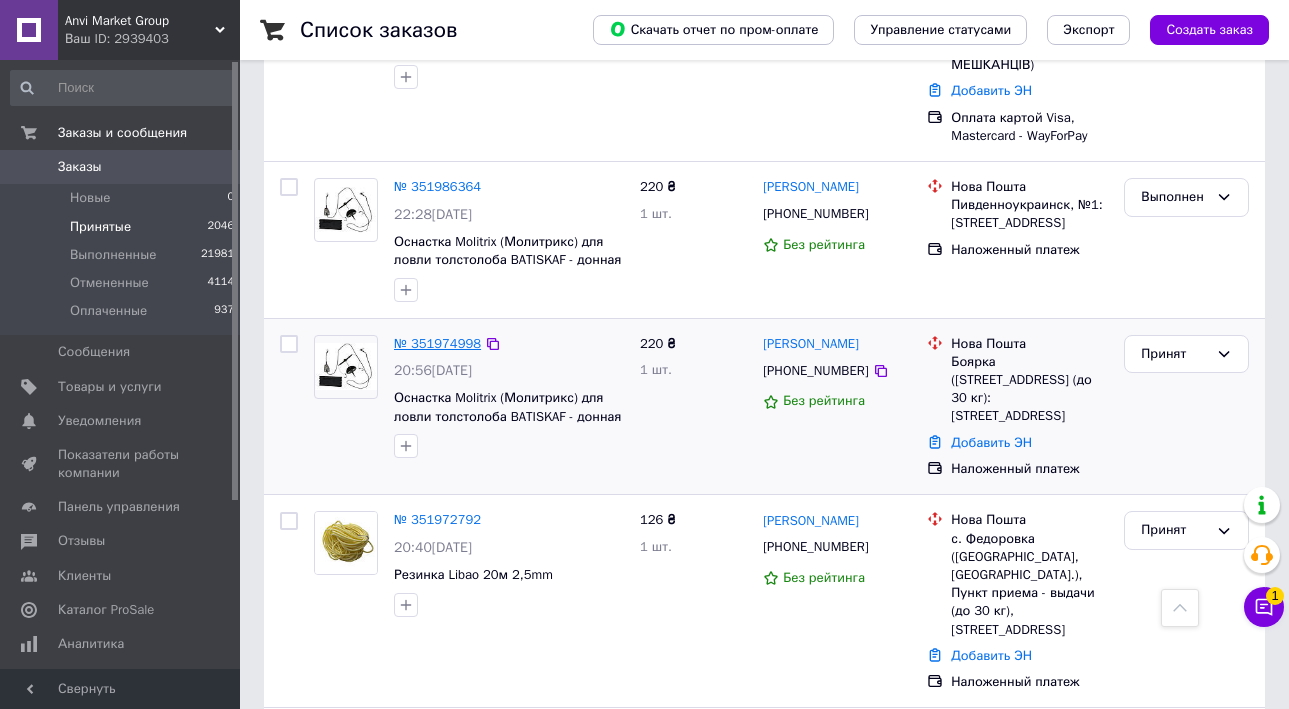 click on "№ 351974998" at bounding box center (437, 343) 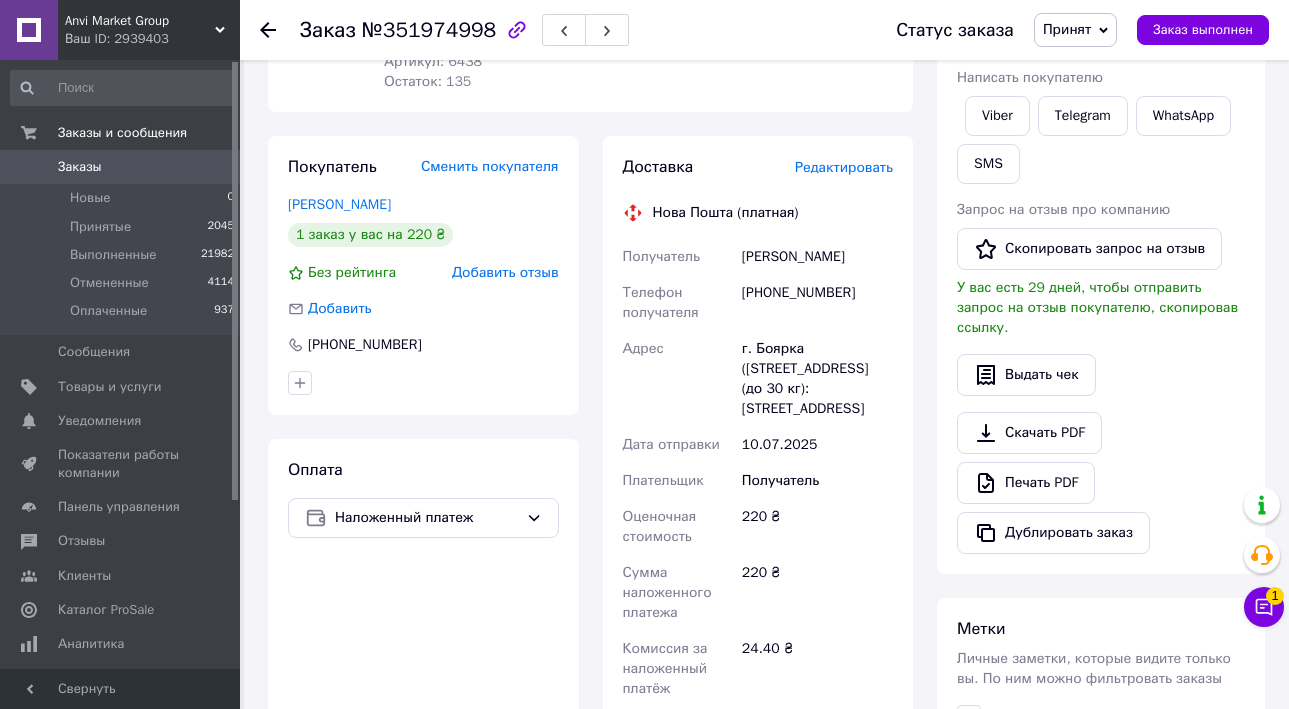 scroll, scrollTop: 225, scrollLeft: 0, axis: vertical 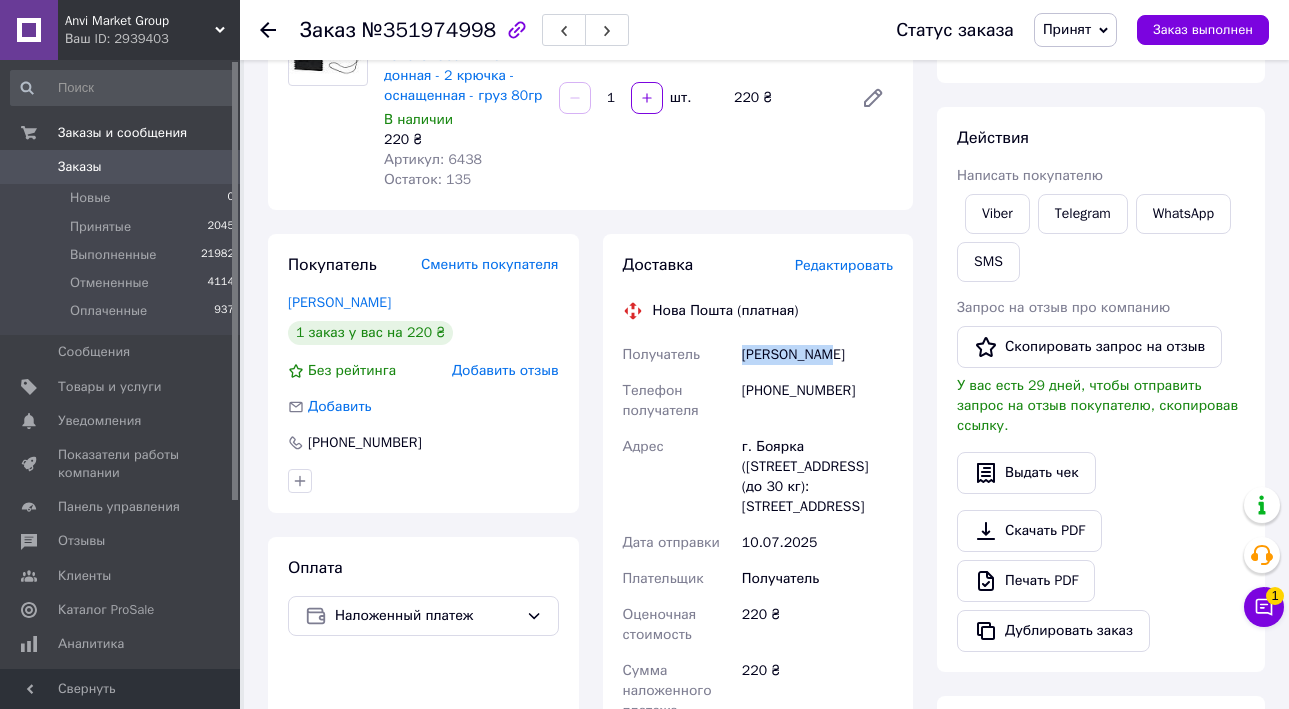 drag, startPoint x: 830, startPoint y: 359, endPoint x: 738, endPoint y: 358, distance: 92.00543 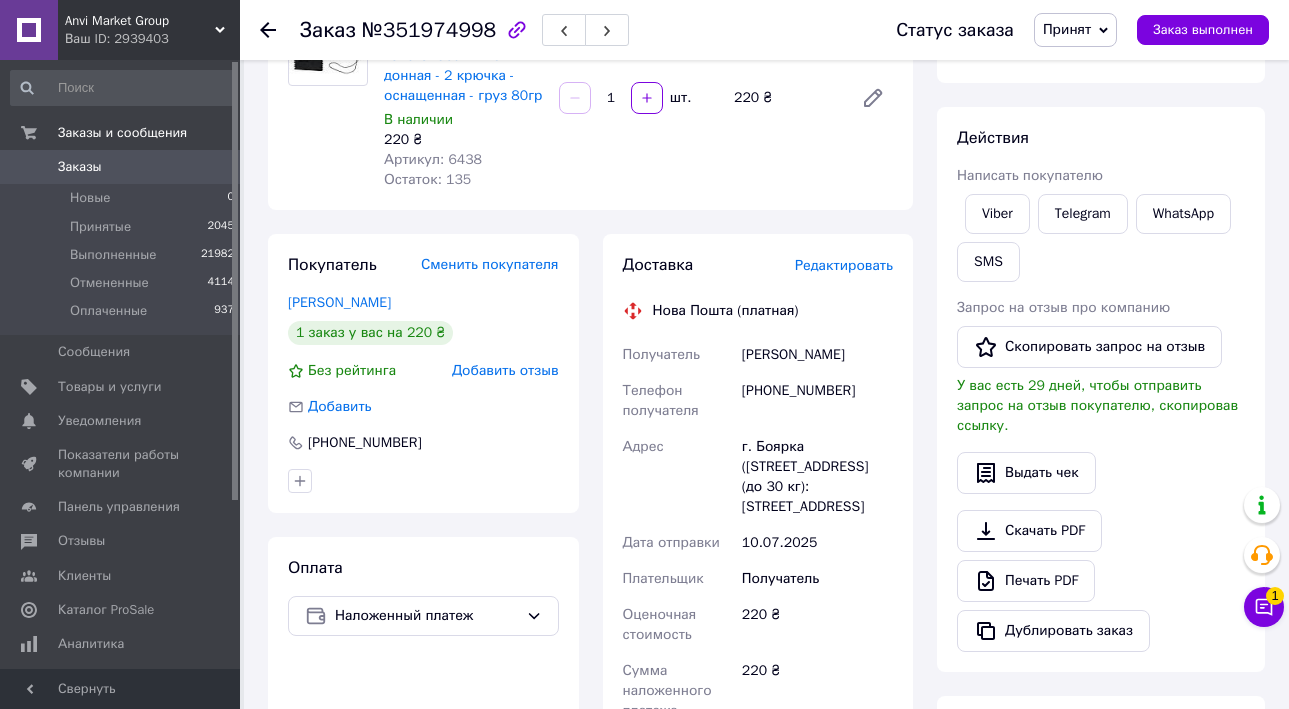 click on "[PHONE_NUMBER]" at bounding box center (817, 401) 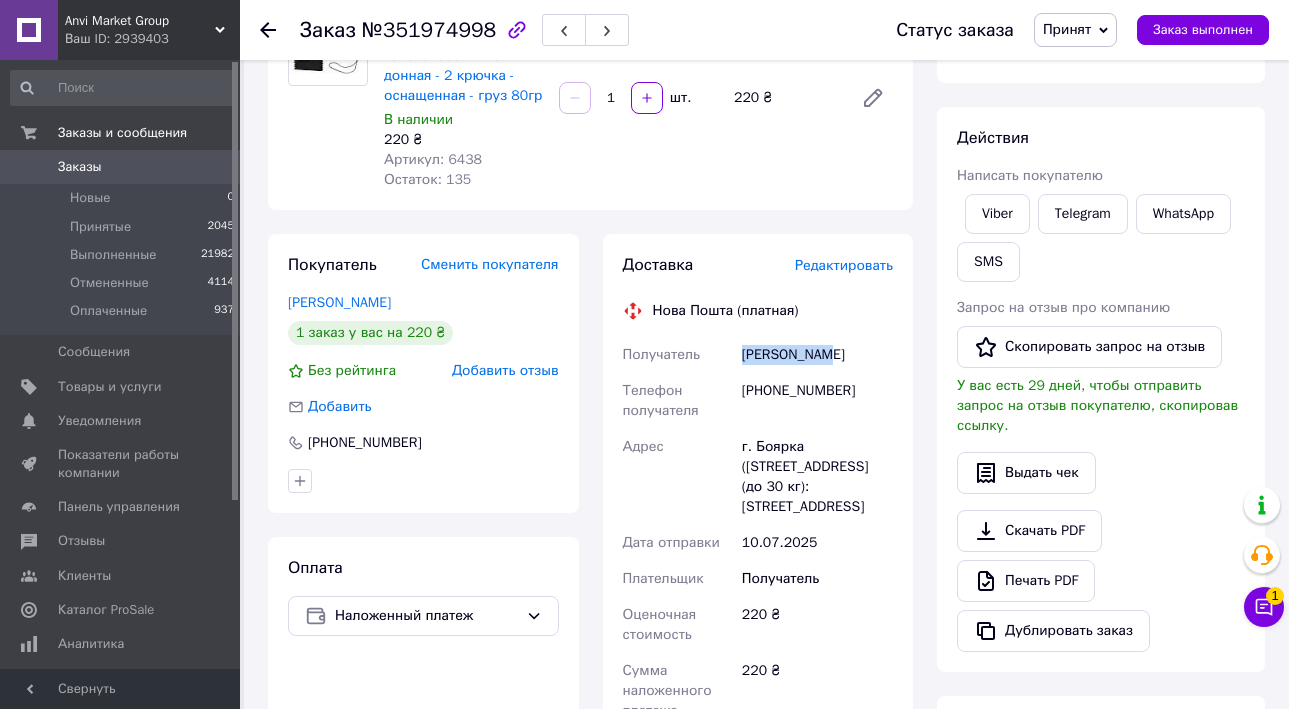 drag, startPoint x: 826, startPoint y: 350, endPoint x: 727, endPoint y: 353, distance: 99.04544 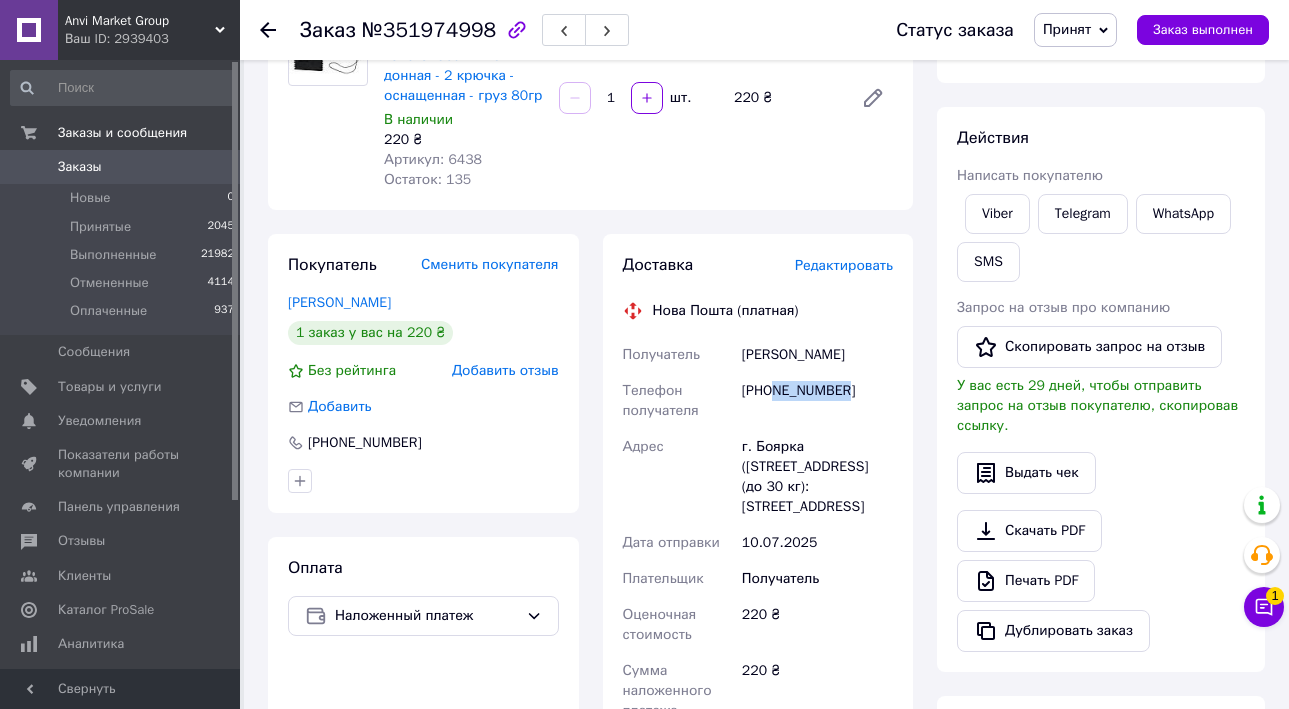 drag, startPoint x: 869, startPoint y: 394, endPoint x: 772, endPoint y: 394, distance: 97 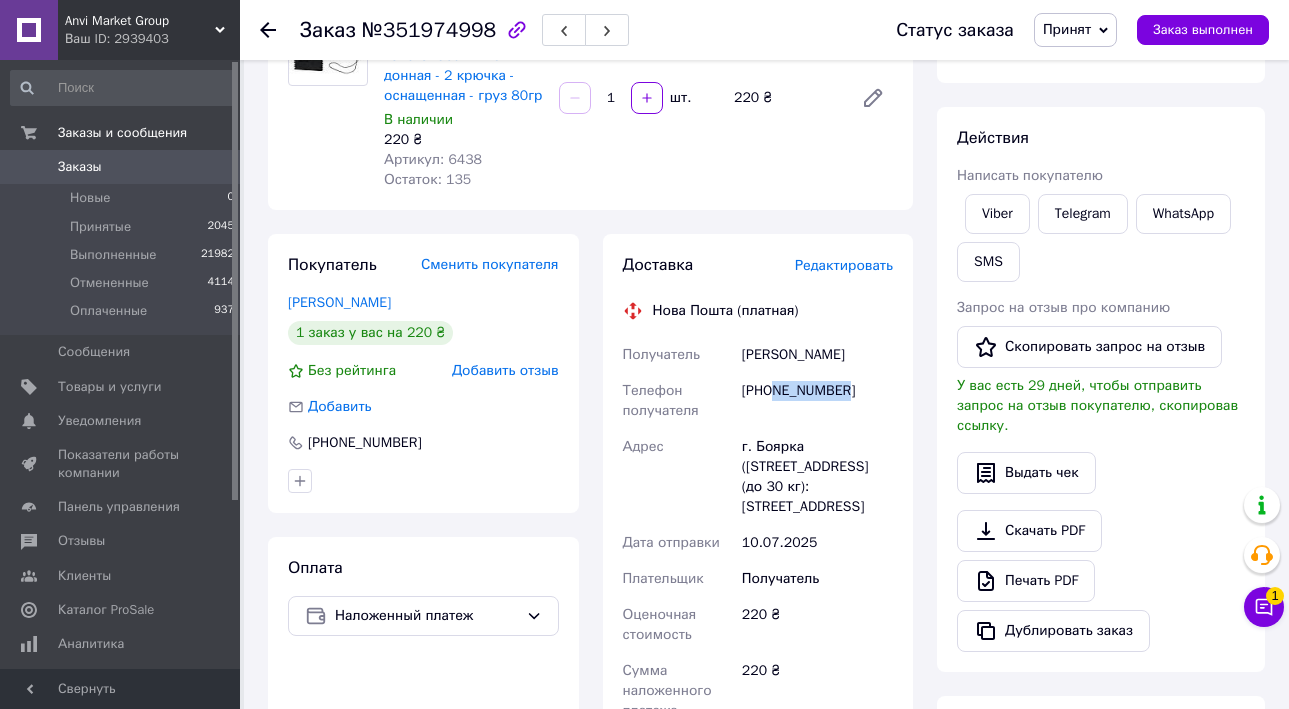 click on "[PHONE_NUMBER]" at bounding box center [817, 401] 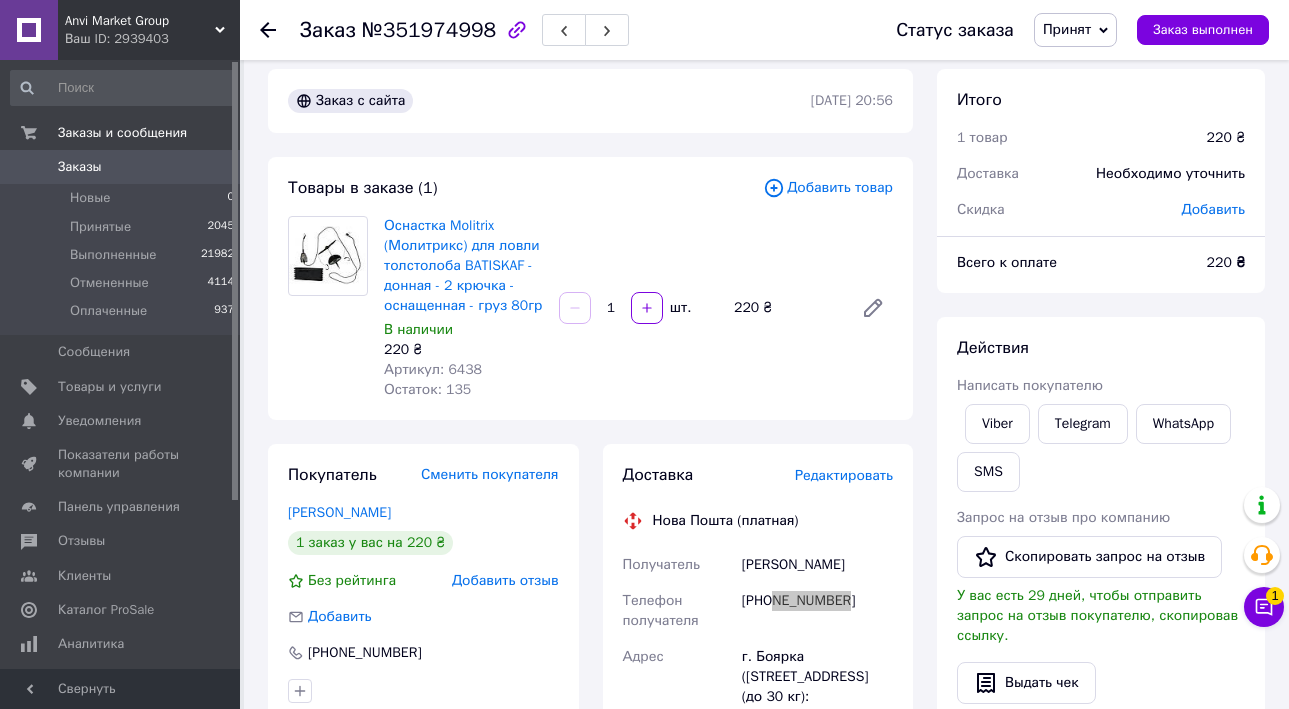 scroll, scrollTop: 0, scrollLeft: 0, axis: both 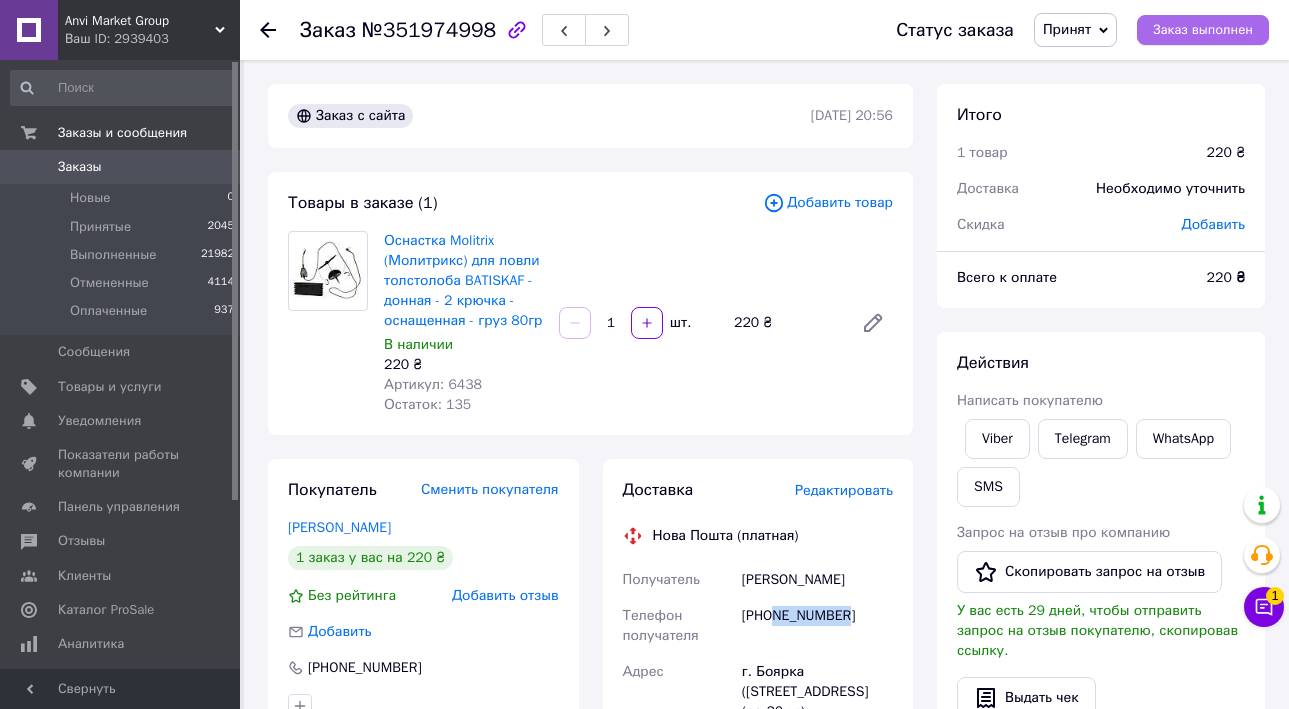 click on "Заказ выполнен" at bounding box center (1203, 30) 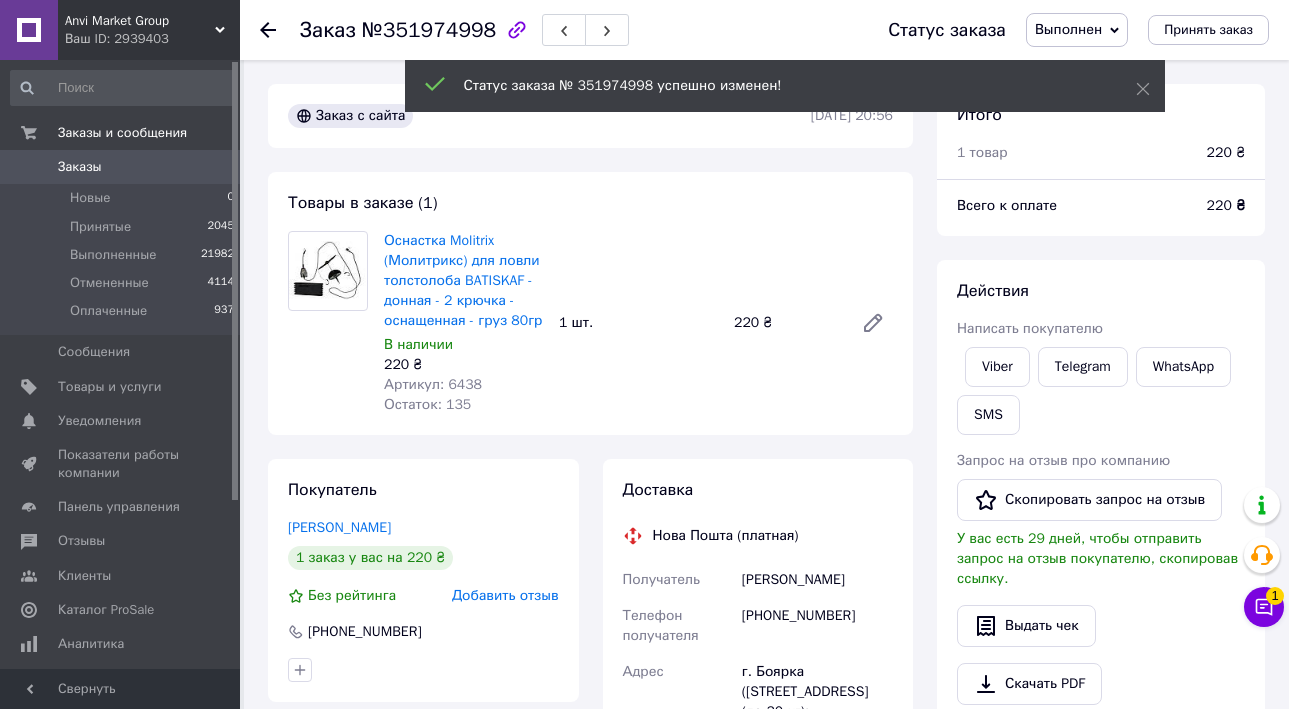 click 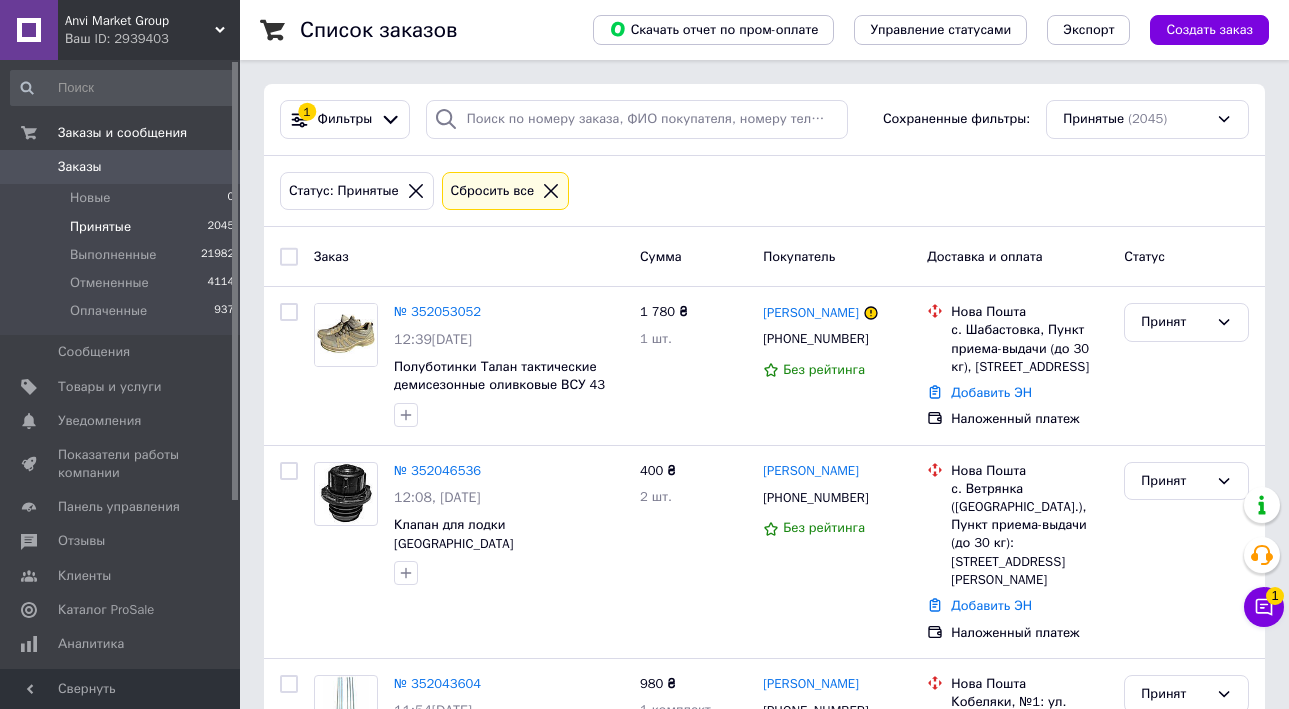 click on "1 Фильтры Сохраненные фильтры: Принятые (2045)" at bounding box center [764, 120] 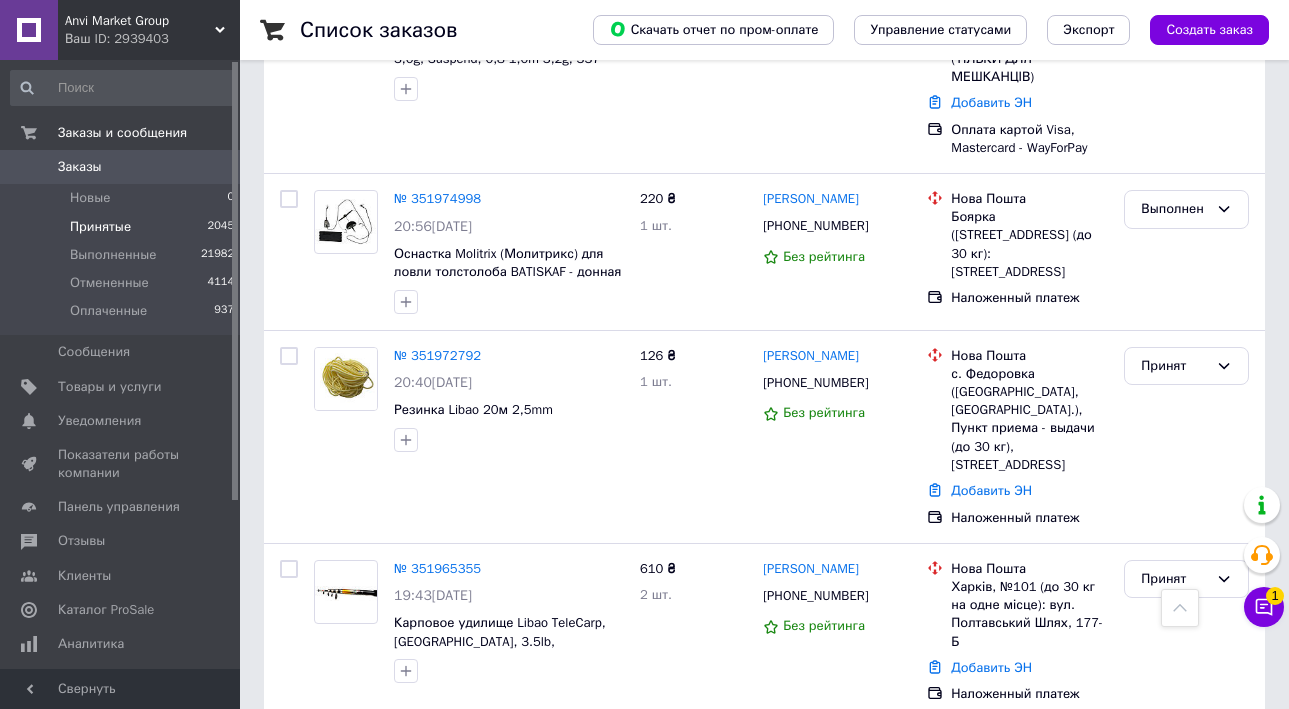 scroll, scrollTop: 1300, scrollLeft: 0, axis: vertical 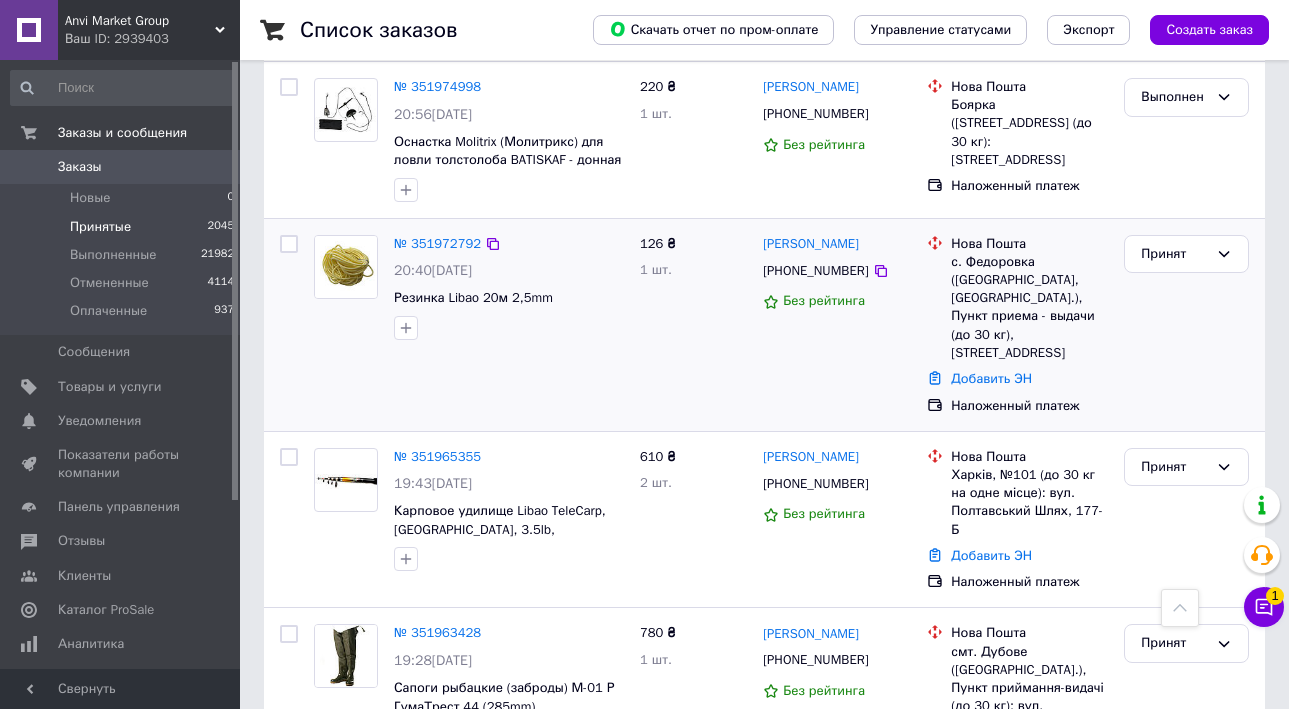 click on "№ 351972792 20:40[DATE] Резинка Libao 20м 2,5mm" at bounding box center (509, 287) 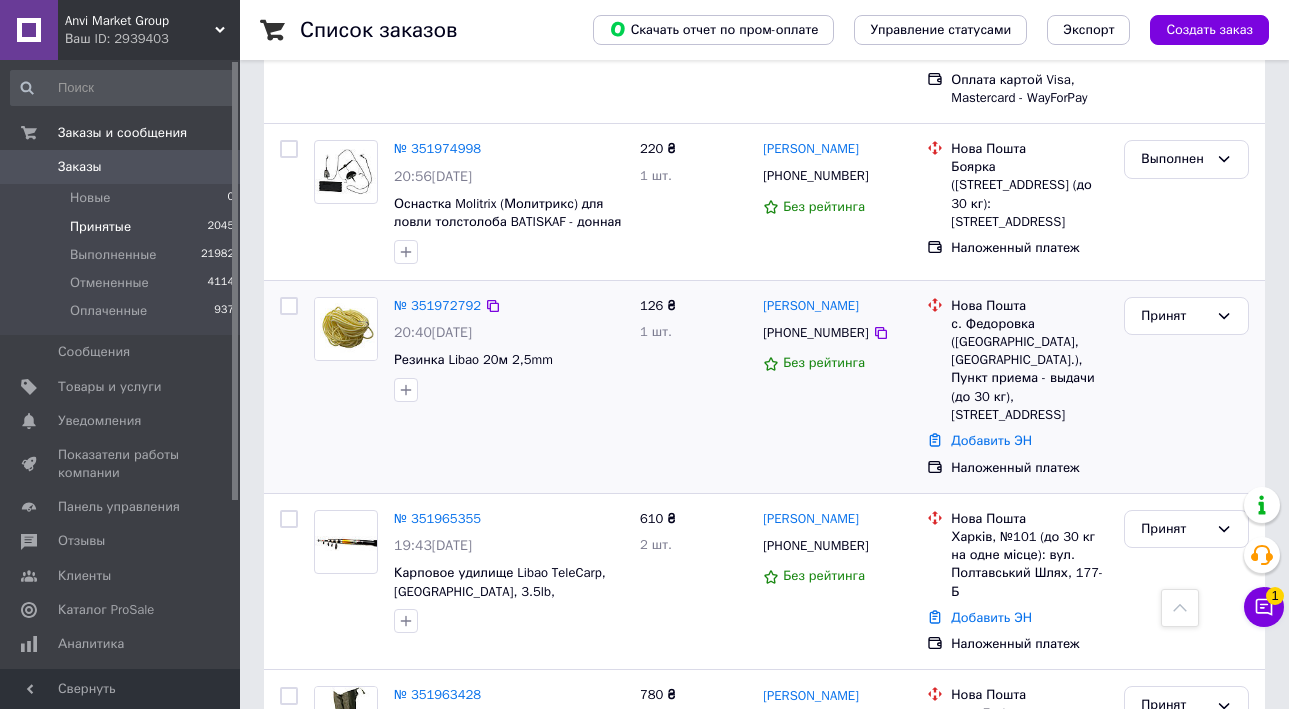 scroll, scrollTop: 1200, scrollLeft: 0, axis: vertical 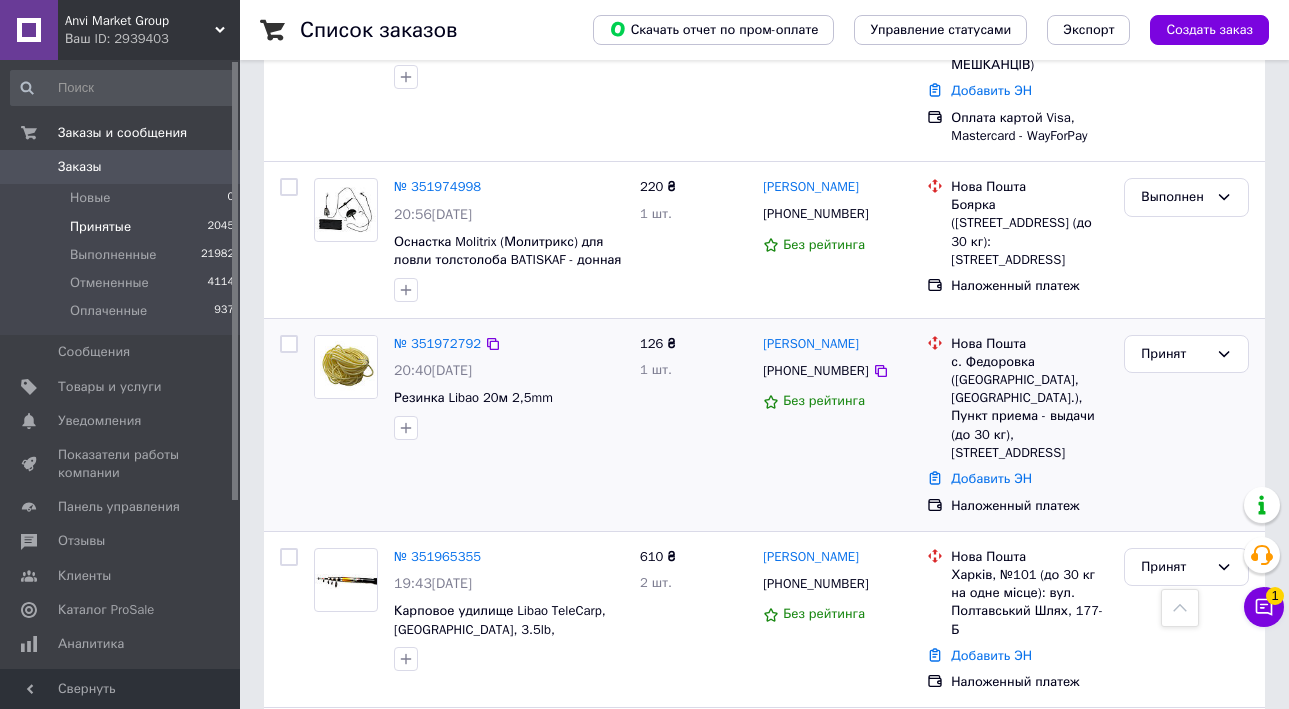 click on "126 ₴ 1 шт." at bounding box center [693, 425] 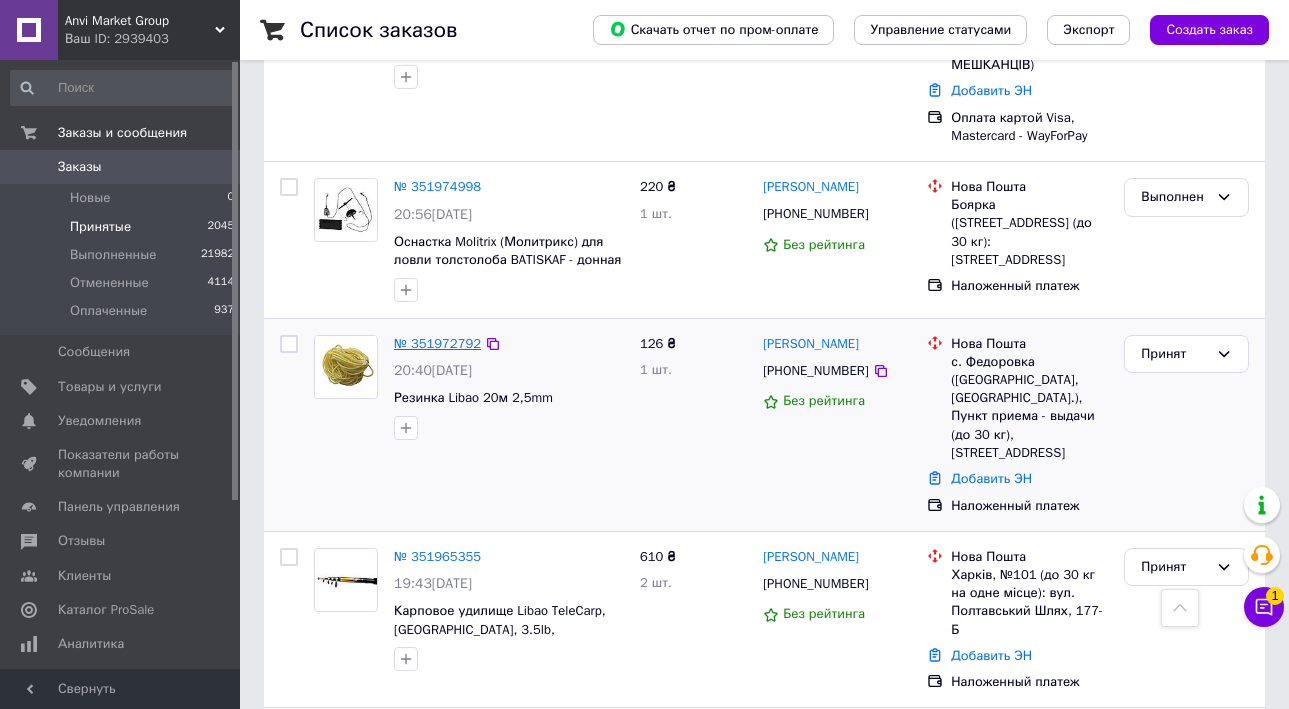 click on "№ 351972792" at bounding box center [437, 343] 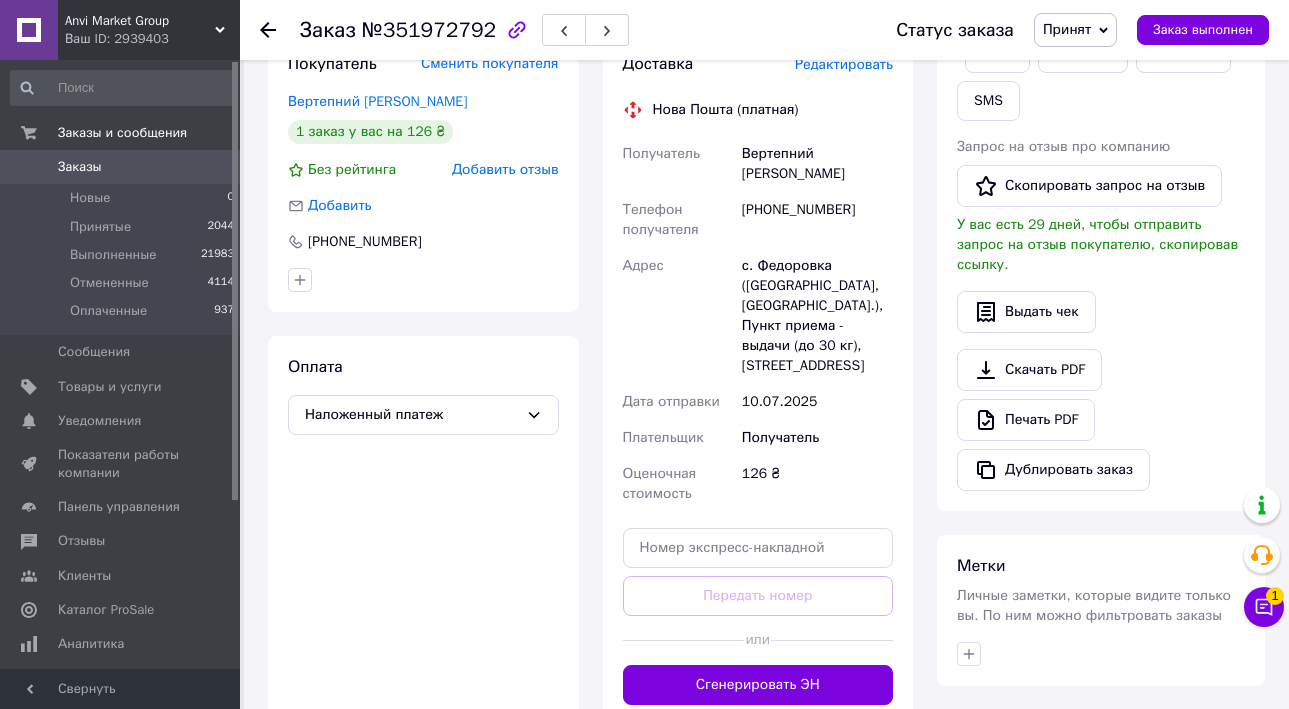 scroll, scrollTop: 356, scrollLeft: 0, axis: vertical 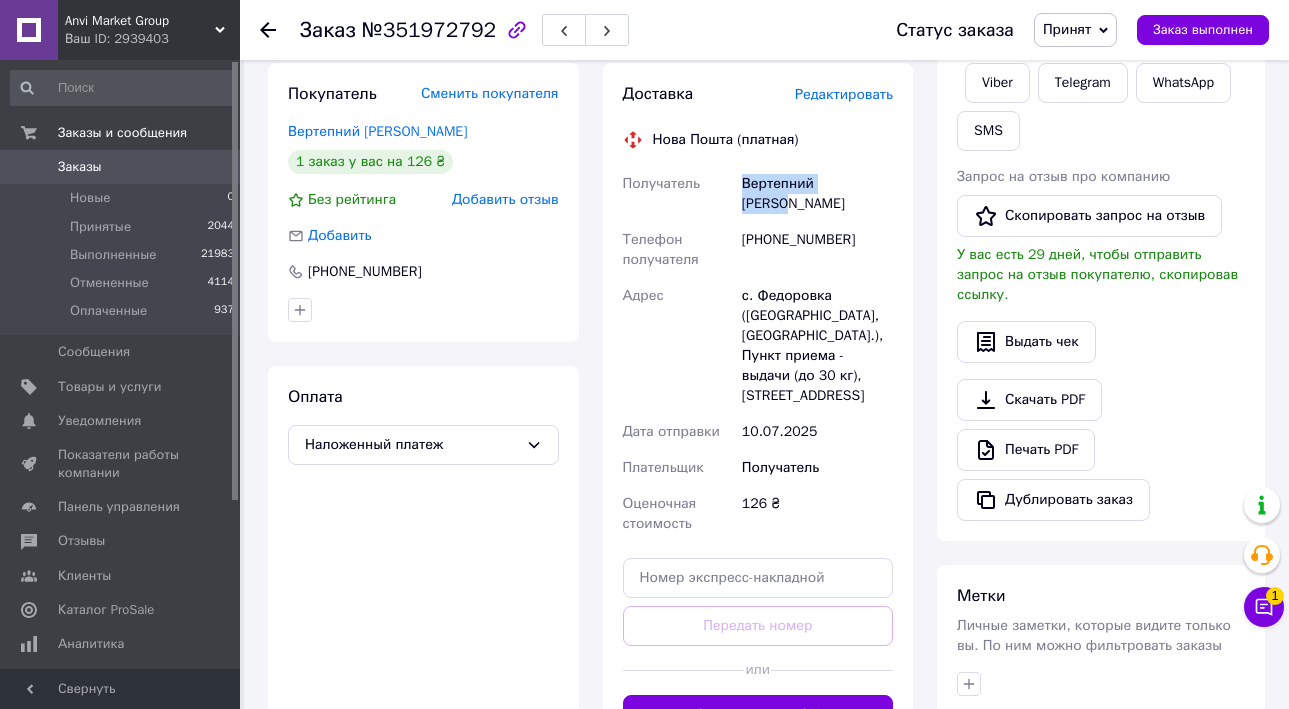 drag, startPoint x: 869, startPoint y: 187, endPoint x: 736, endPoint y: 186, distance: 133.00375 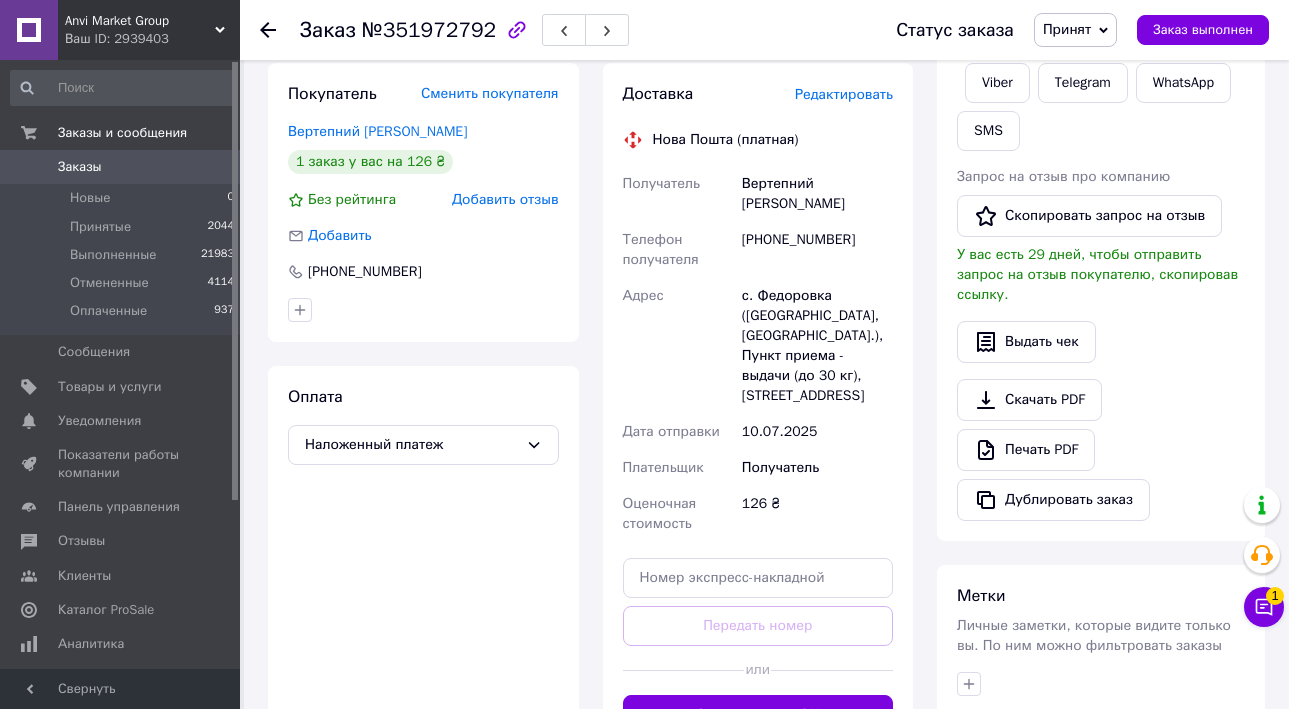 drag, startPoint x: 798, startPoint y: 233, endPoint x: 825, endPoint y: 228, distance: 27.45906 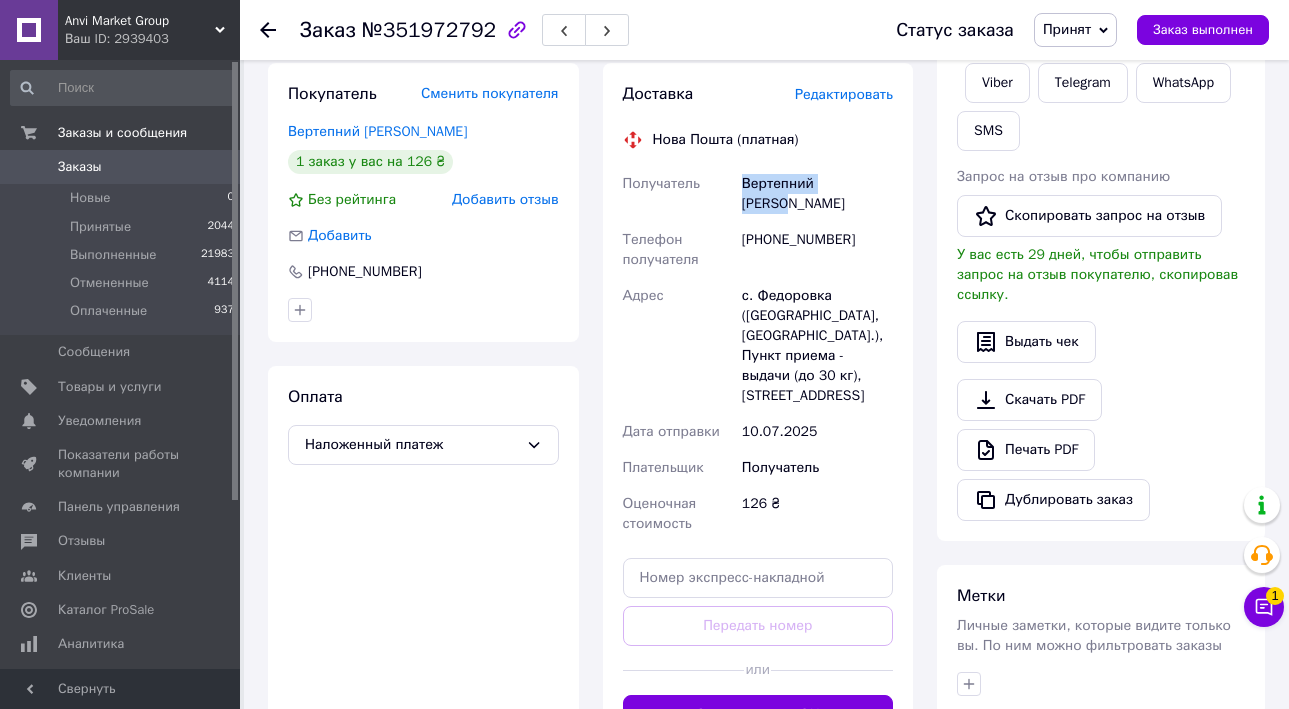 drag, startPoint x: 871, startPoint y: 186, endPoint x: 741, endPoint y: 181, distance: 130.09612 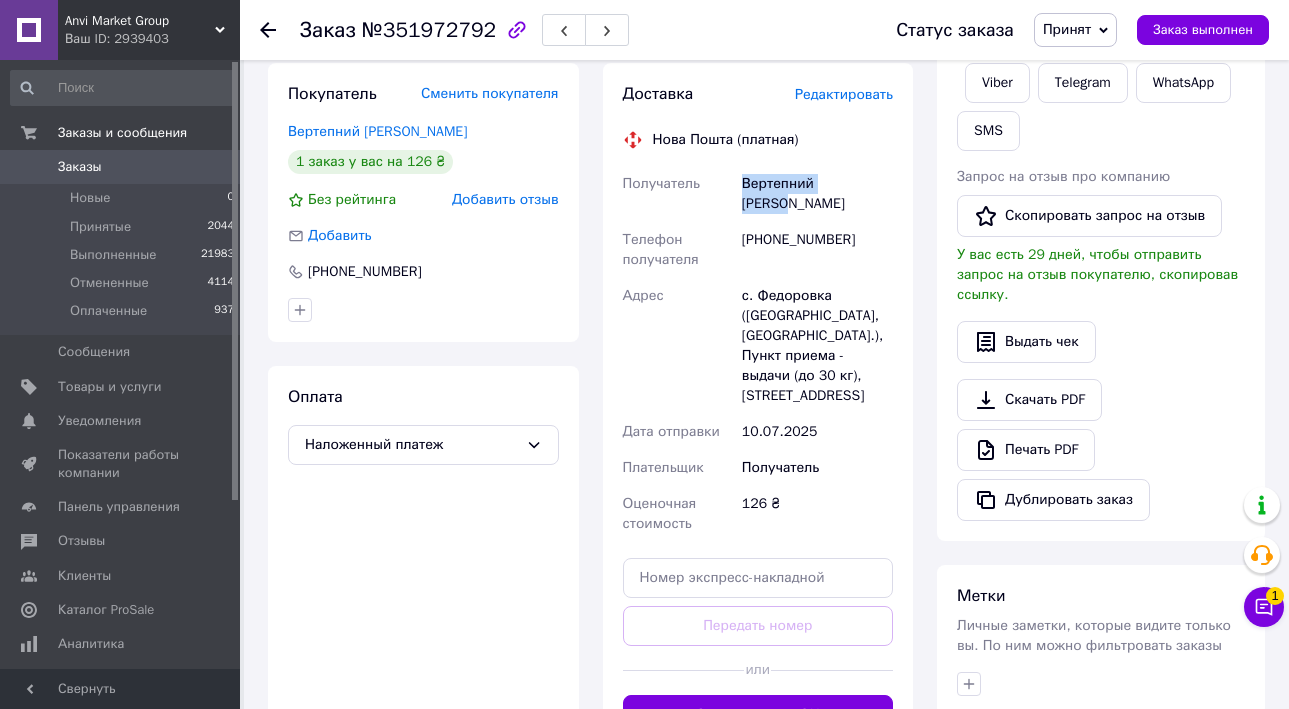 click on "Вертепний [PERSON_NAME]" at bounding box center (817, 194) 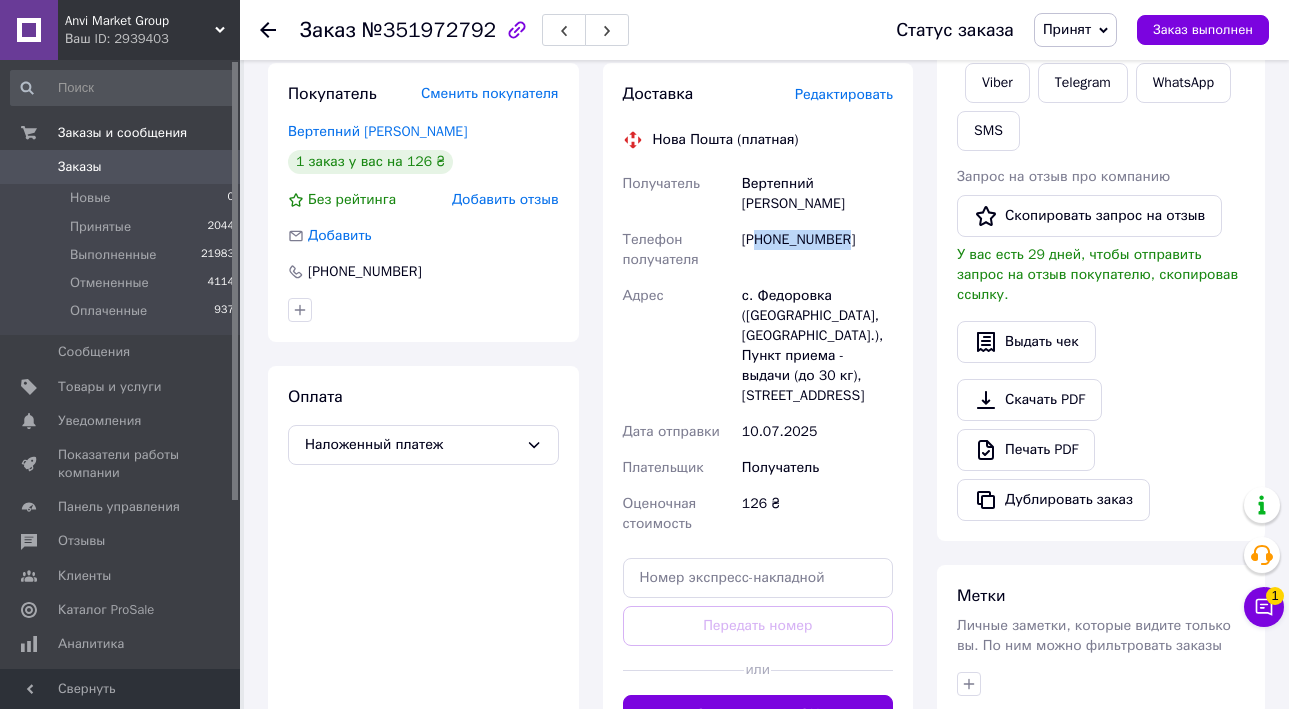 drag, startPoint x: 851, startPoint y: 222, endPoint x: 757, endPoint y: 222, distance: 94 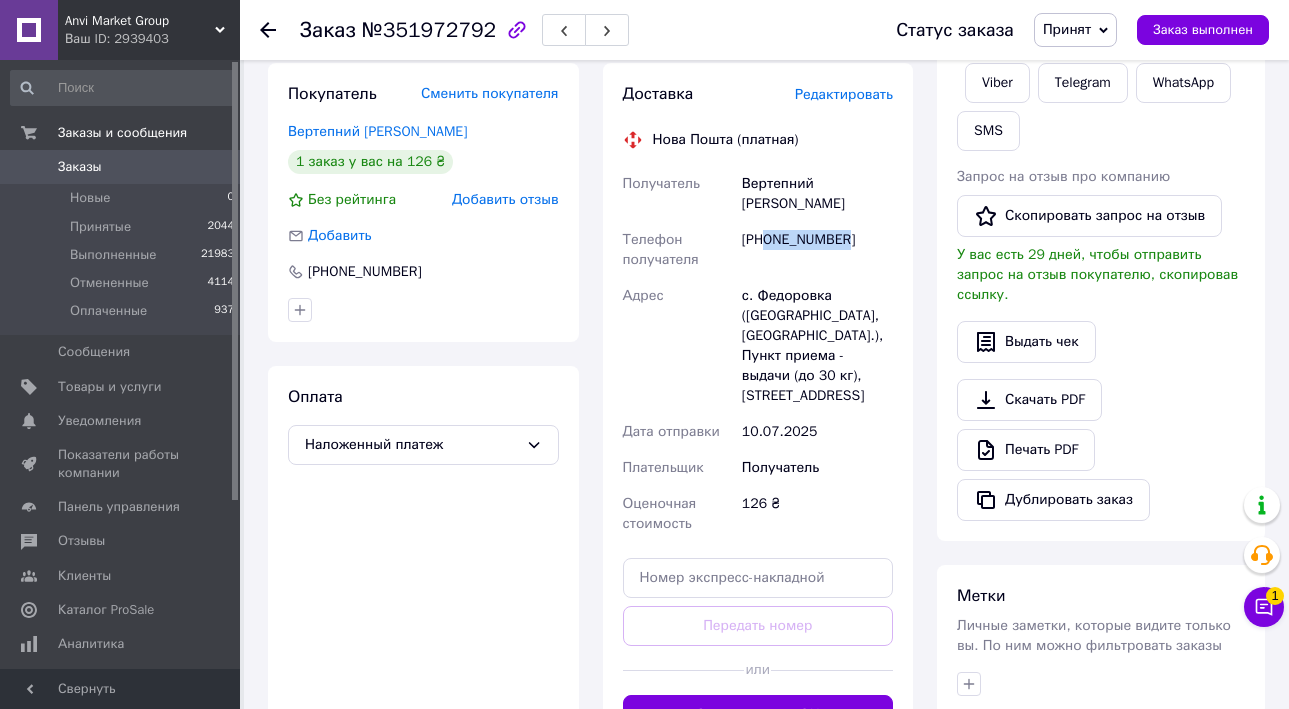 drag, startPoint x: 841, startPoint y: 223, endPoint x: 765, endPoint y: 230, distance: 76.321686 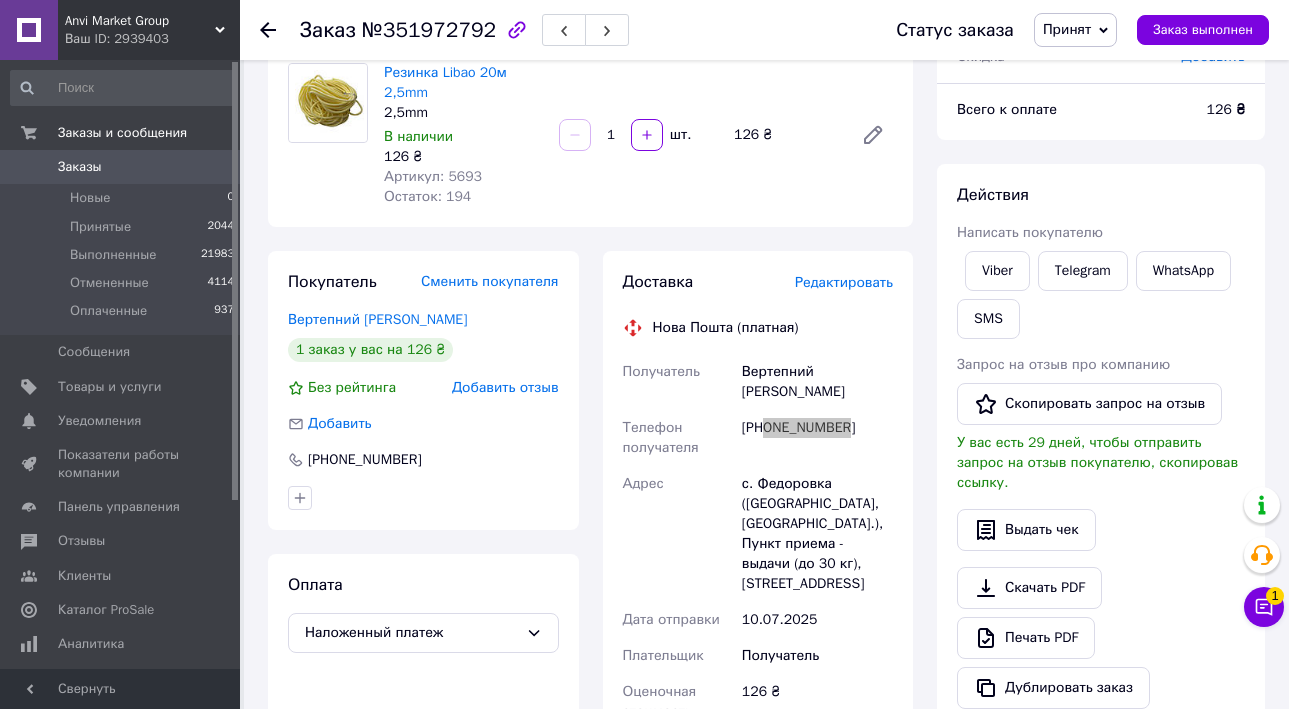 scroll, scrollTop: 200, scrollLeft: 0, axis: vertical 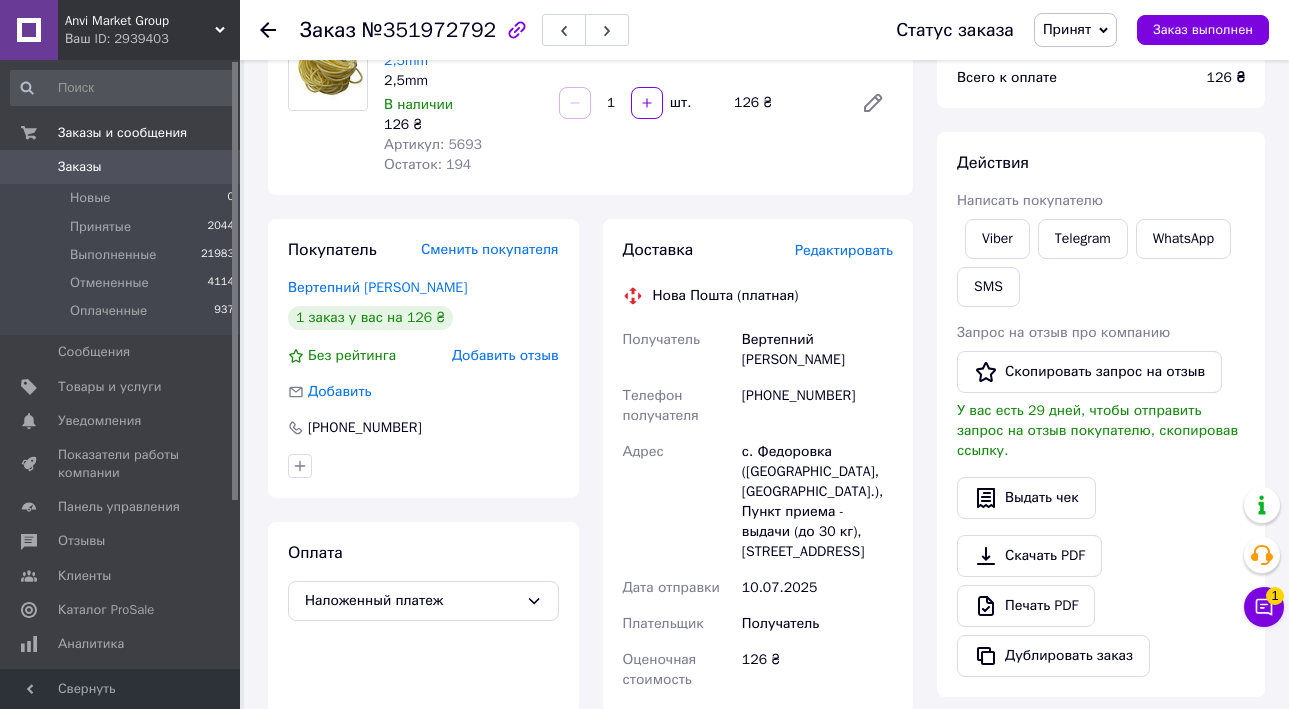 click on "Статус заказа Принят Выполнен Отменен Оплаченный Заказ выполнен" at bounding box center (1072, 30) 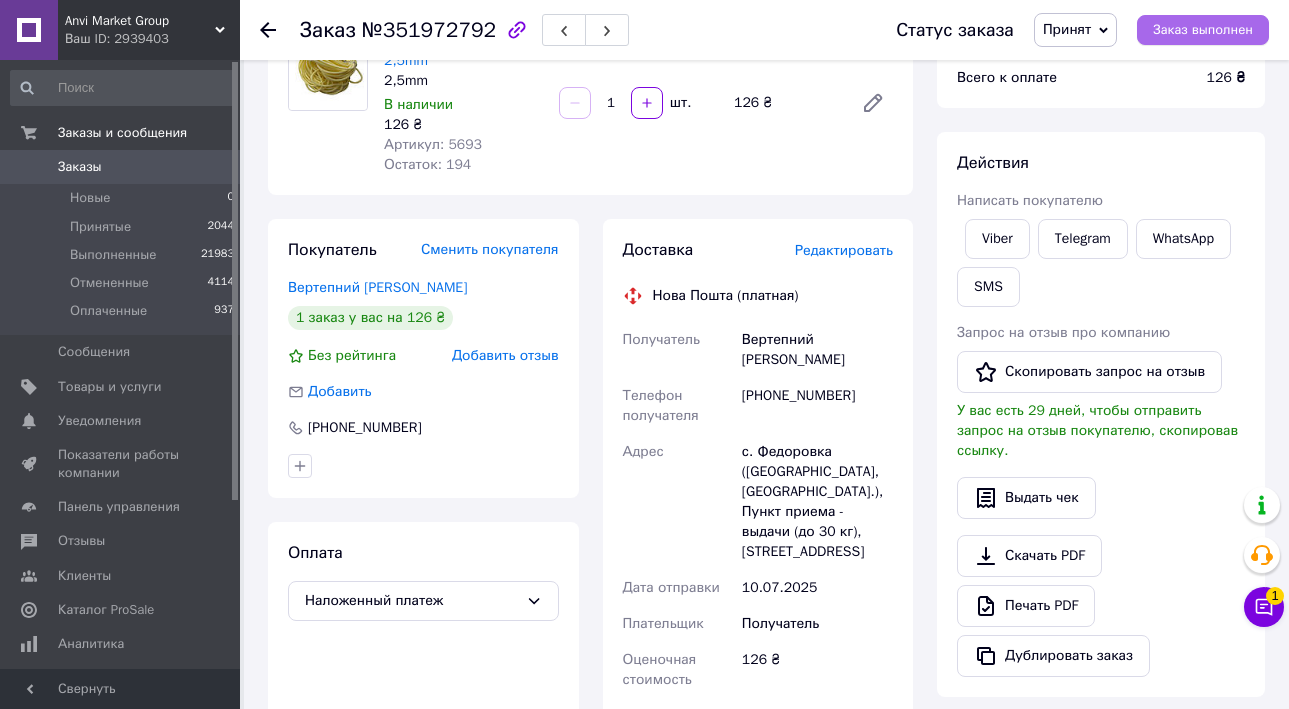 click on "Заказ выполнен" at bounding box center (1203, 30) 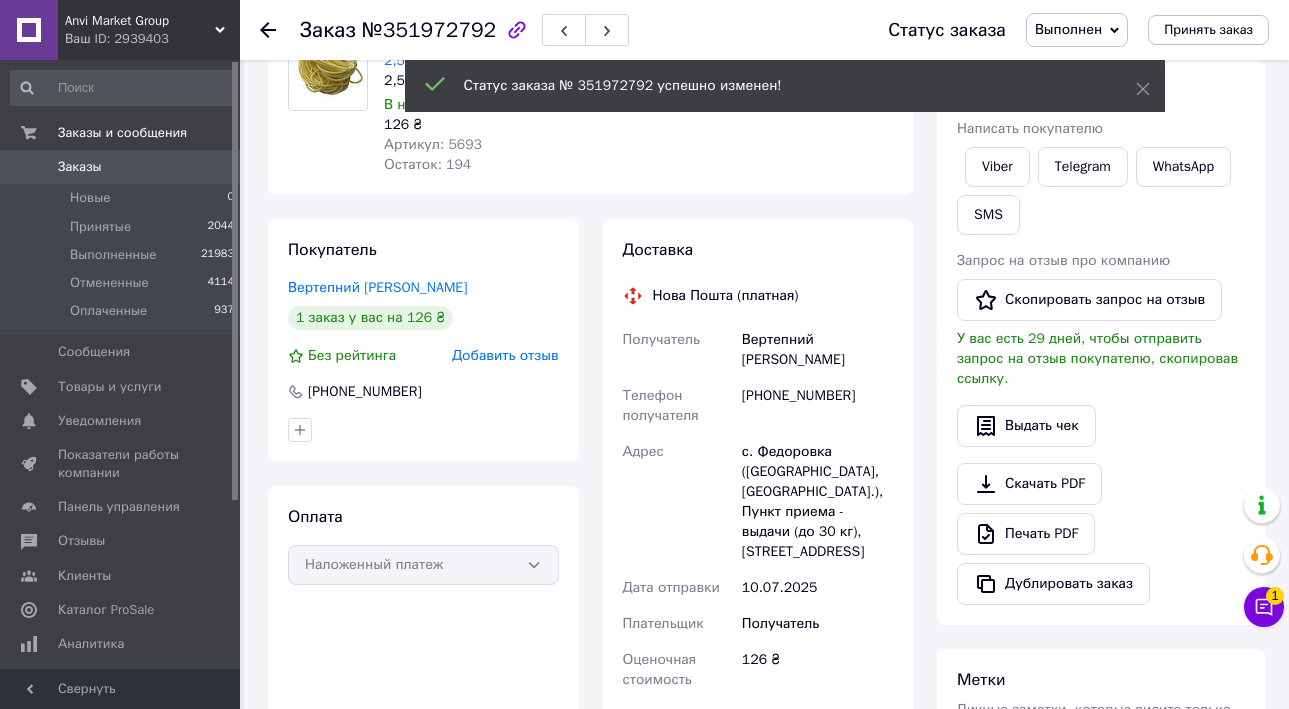 click 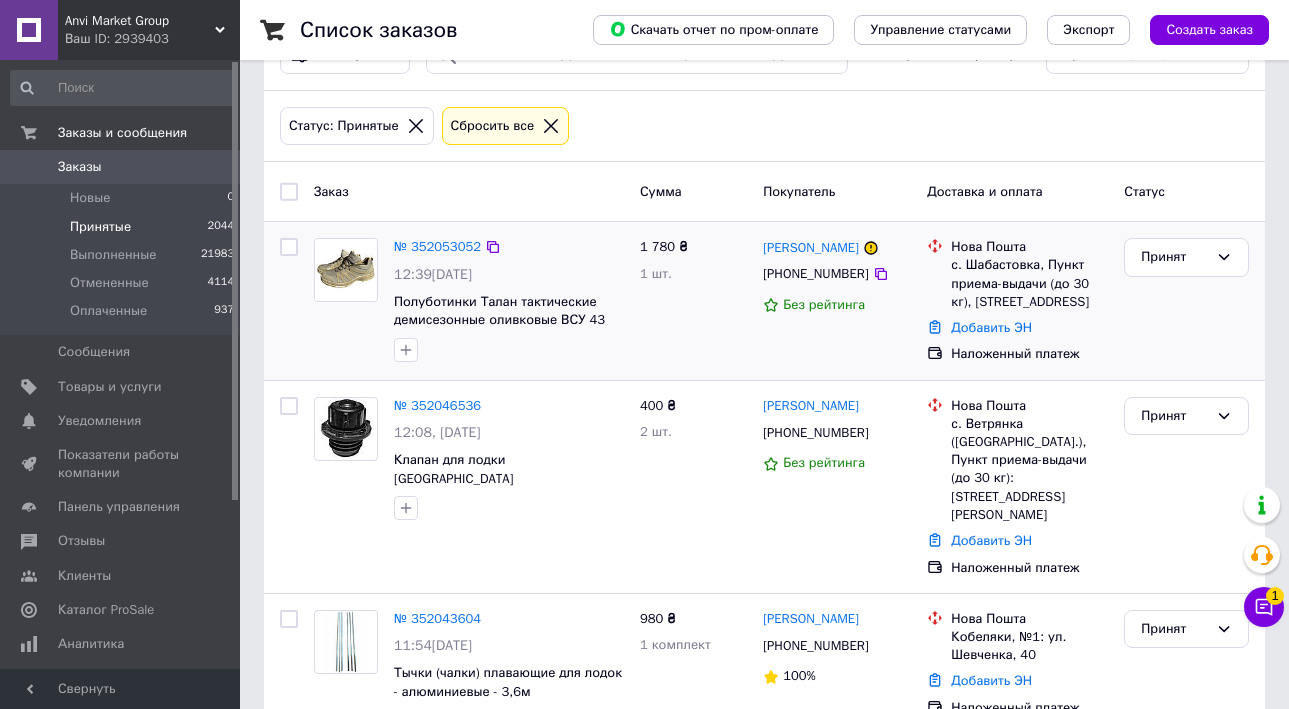 scroll, scrollTop: 100, scrollLeft: 0, axis: vertical 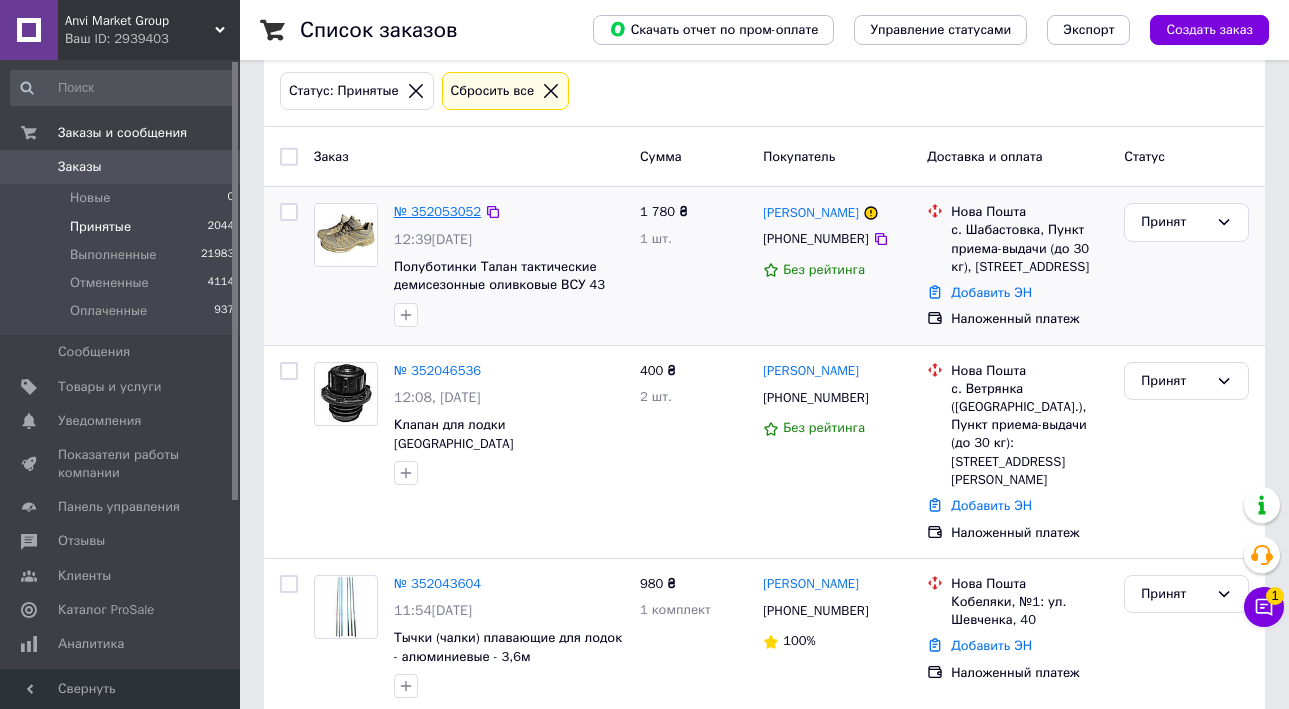 click on "№ 352053052" at bounding box center (437, 211) 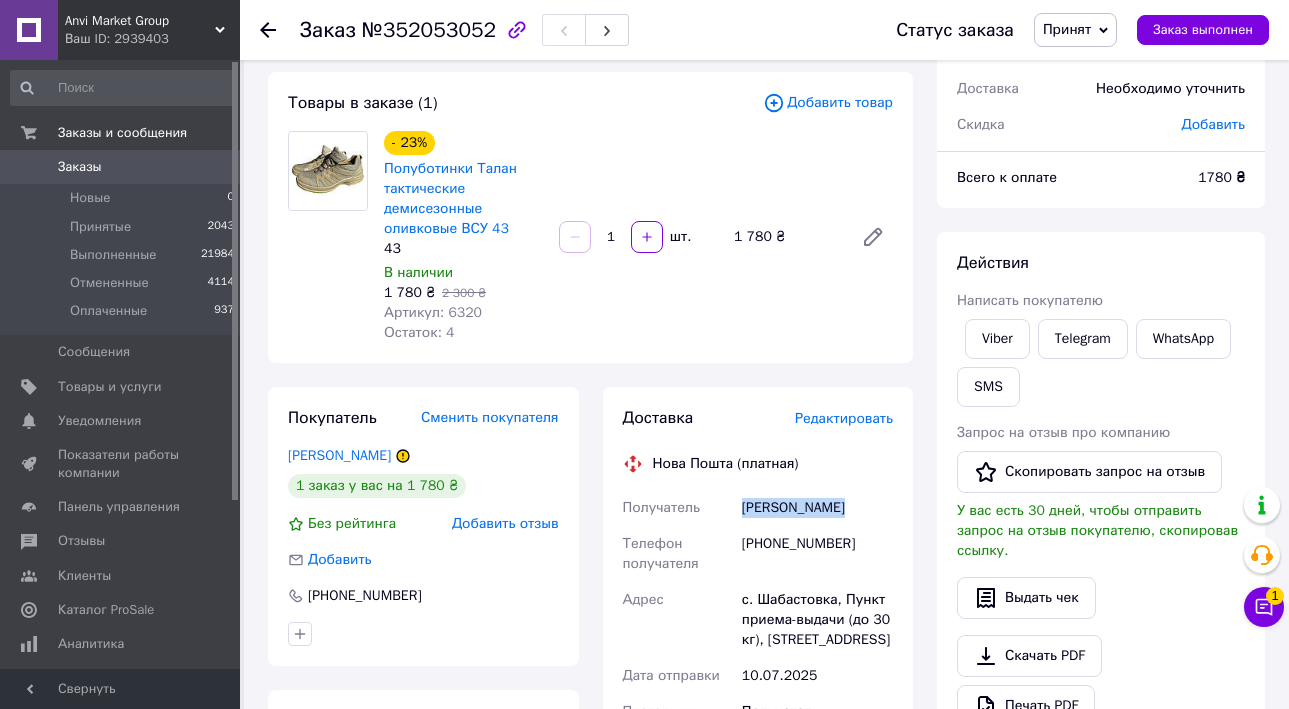 drag, startPoint x: 851, startPoint y: 503, endPoint x: 734, endPoint y: 503, distance: 117 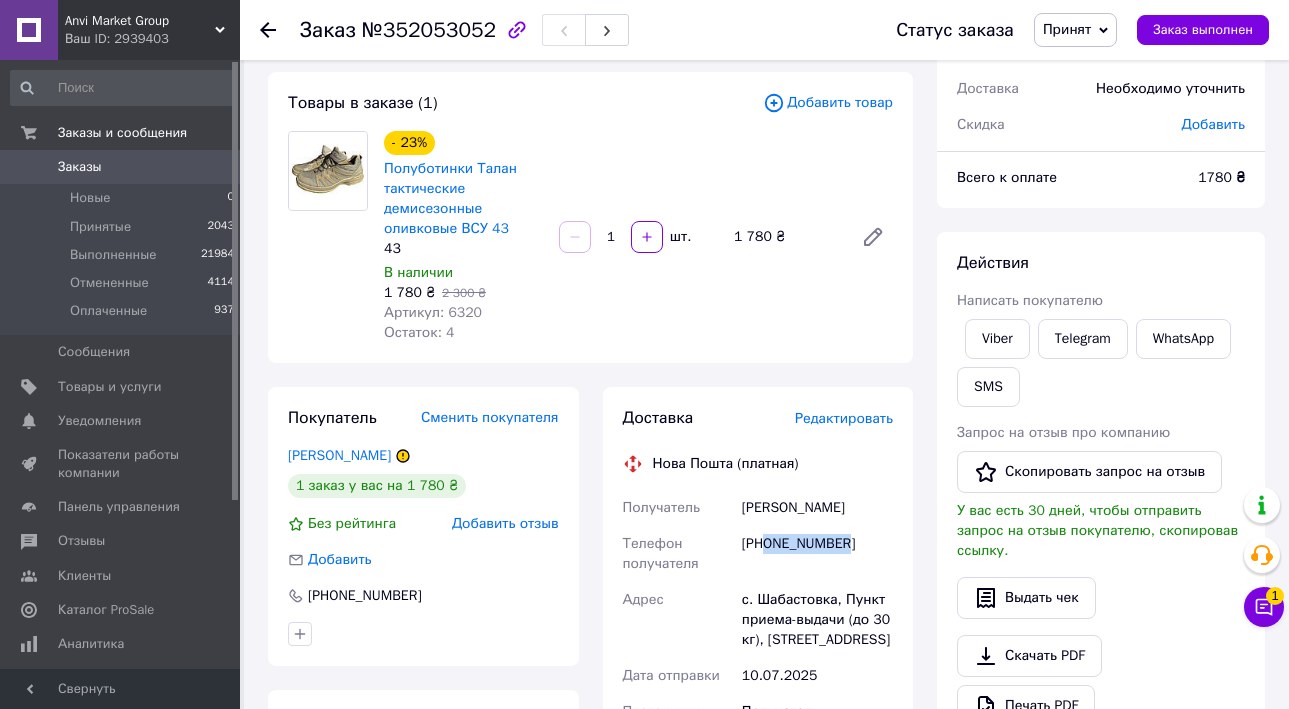 drag, startPoint x: 850, startPoint y: 548, endPoint x: 767, endPoint y: 548, distance: 83 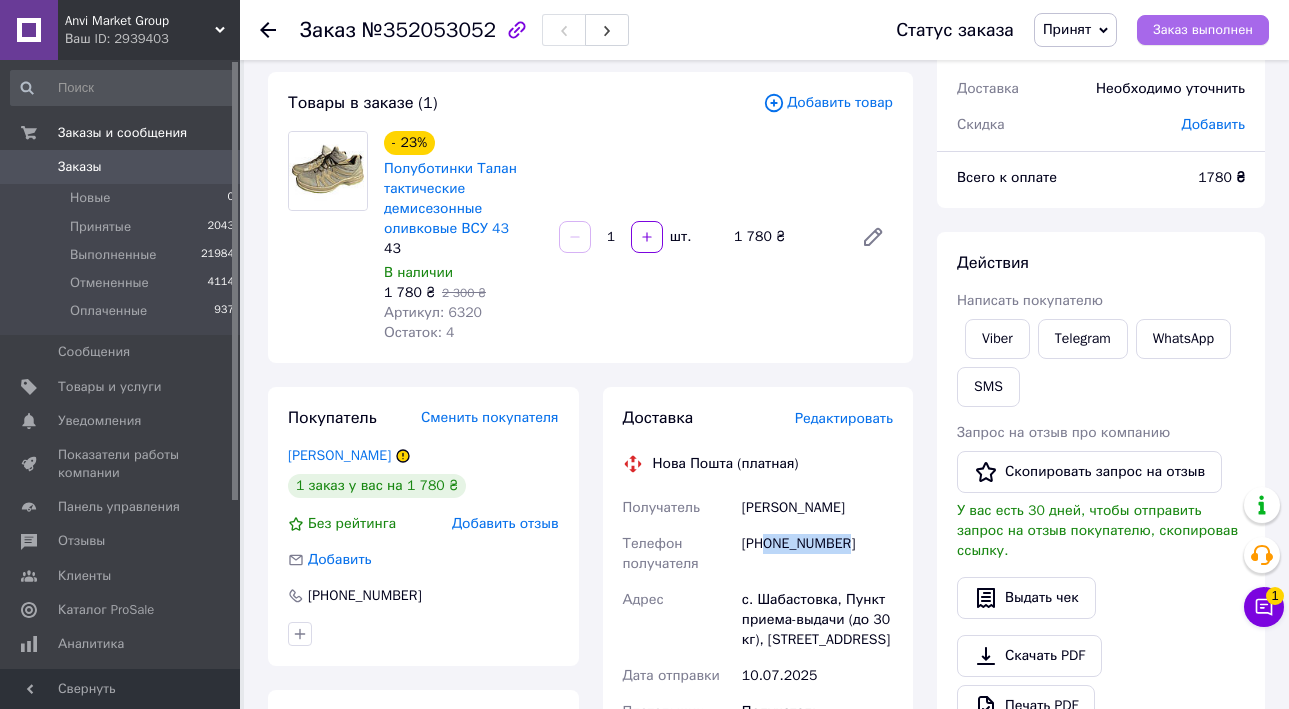 click on "Заказ выполнен" at bounding box center (1203, 30) 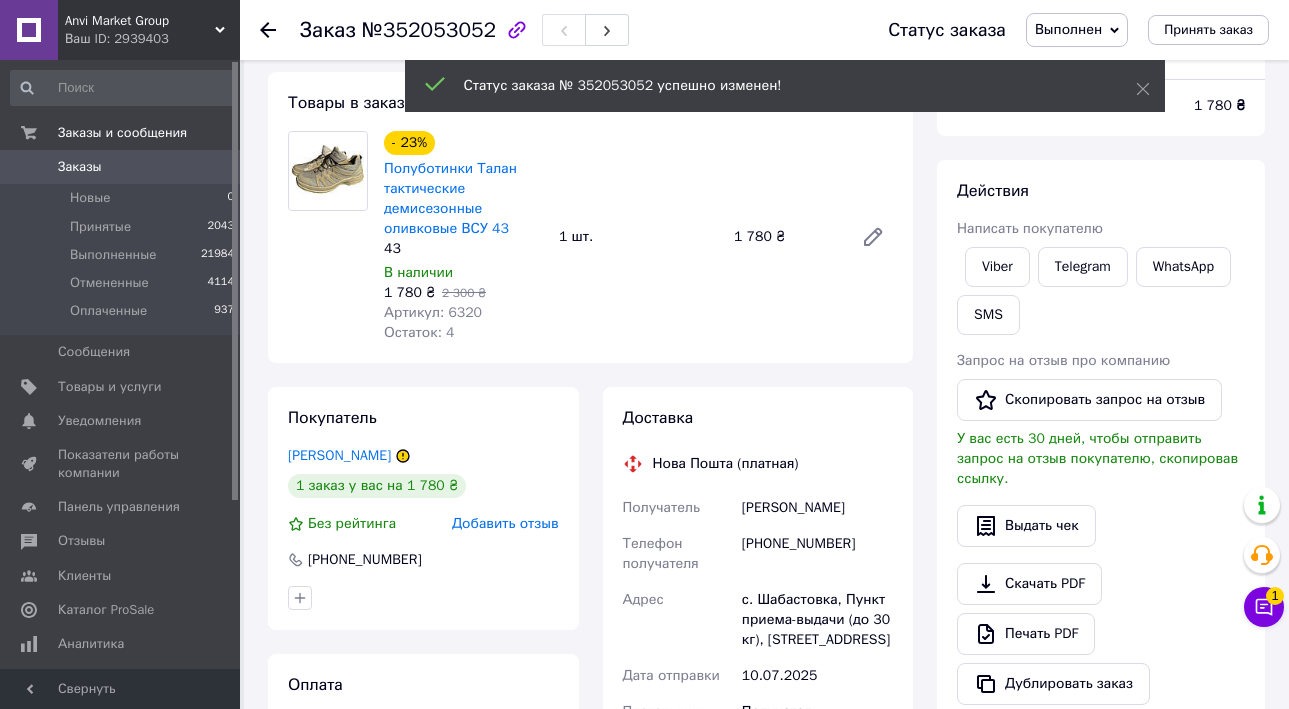 click 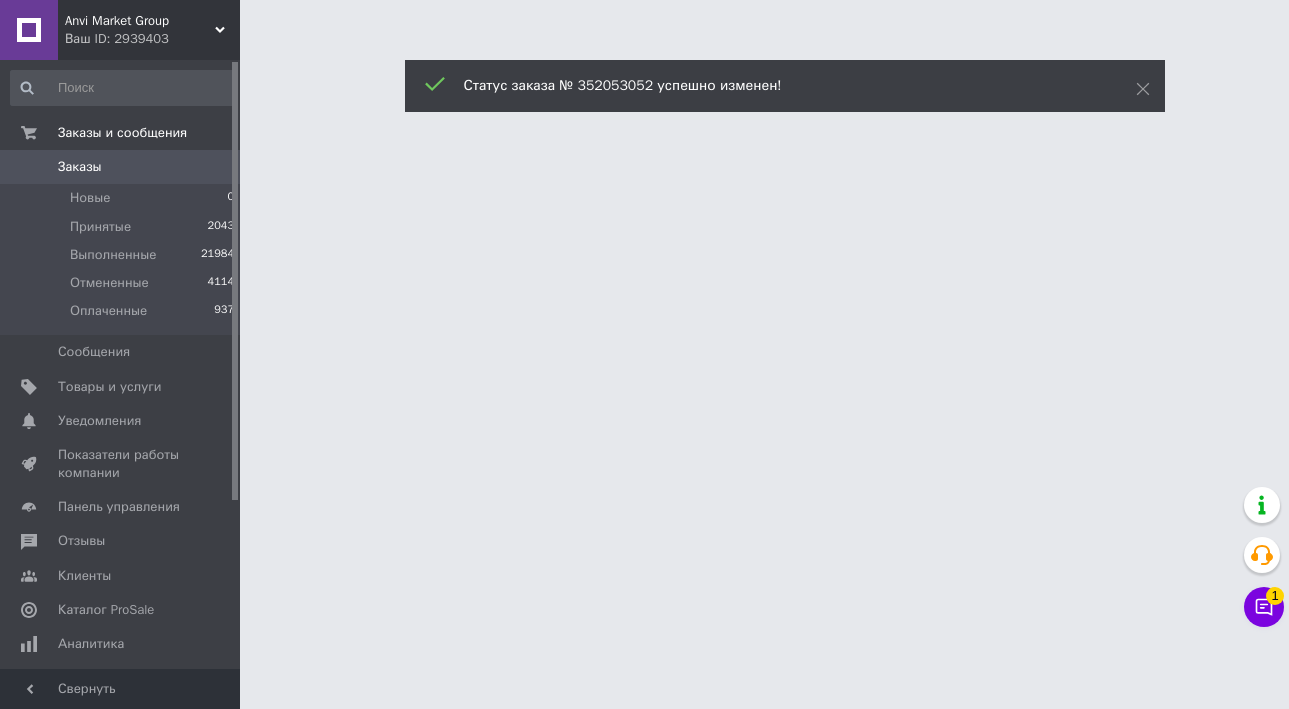 scroll, scrollTop: 0, scrollLeft: 0, axis: both 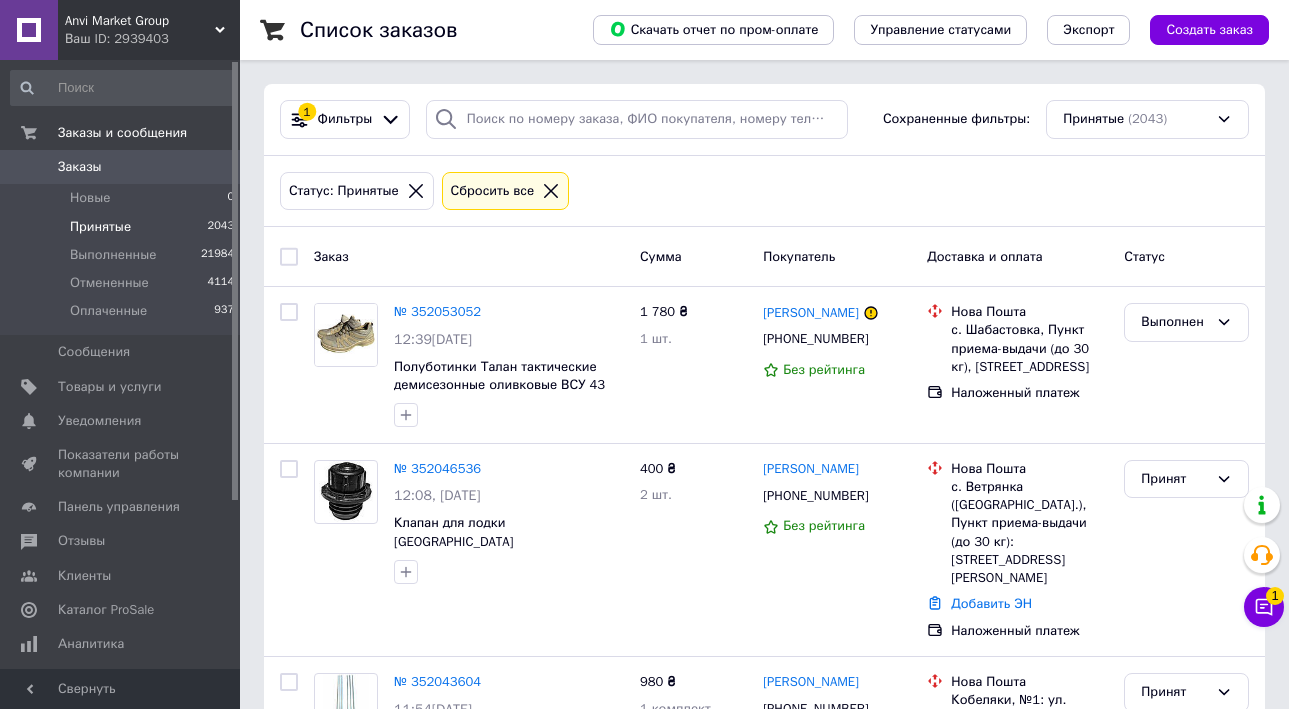 click on "Статус: Принятые Сбросить все" at bounding box center [764, 191] 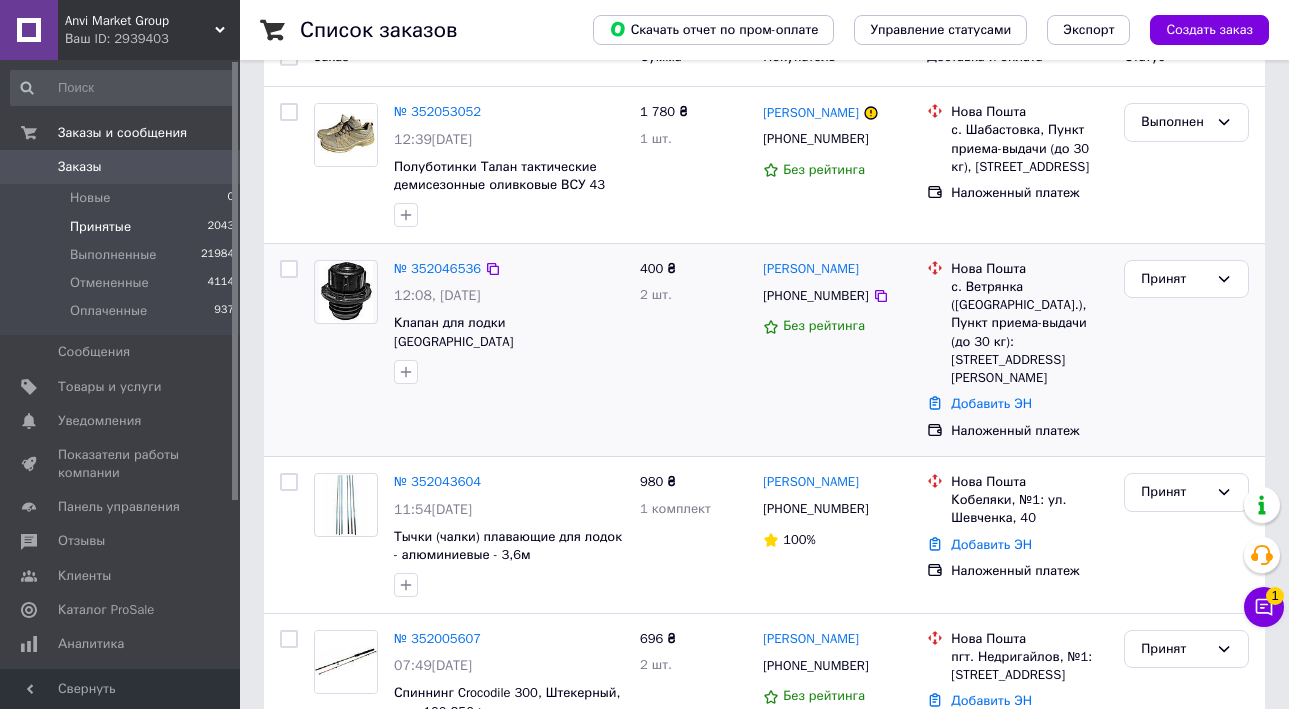 scroll, scrollTop: 300, scrollLeft: 0, axis: vertical 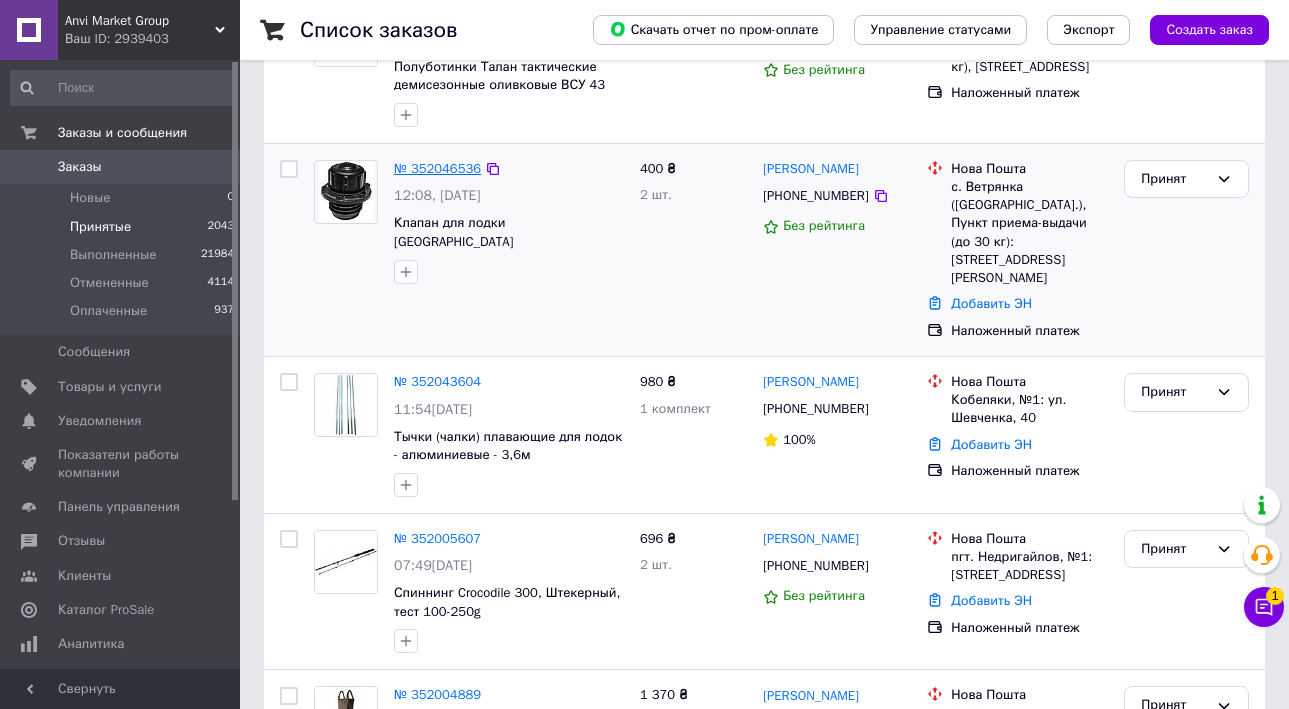 click on "№ 352046536" at bounding box center (437, 168) 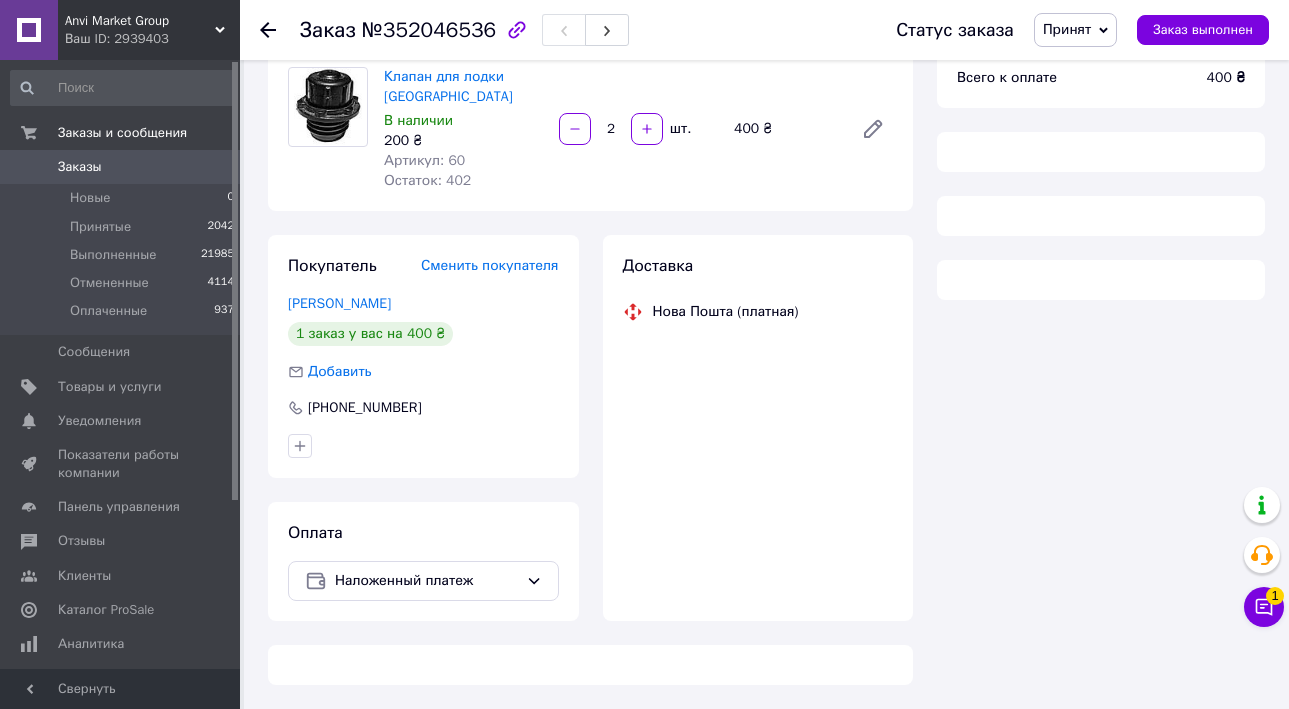 scroll, scrollTop: 300, scrollLeft: 0, axis: vertical 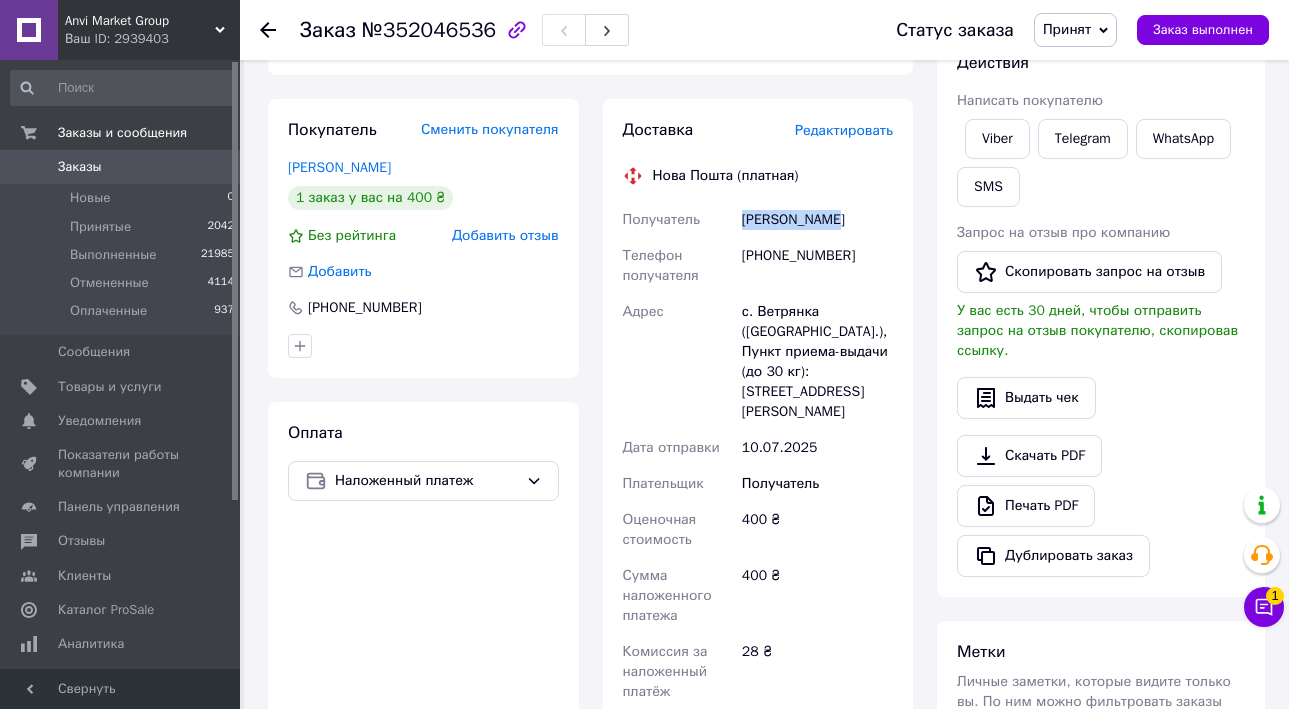 drag, startPoint x: 845, startPoint y: 225, endPoint x: 743, endPoint y: 220, distance: 102.122475 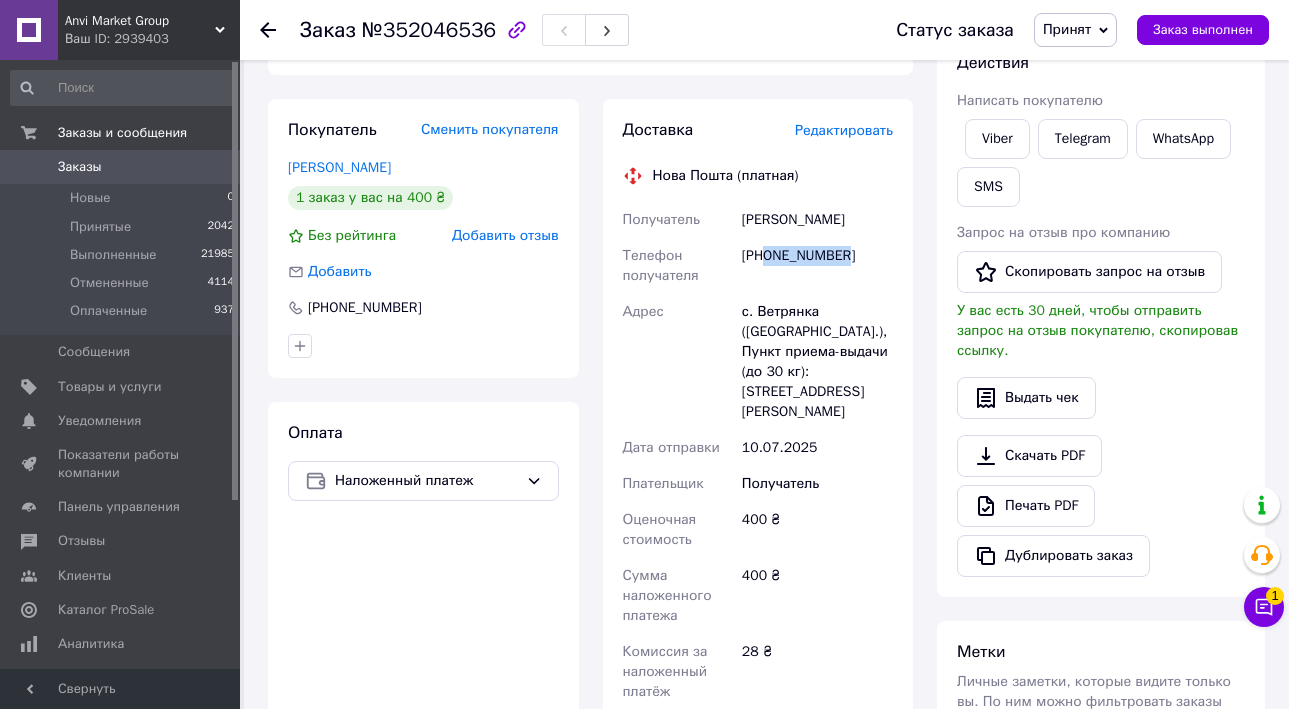drag, startPoint x: 847, startPoint y: 258, endPoint x: 766, endPoint y: 252, distance: 81.22192 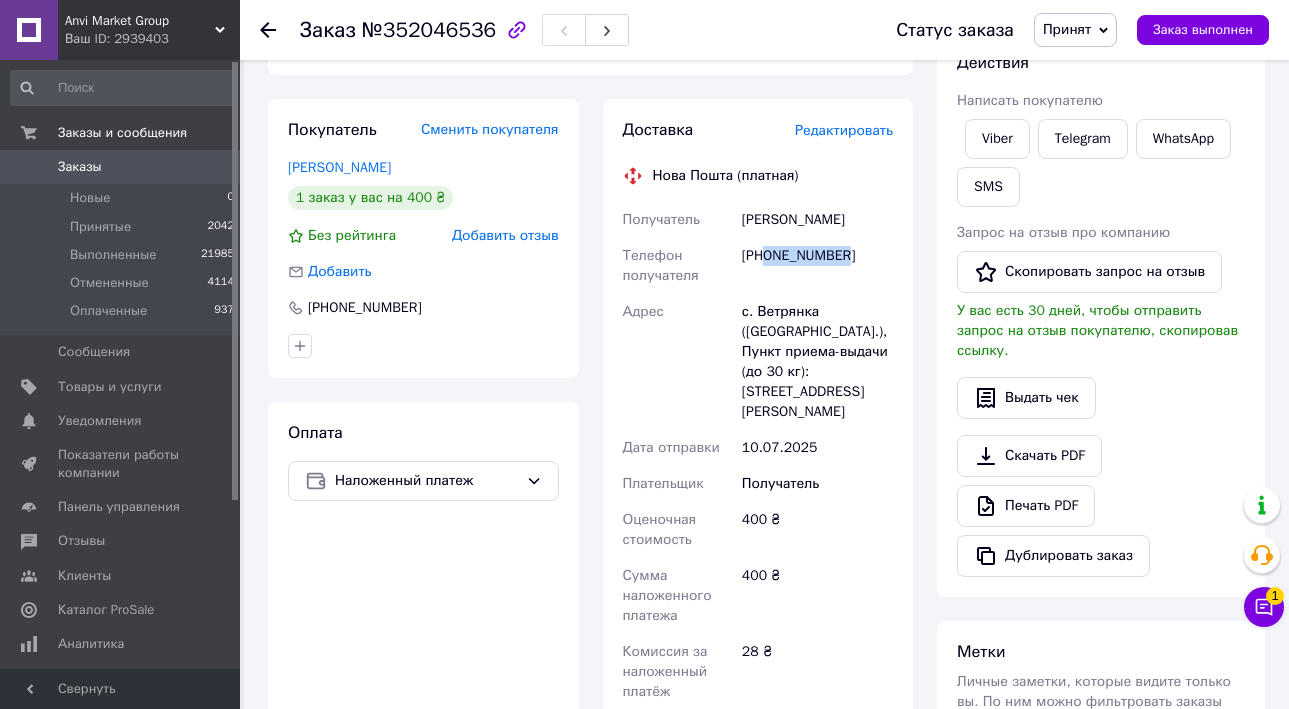 click on "[PHONE_NUMBER]" at bounding box center (817, 266) 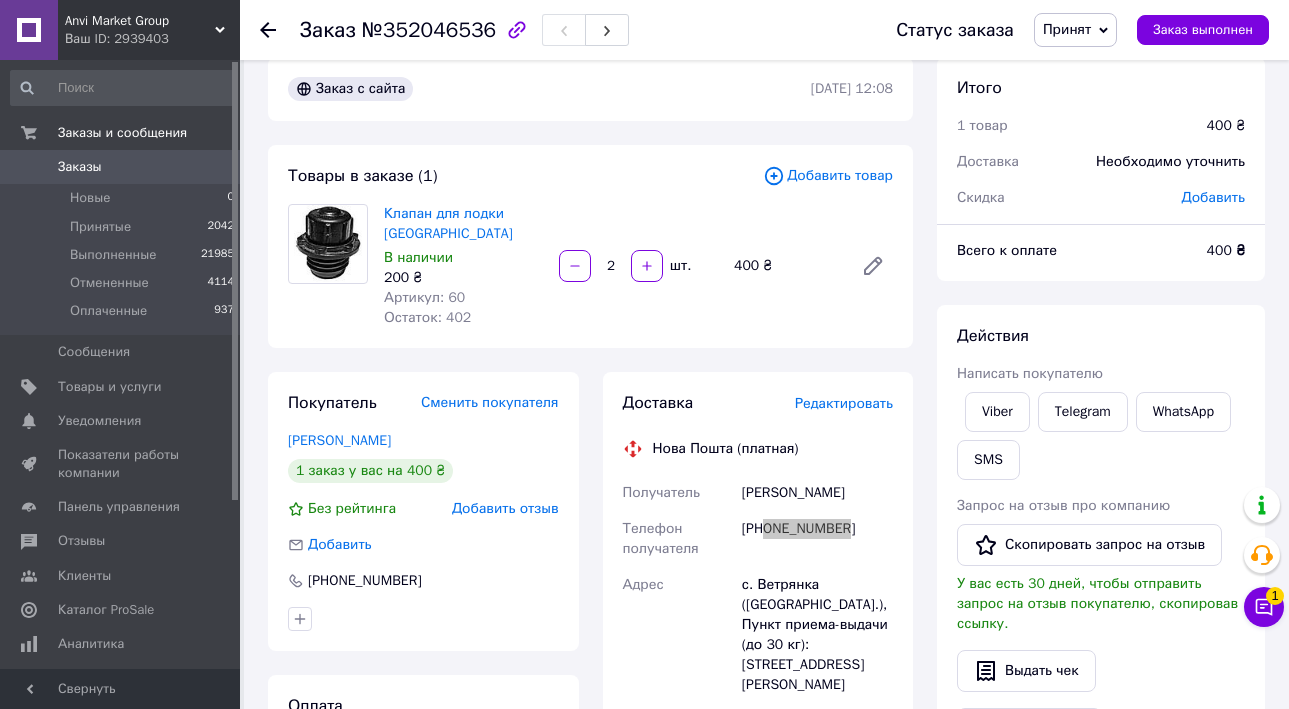 scroll, scrollTop: 0, scrollLeft: 0, axis: both 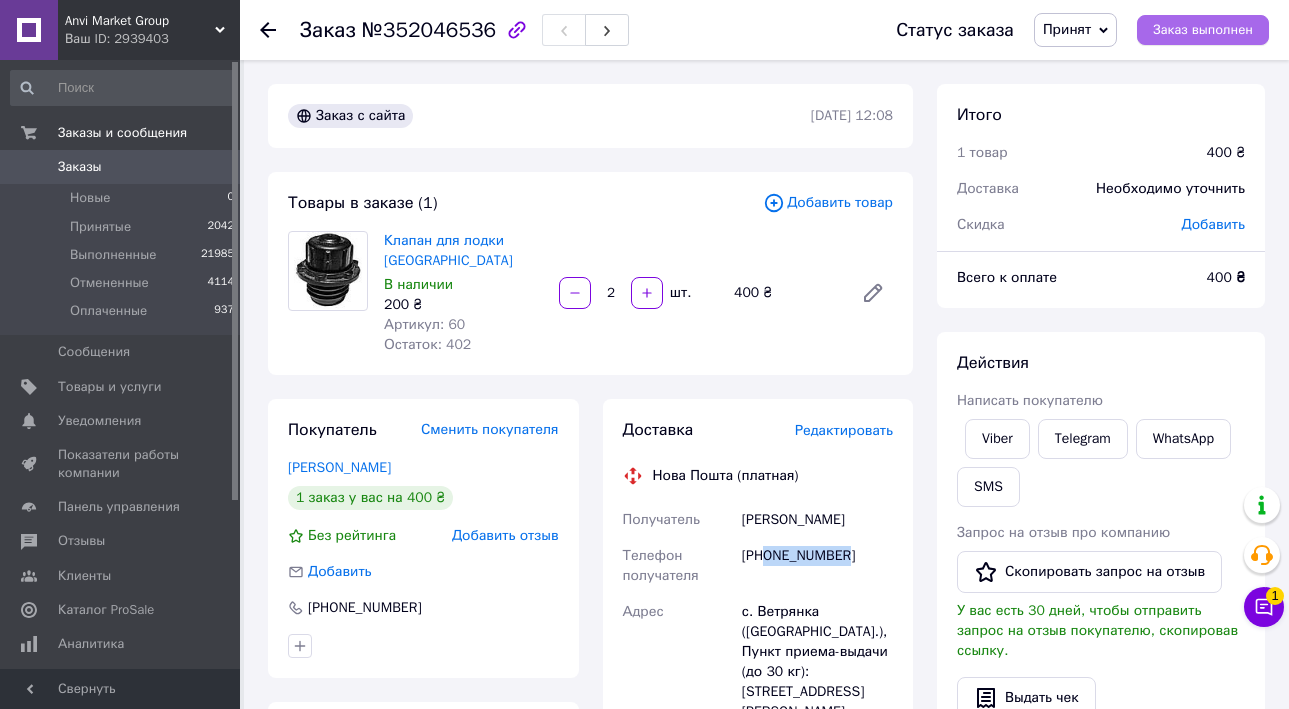 click on "Заказ выполнен" at bounding box center [1203, 30] 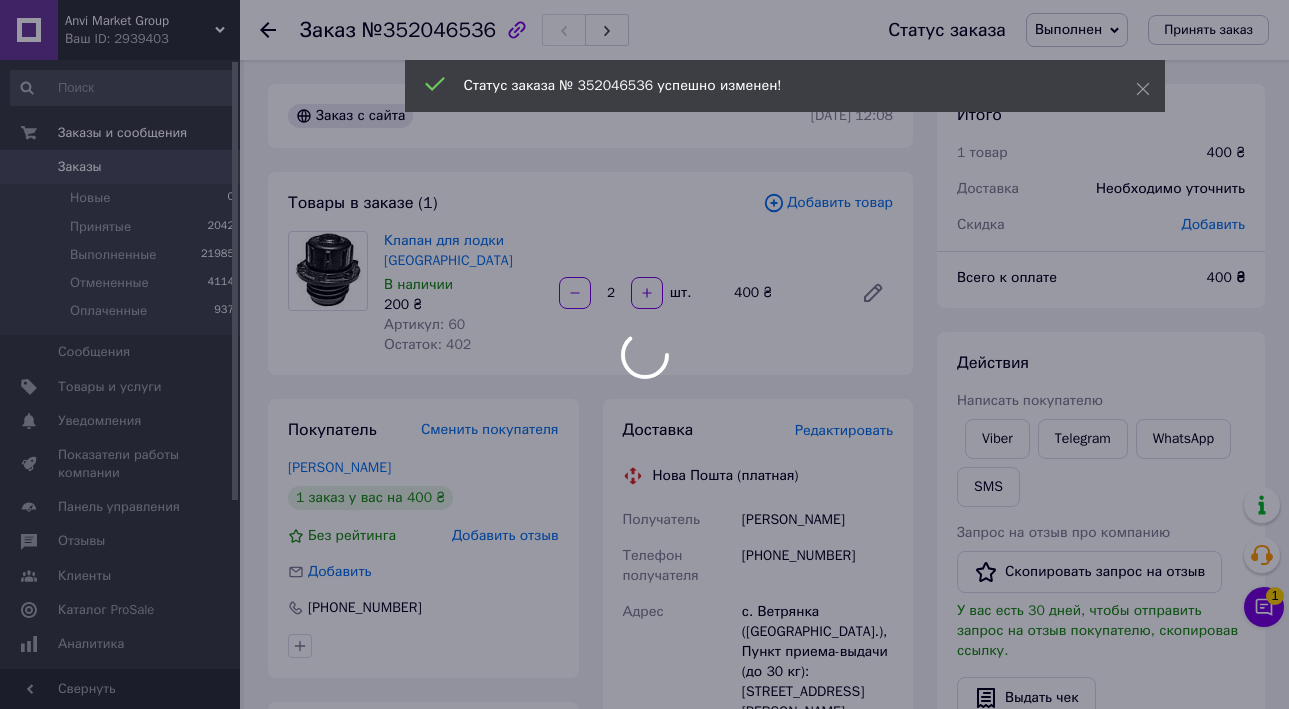 click at bounding box center [644, 354] 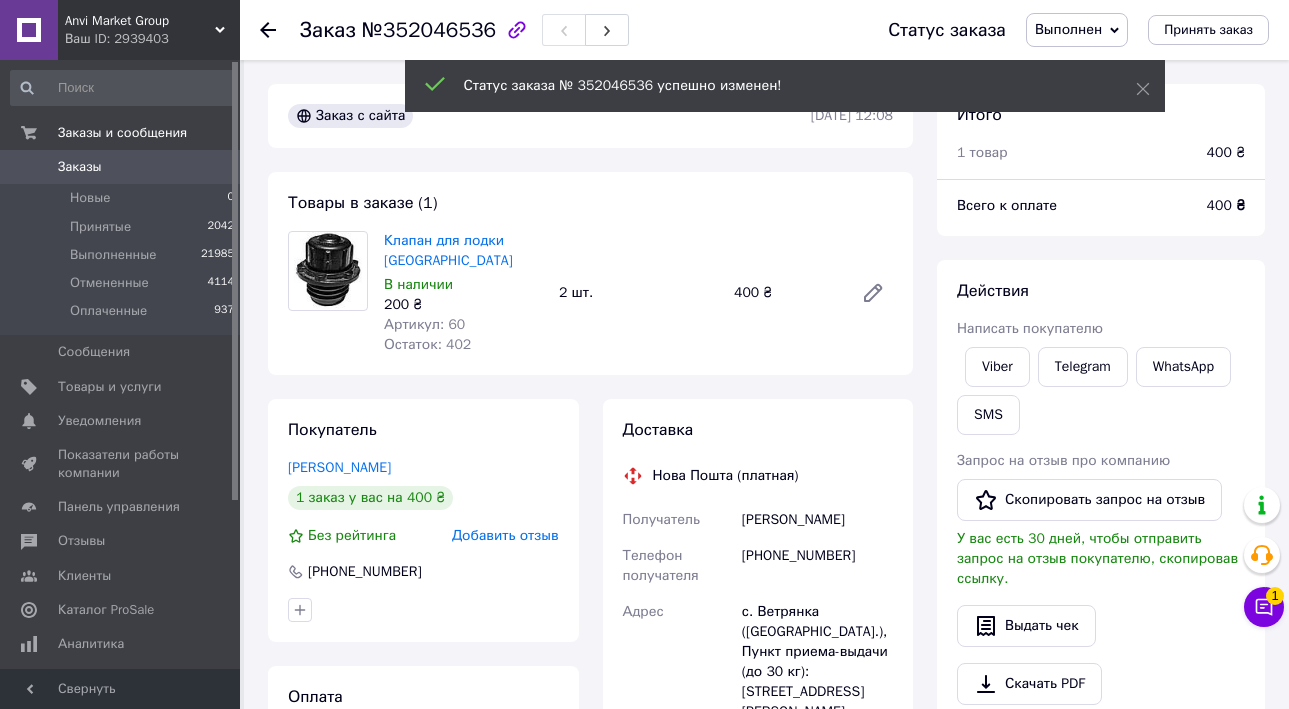 click on "Заказ №352046536 Статус заказа Выполнен Принят Отменен Оплаченный Принять заказ" at bounding box center (764, 30) 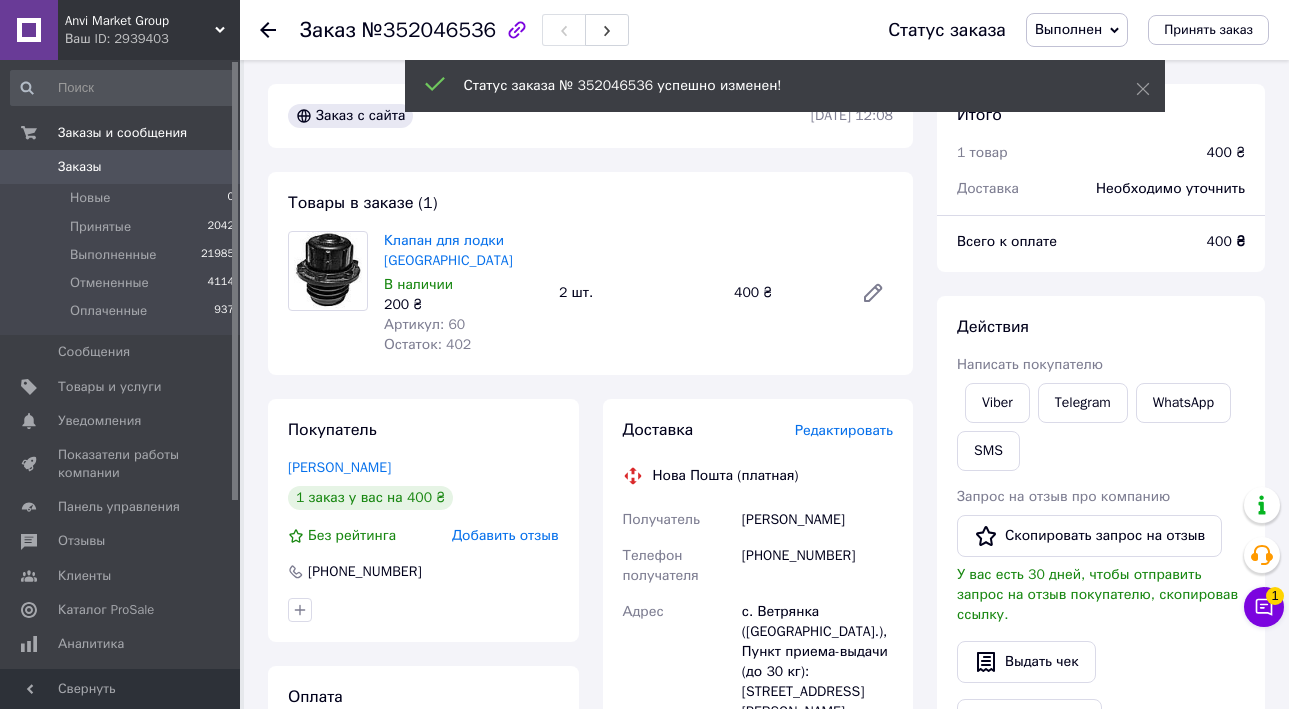 click 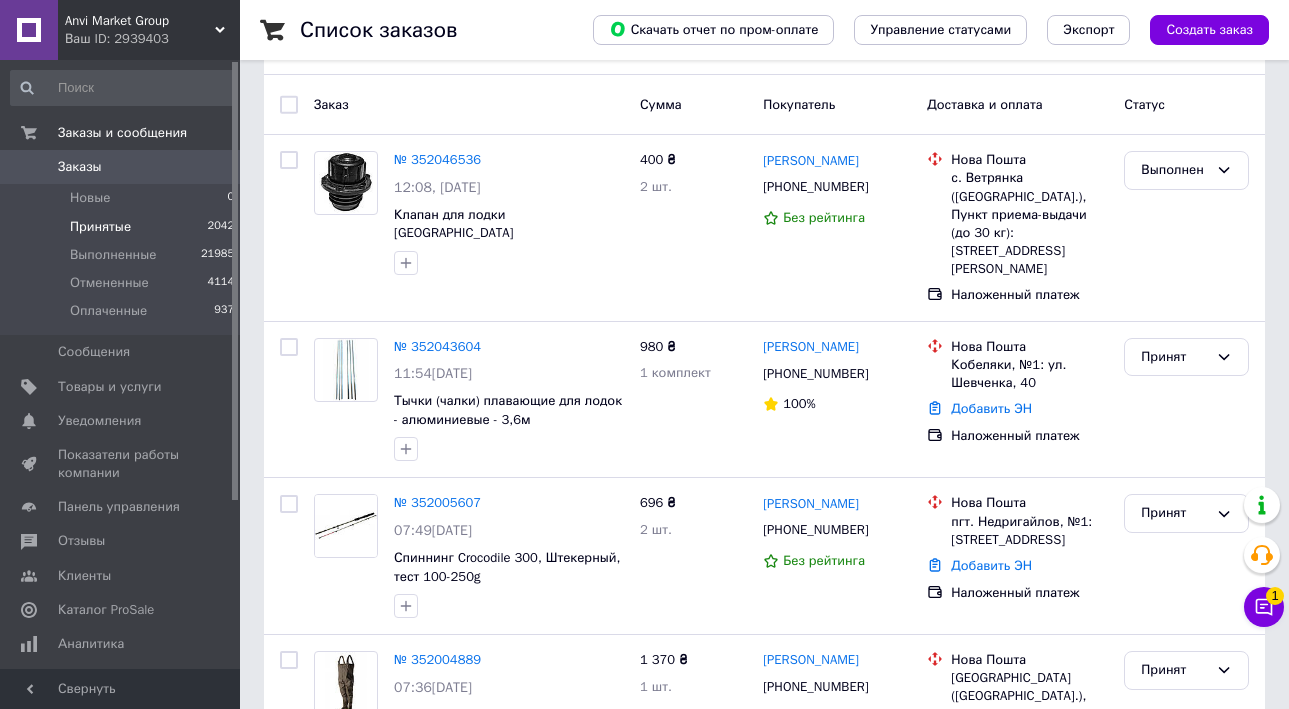 scroll, scrollTop: 200, scrollLeft: 0, axis: vertical 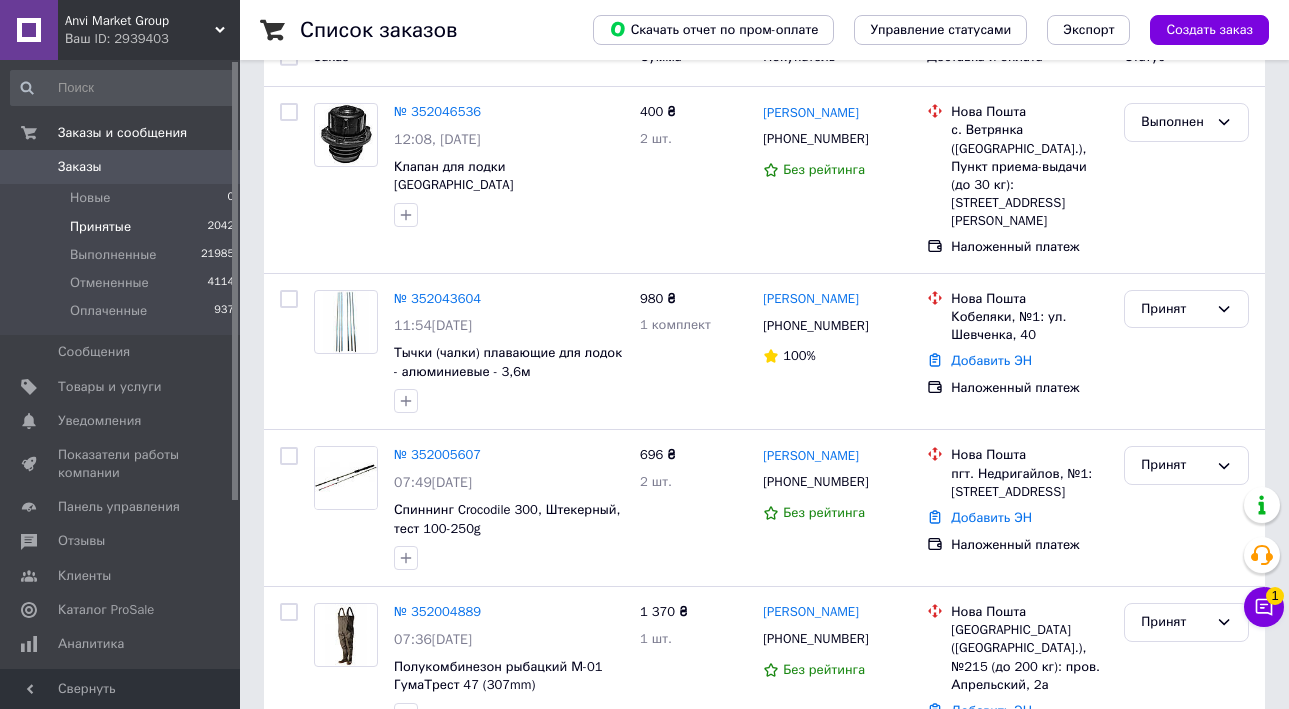 drag, startPoint x: 575, startPoint y: 394, endPoint x: 538, endPoint y: 393, distance: 37.01351 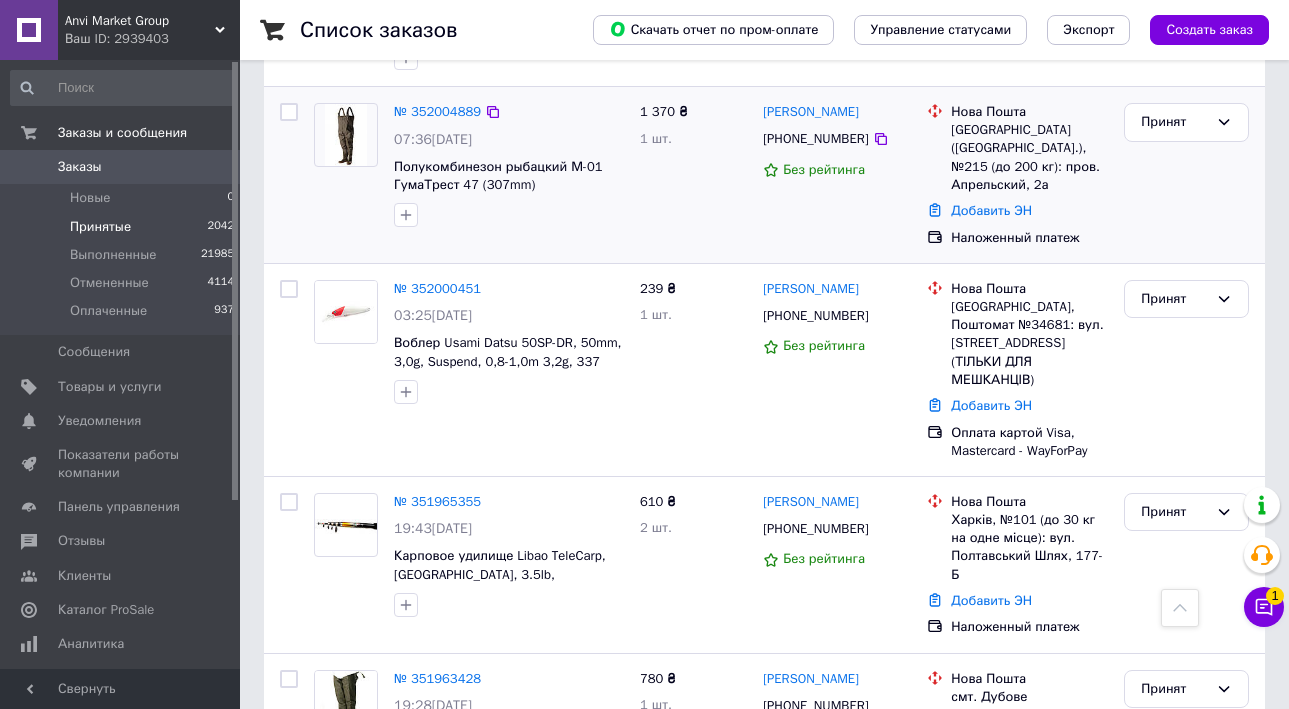 scroll, scrollTop: 800, scrollLeft: 0, axis: vertical 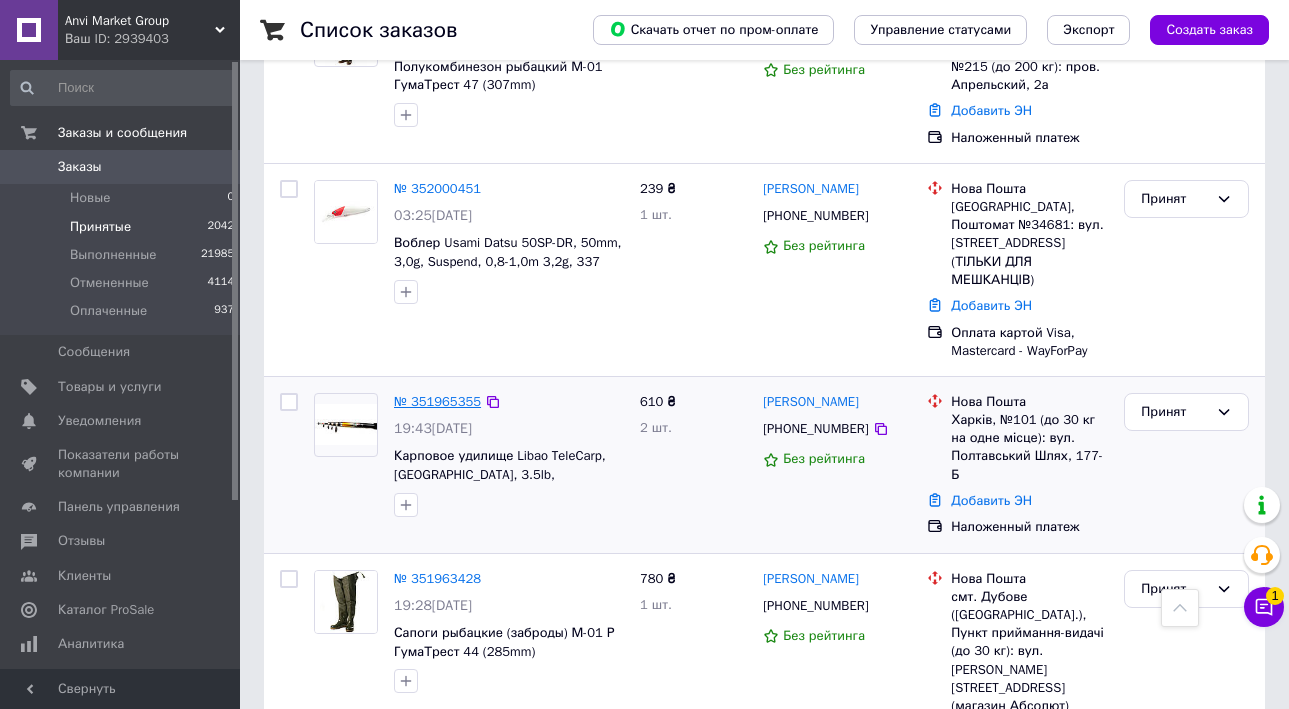 click on "№ 351965355" at bounding box center (437, 401) 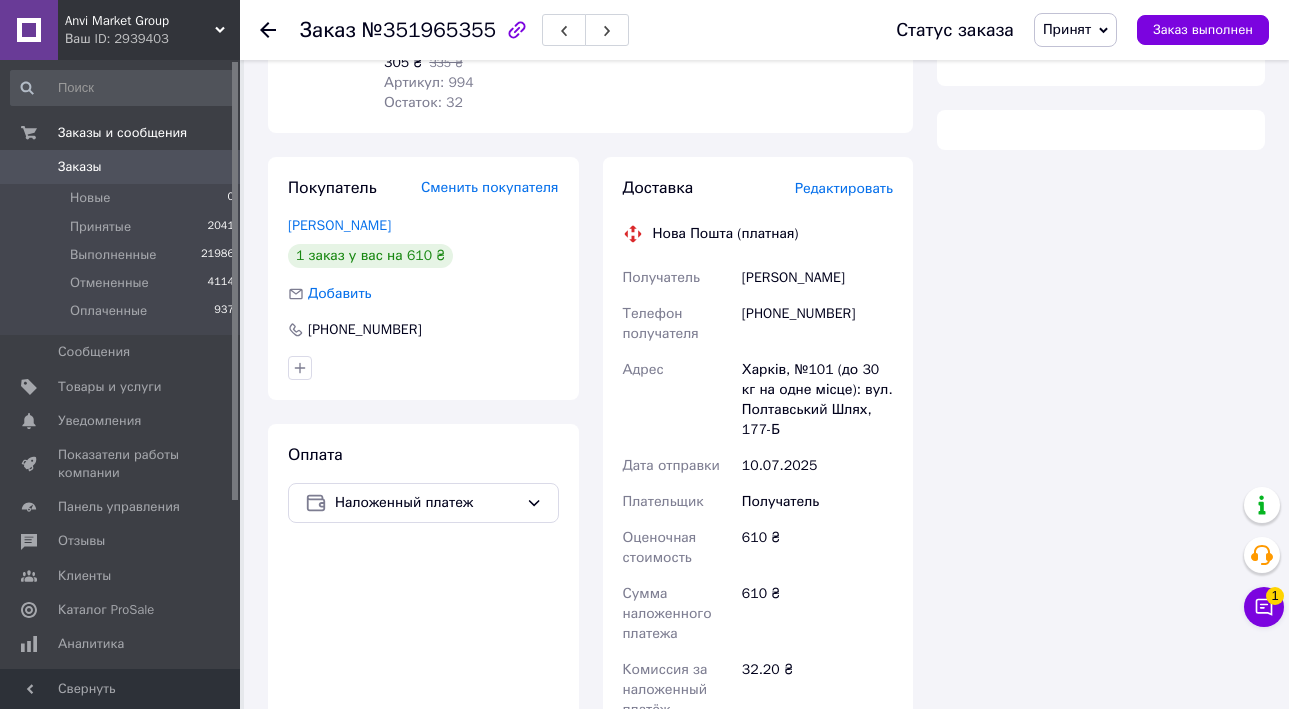 scroll, scrollTop: 346, scrollLeft: 0, axis: vertical 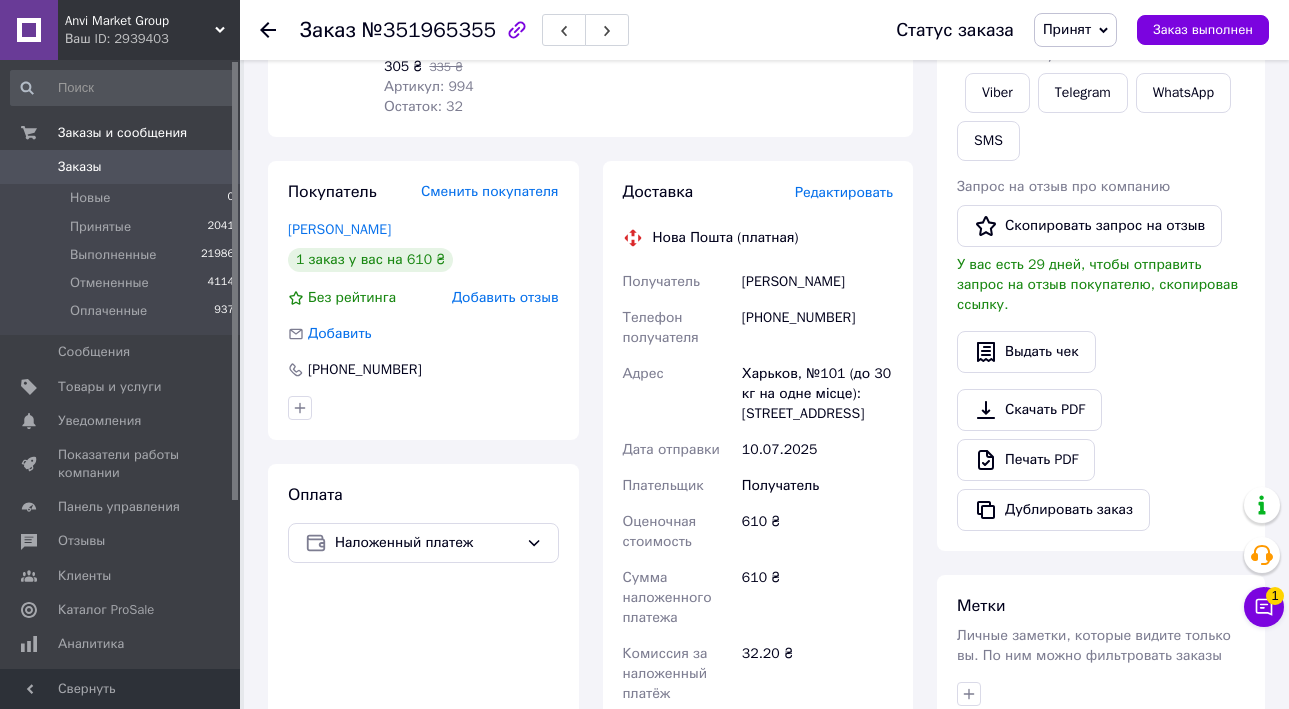 drag, startPoint x: 863, startPoint y: 259, endPoint x: 727, endPoint y: 258, distance: 136.00368 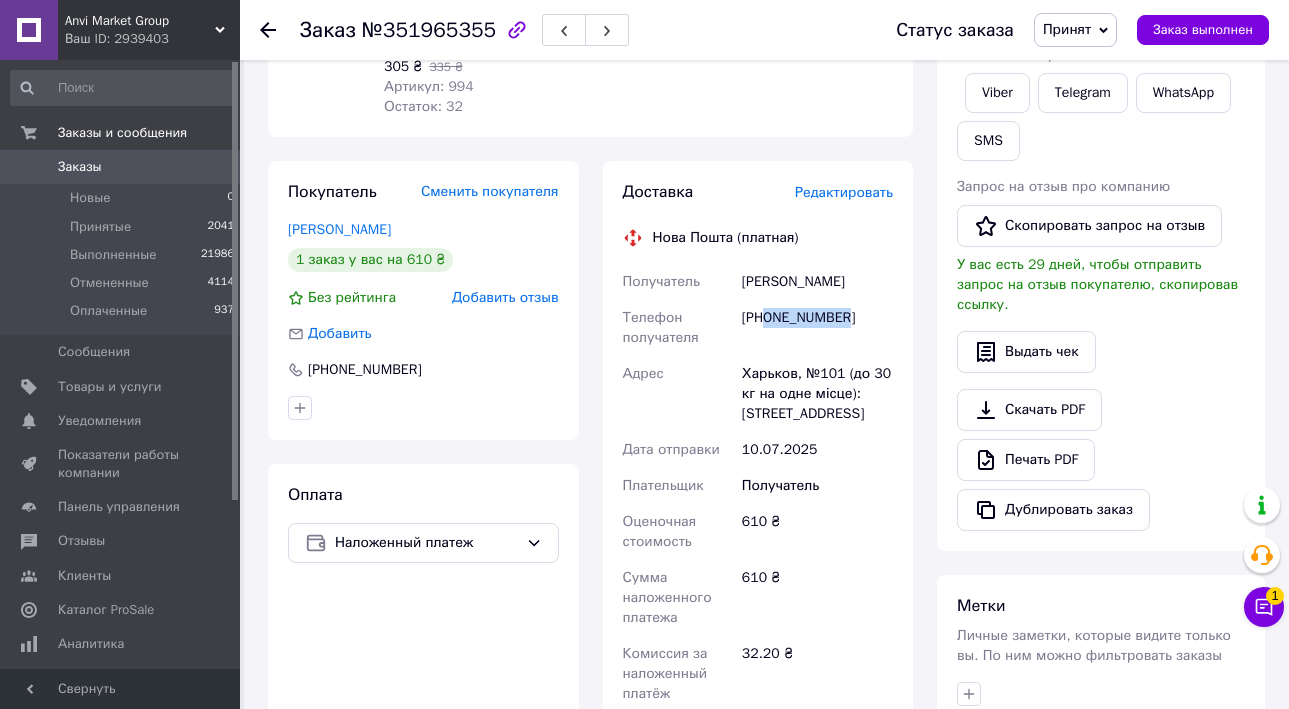 drag, startPoint x: 846, startPoint y: 305, endPoint x: 765, endPoint y: 306, distance: 81.00617 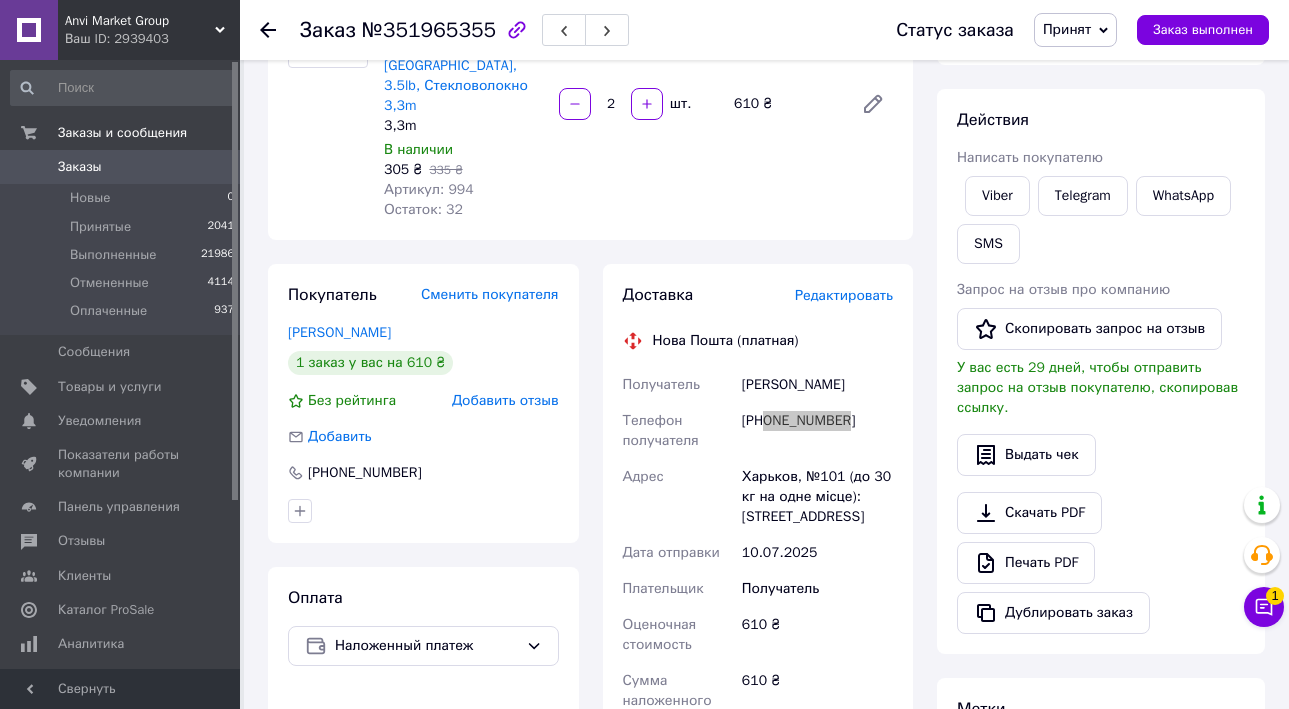 scroll, scrollTop: 46, scrollLeft: 0, axis: vertical 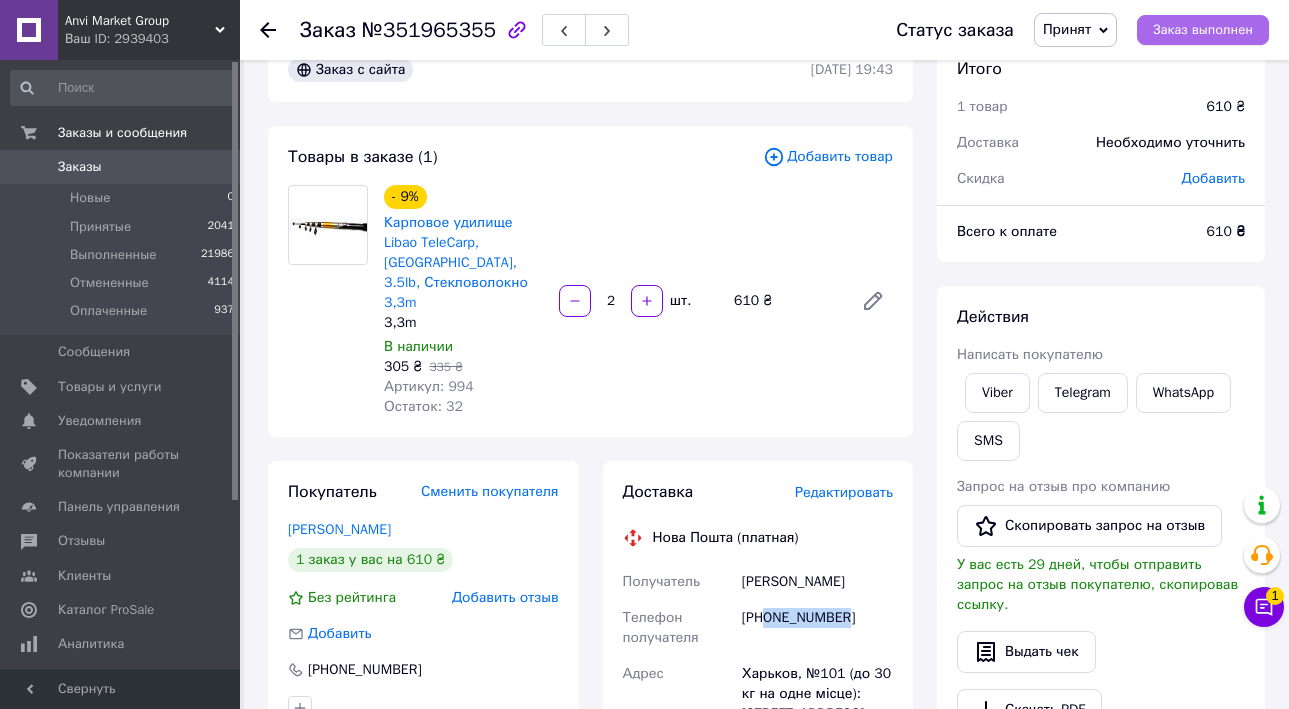 click on "Заказ выполнен" at bounding box center [1203, 30] 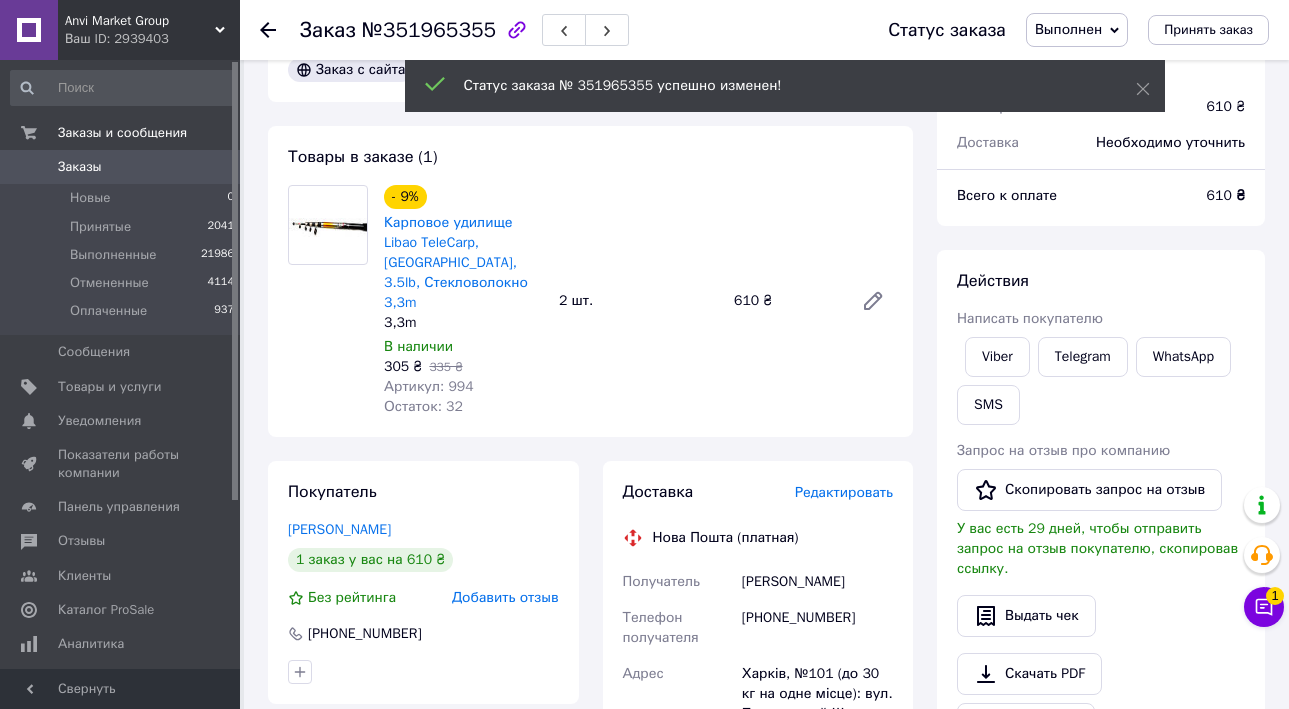 click 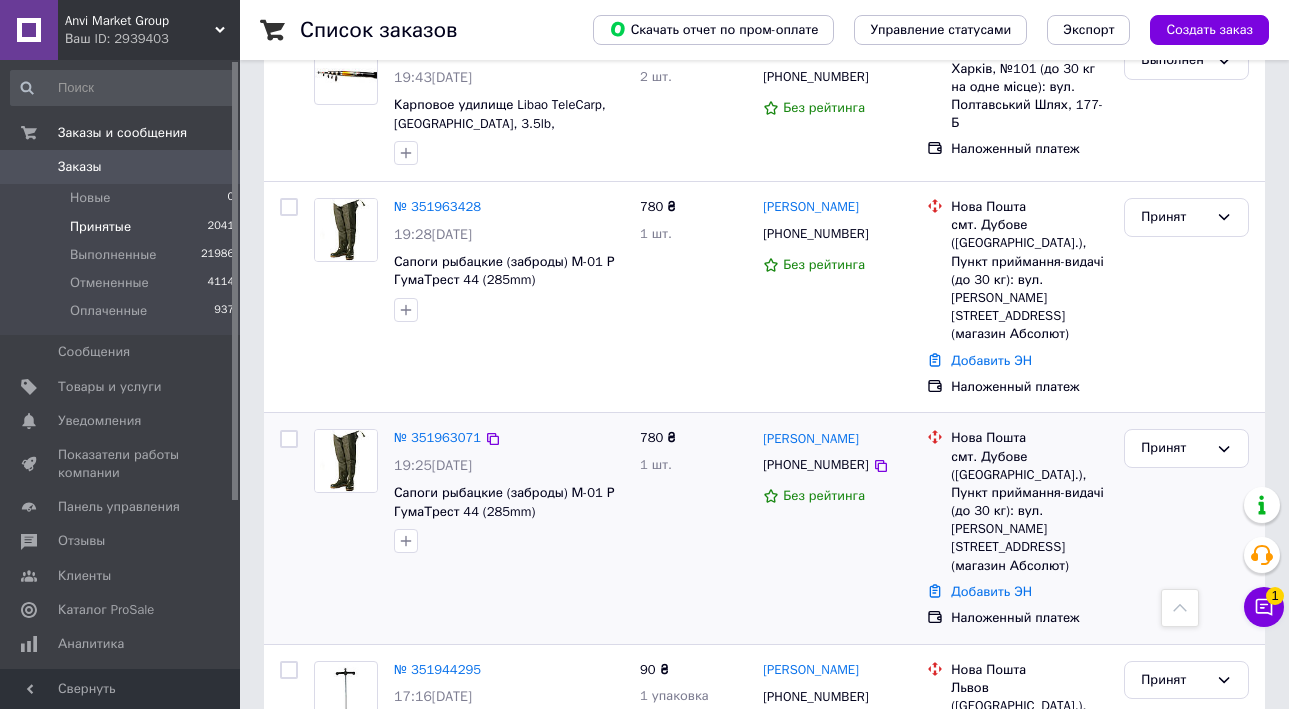 scroll, scrollTop: 1000, scrollLeft: 0, axis: vertical 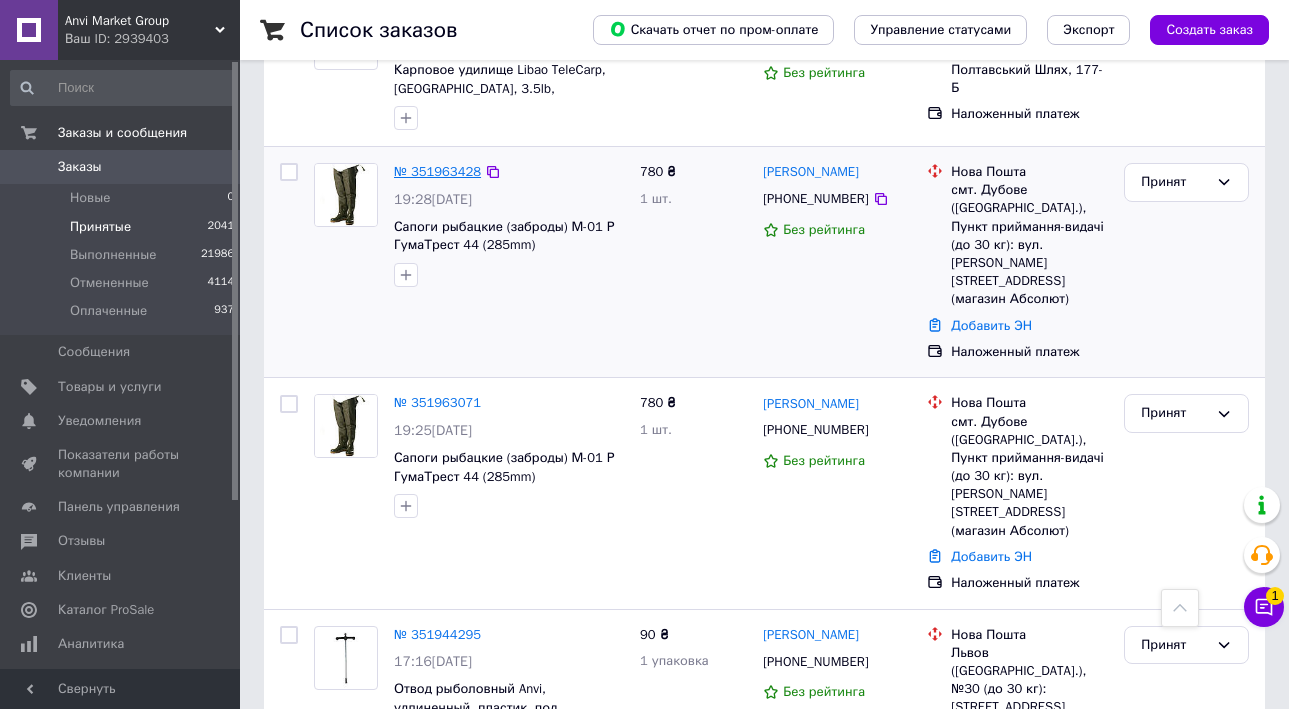 click on "№ 351963428" at bounding box center (437, 171) 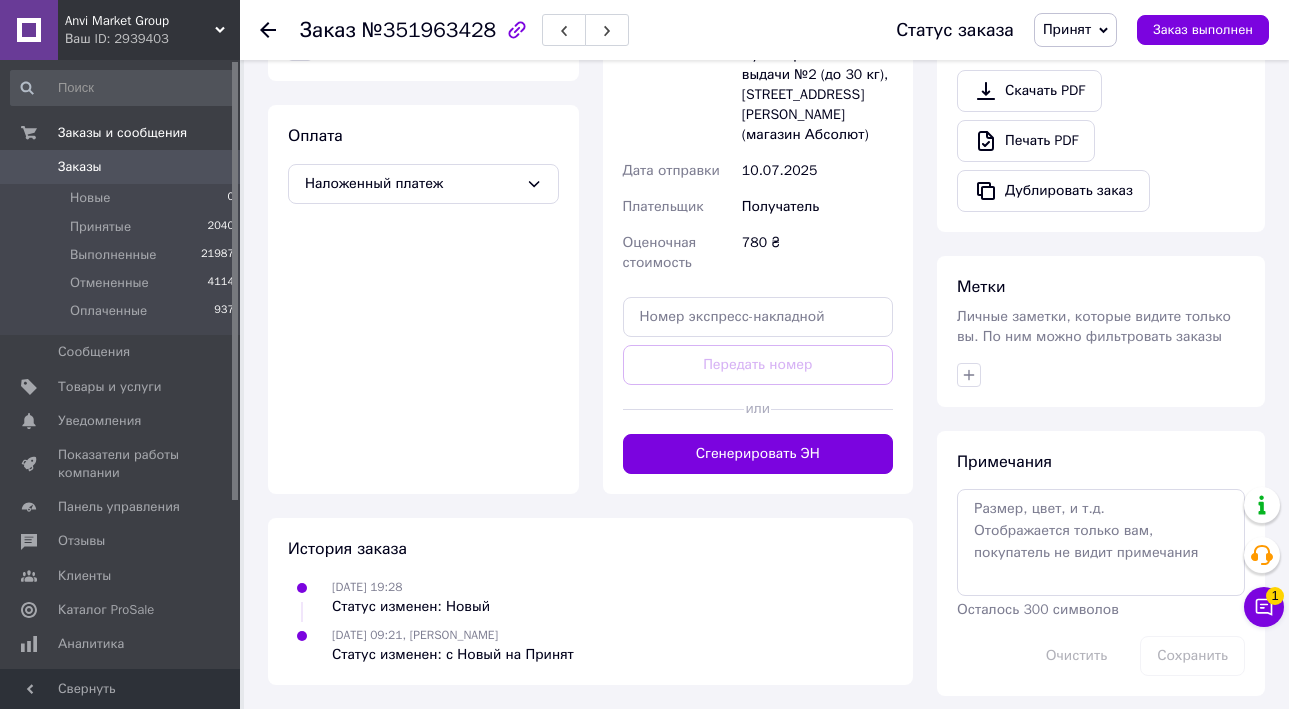scroll, scrollTop: 365, scrollLeft: 0, axis: vertical 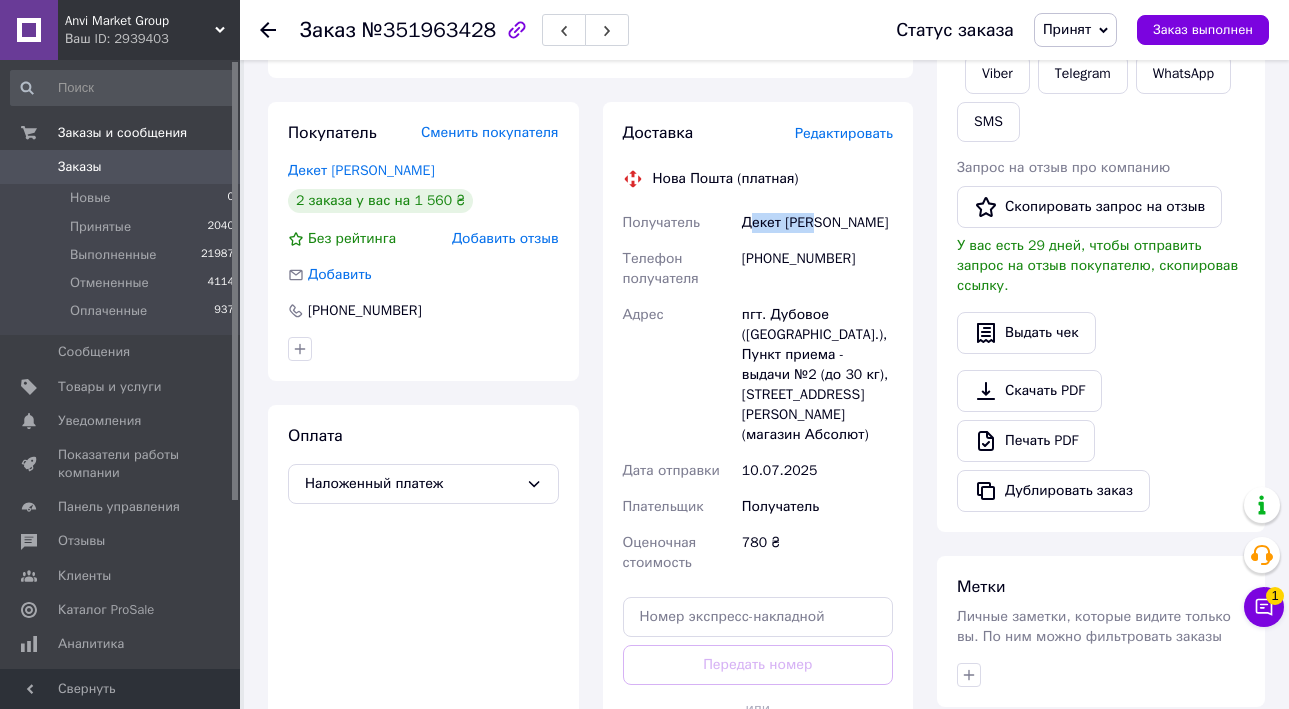 drag, startPoint x: 791, startPoint y: 213, endPoint x: 742, endPoint y: 212, distance: 49.010204 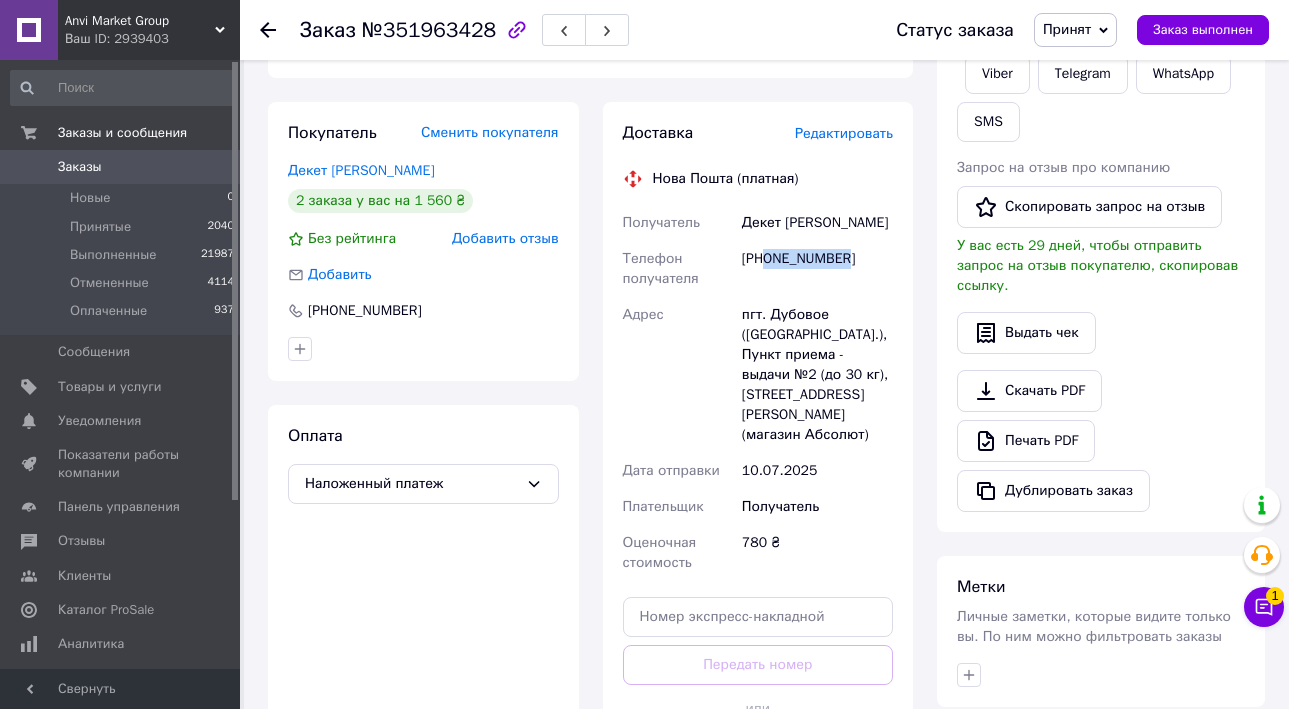 drag, startPoint x: 855, startPoint y: 259, endPoint x: 769, endPoint y: 261, distance: 86.023254 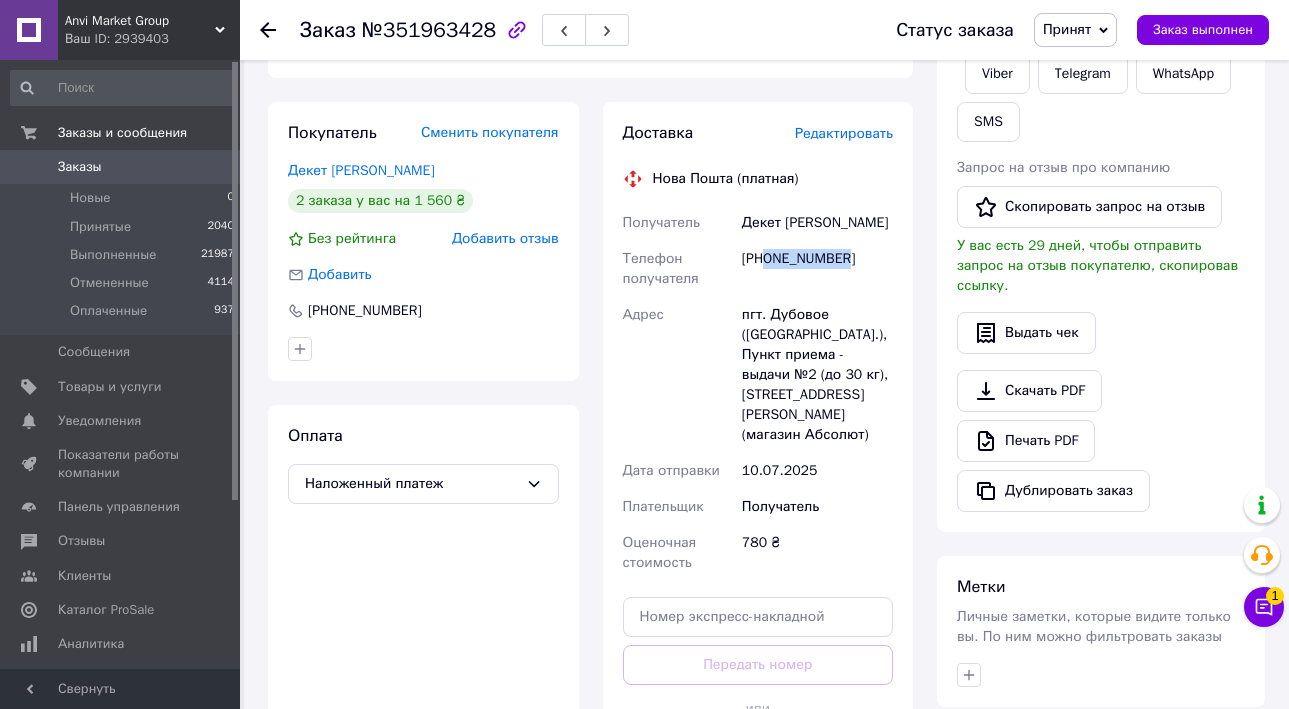 click on "[PHONE_NUMBER]" at bounding box center [817, 269] 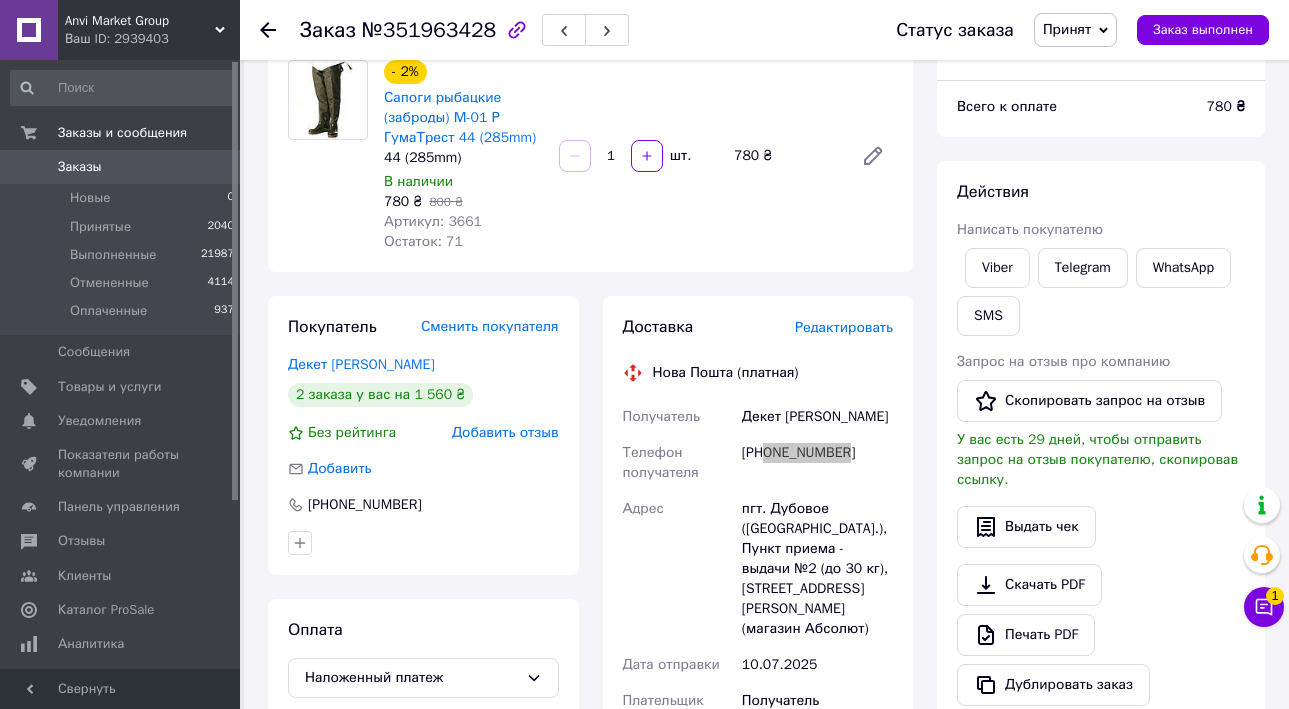 scroll, scrollTop: 165, scrollLeft: 0, axis: vertical 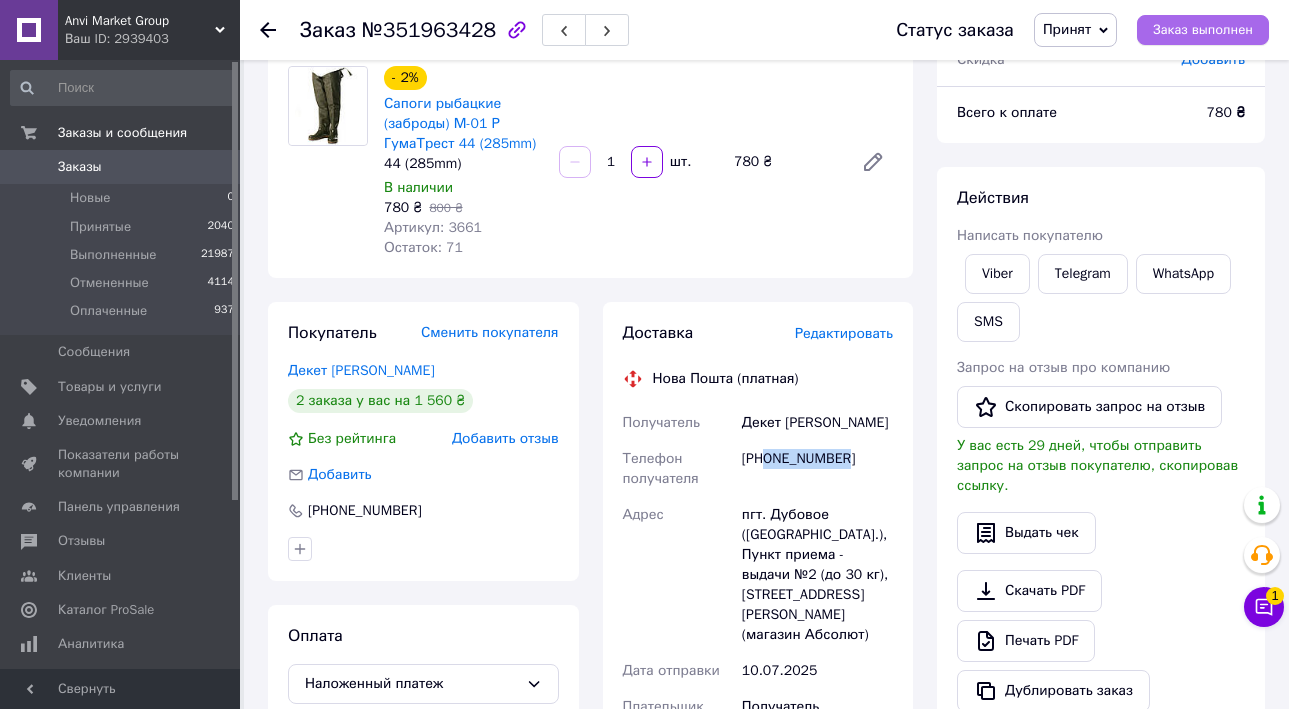 click on "Заказ выполнен" at bounding box center [1203, 30] 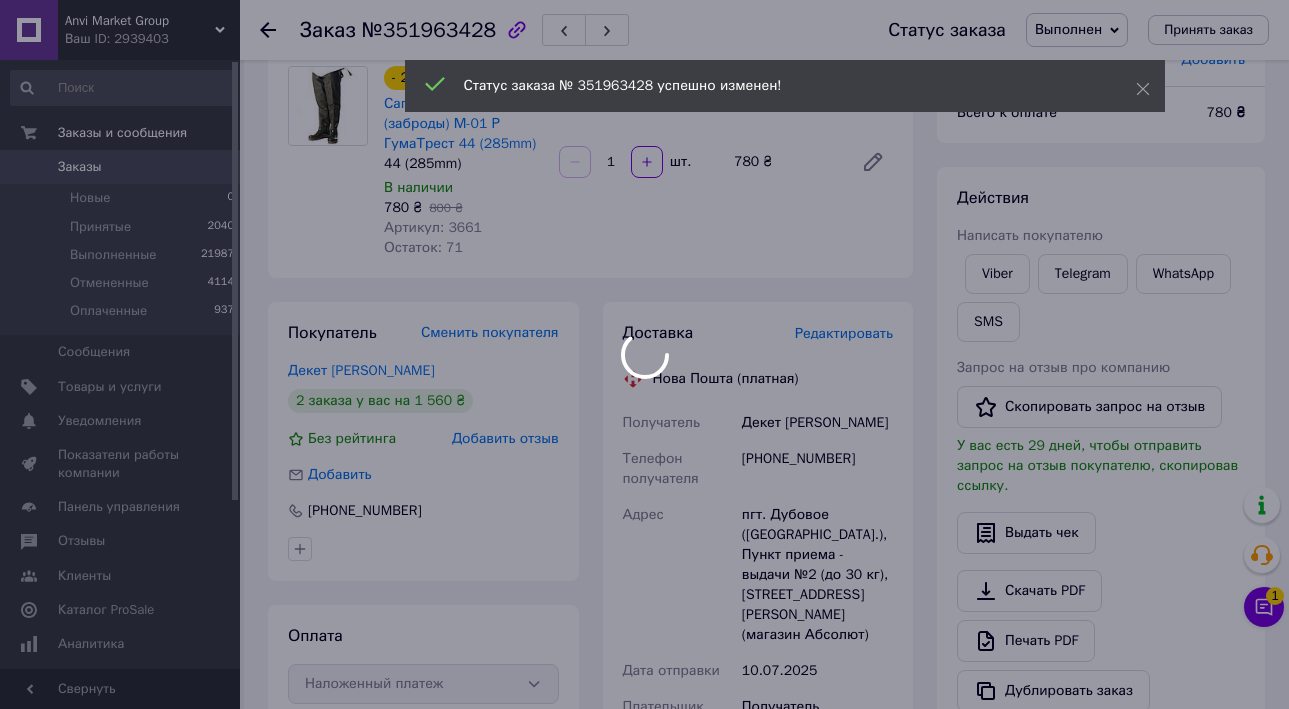 click at bounding box center (644, 354) 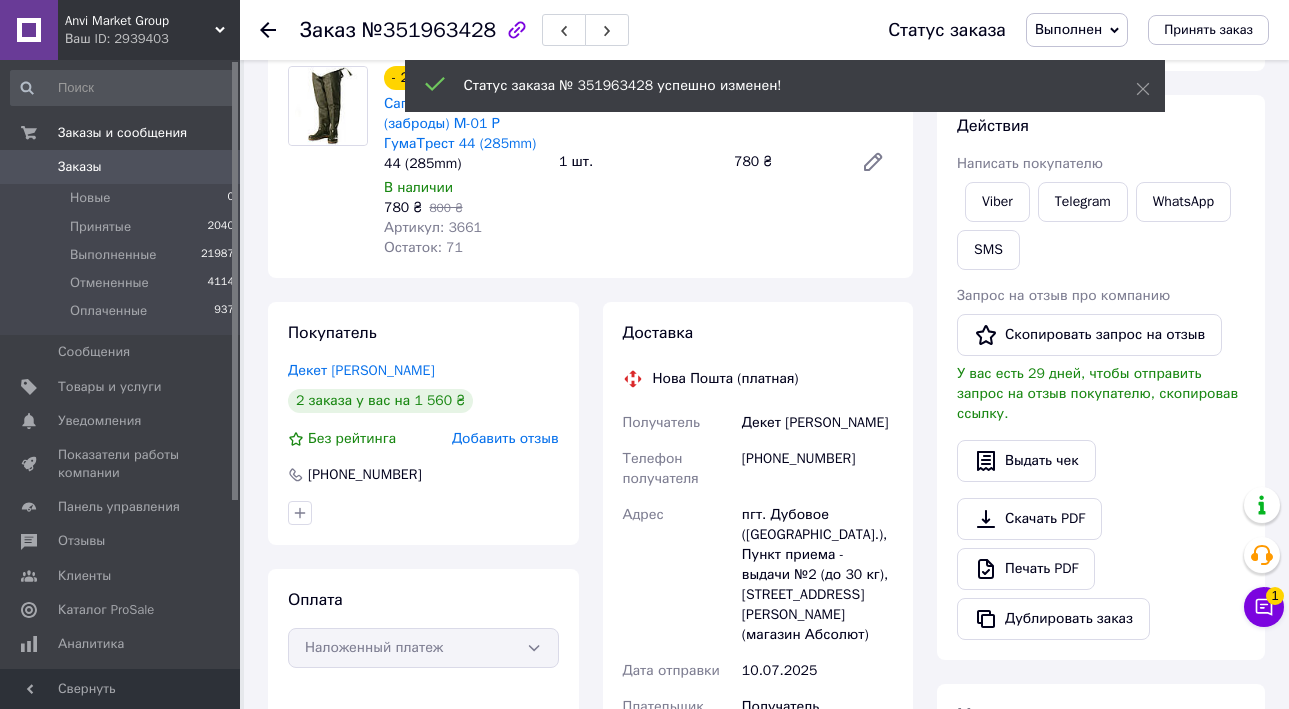 click 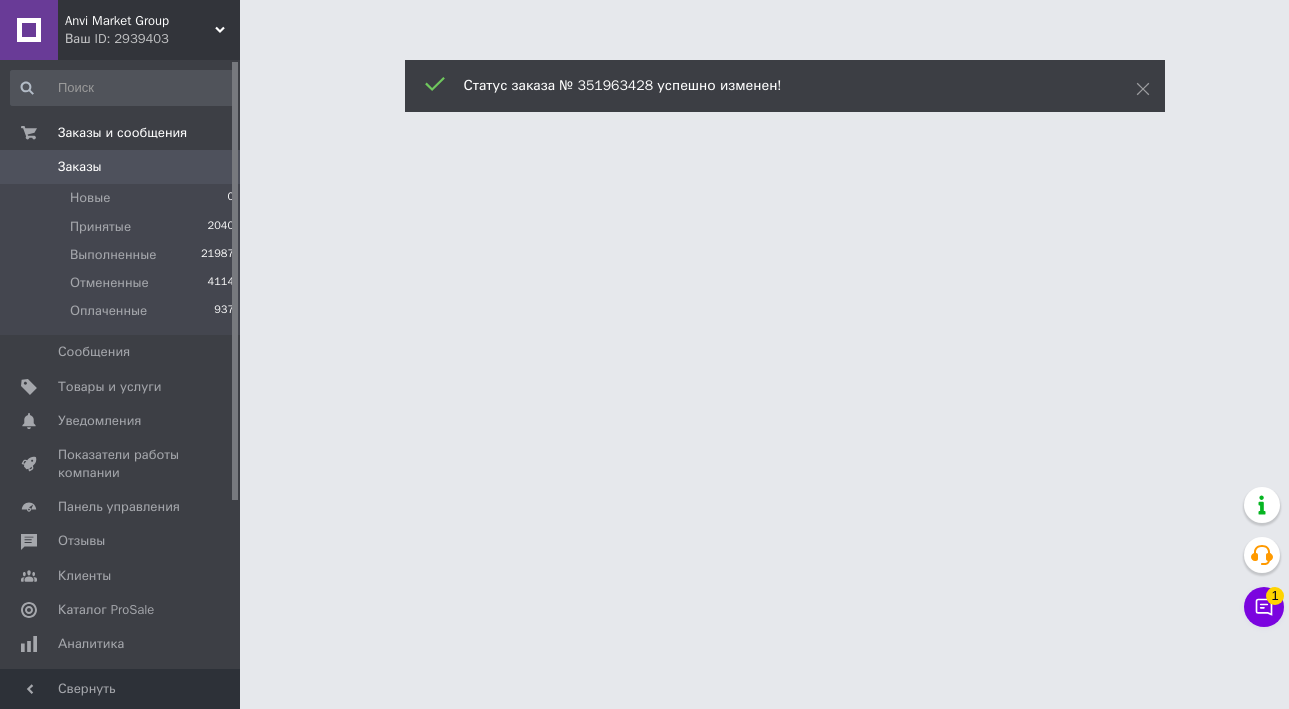 scroll, scrollTop: 0, scrollLeft: 0, axis: both 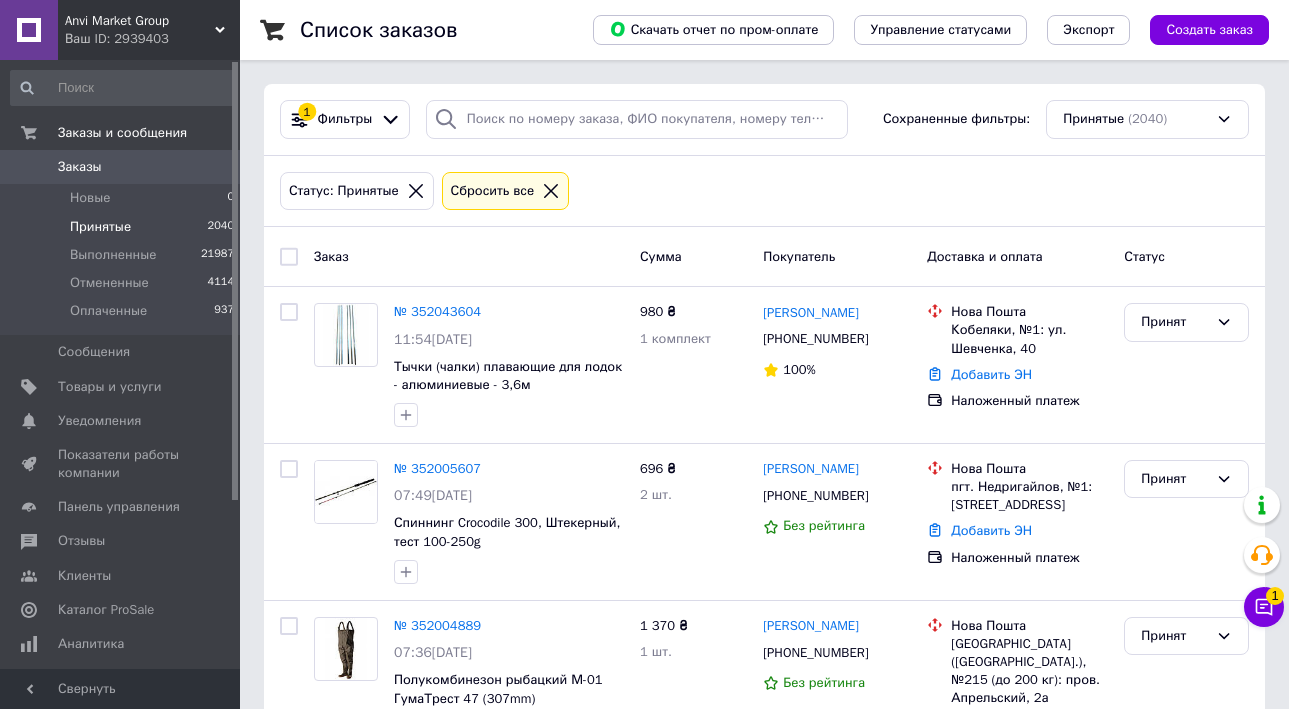 click on "Статус: Принятые Сбросить все" at bounding box center [764, 191] 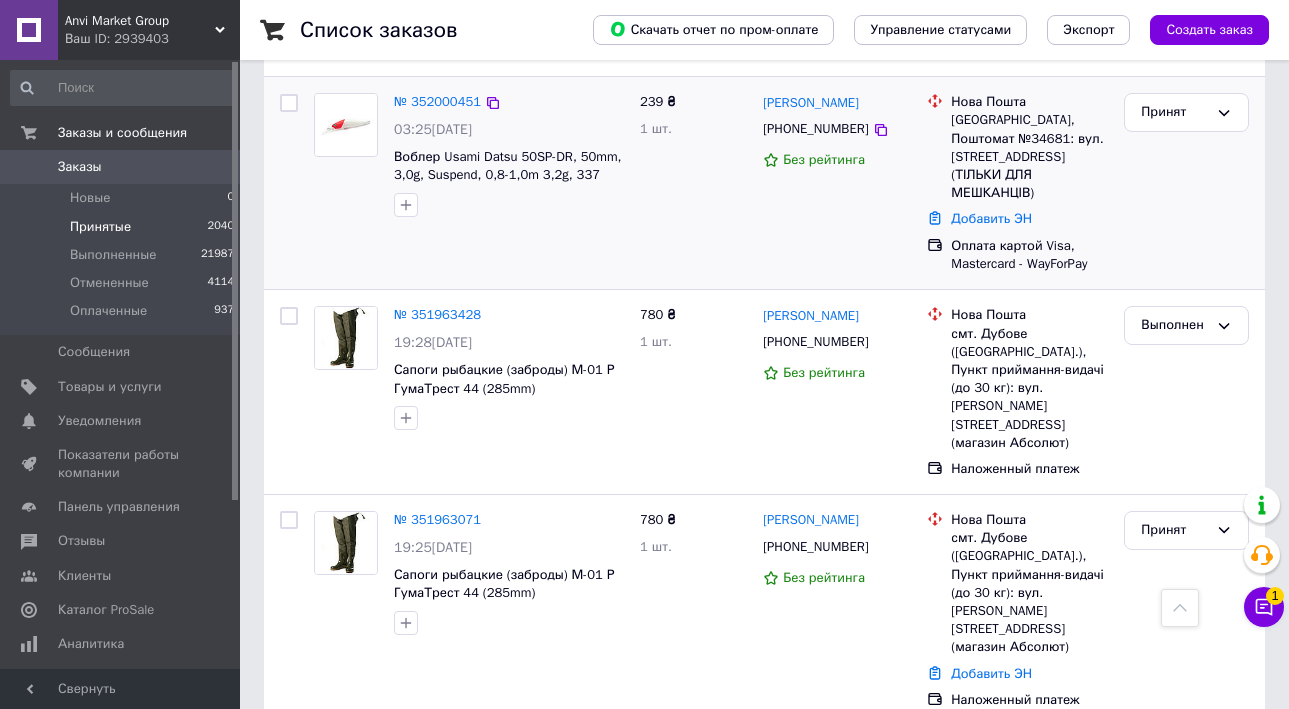 scroll, scrollTop: 800, scrollLeft: 0, axis: vertical 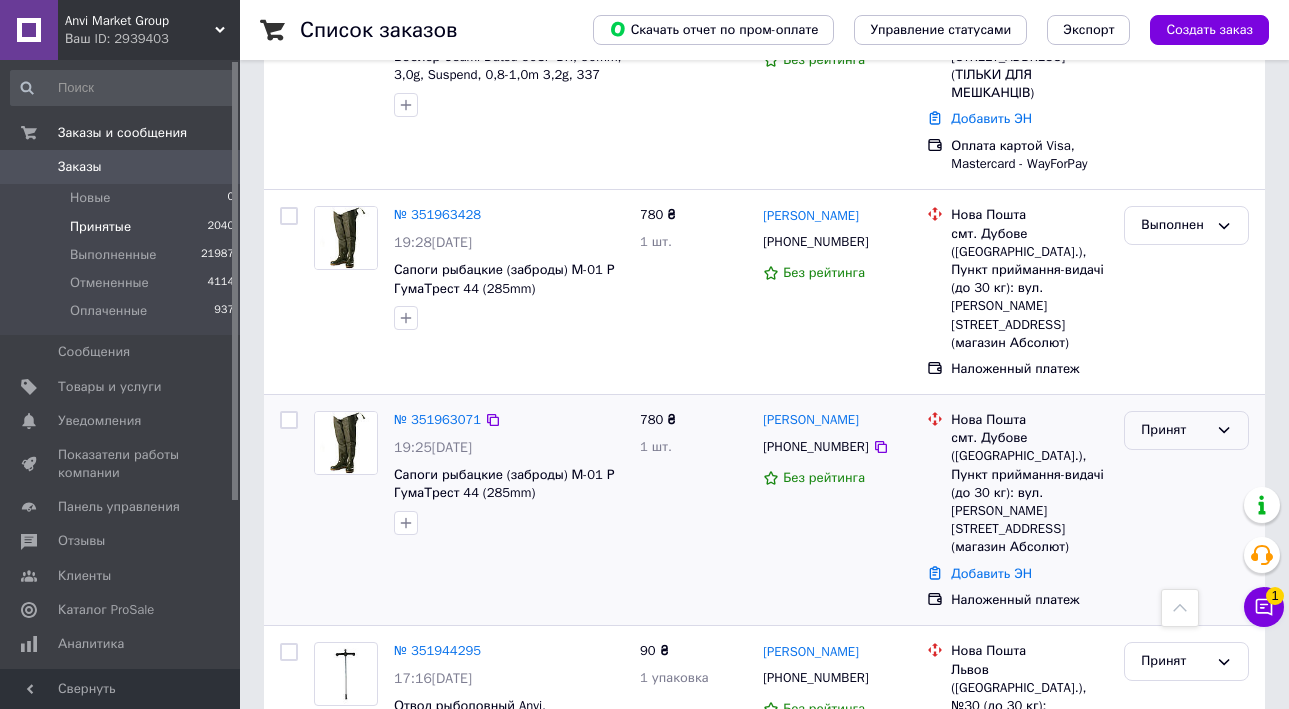 click on "Принят" at bounding box center (1174, 430) 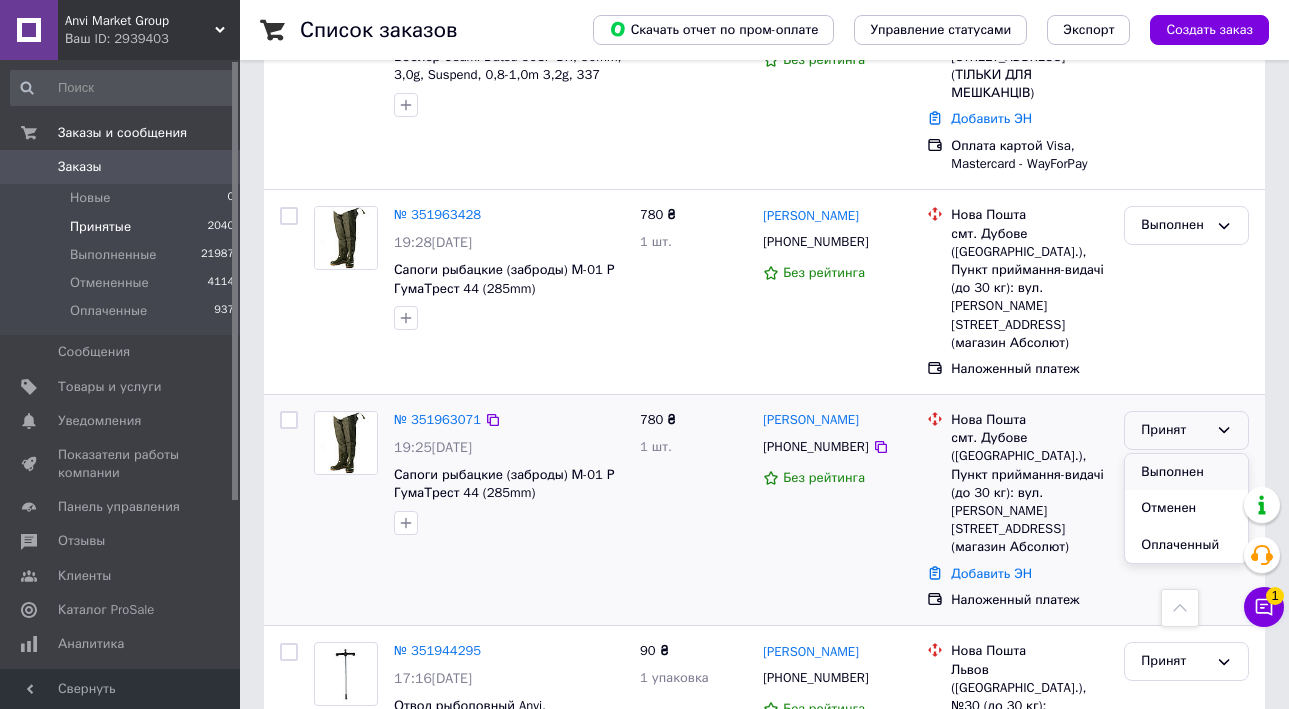 click on "Выполнен" at bounding box center (1186, 472) 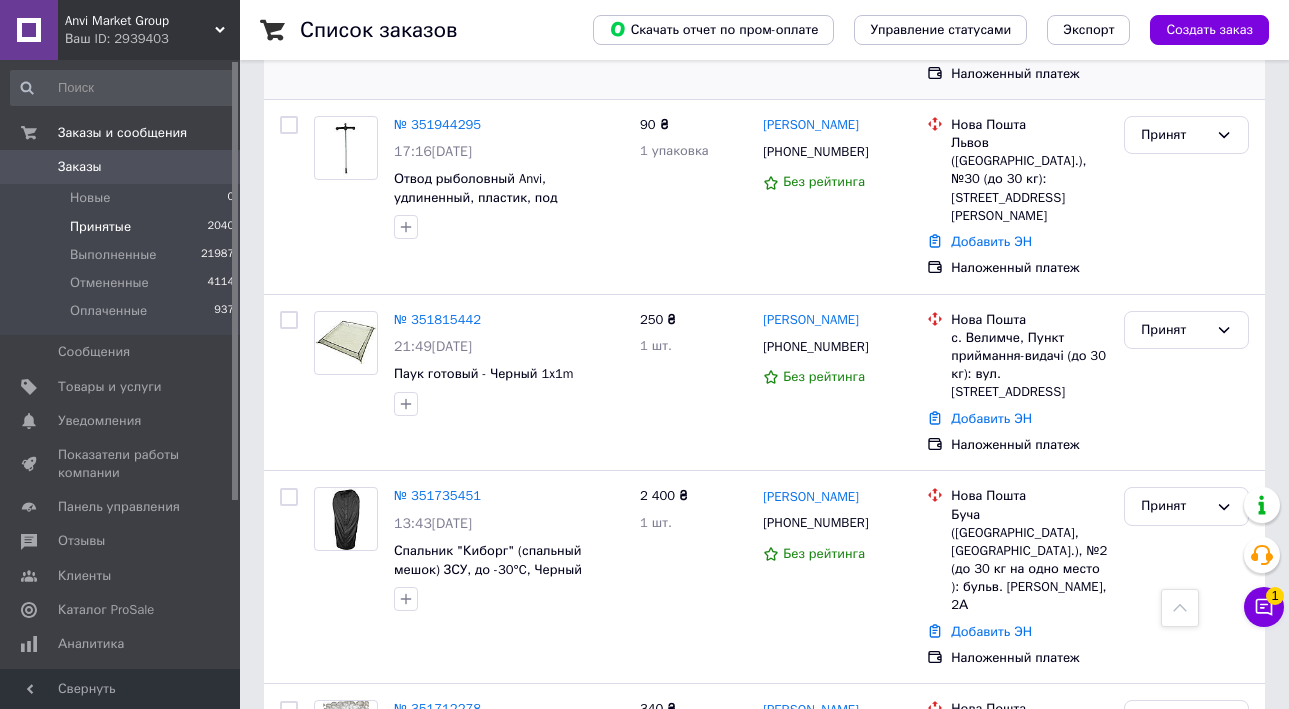 scroll, scrollTop: 1400, scrollLeft: 0, axis: vertical 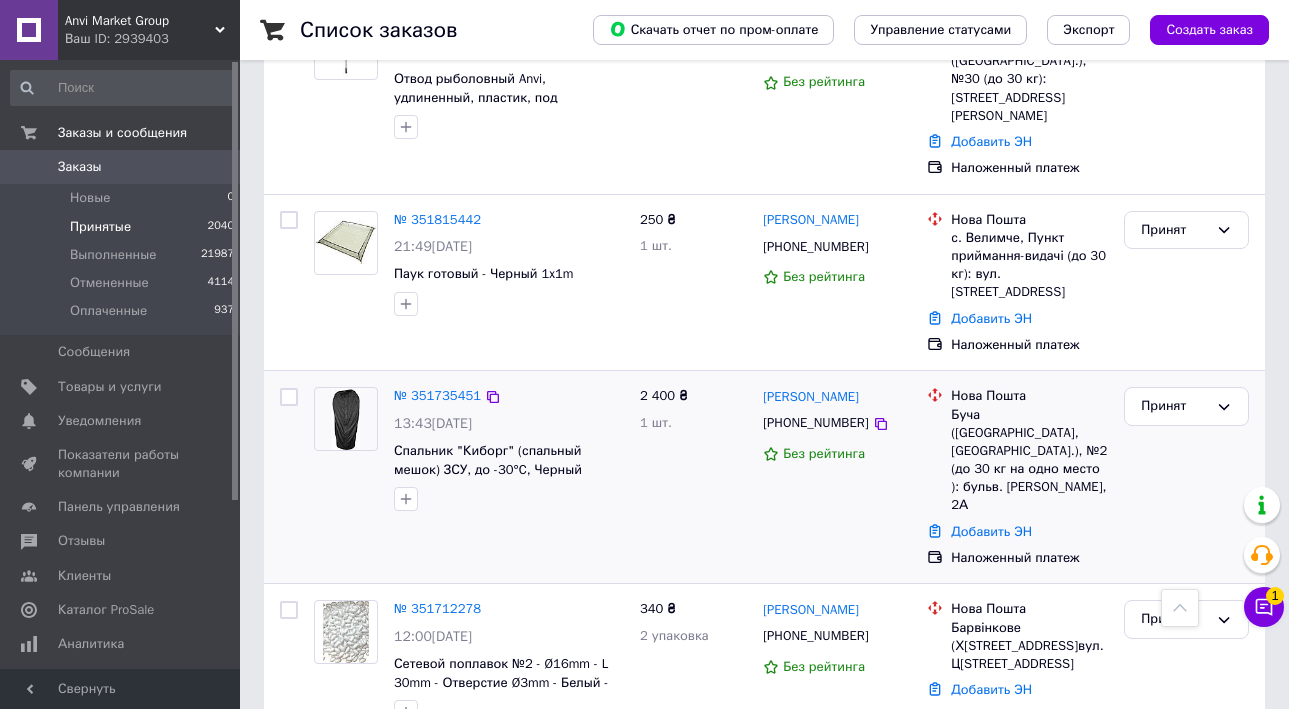 click on "№ 351735451 13:43[DATE] [GEOGRAPHIC_DATA] "Киборг" (спальный мешок) ЗСУ, до -30°C, Черный" at bounding box center (469, 477) 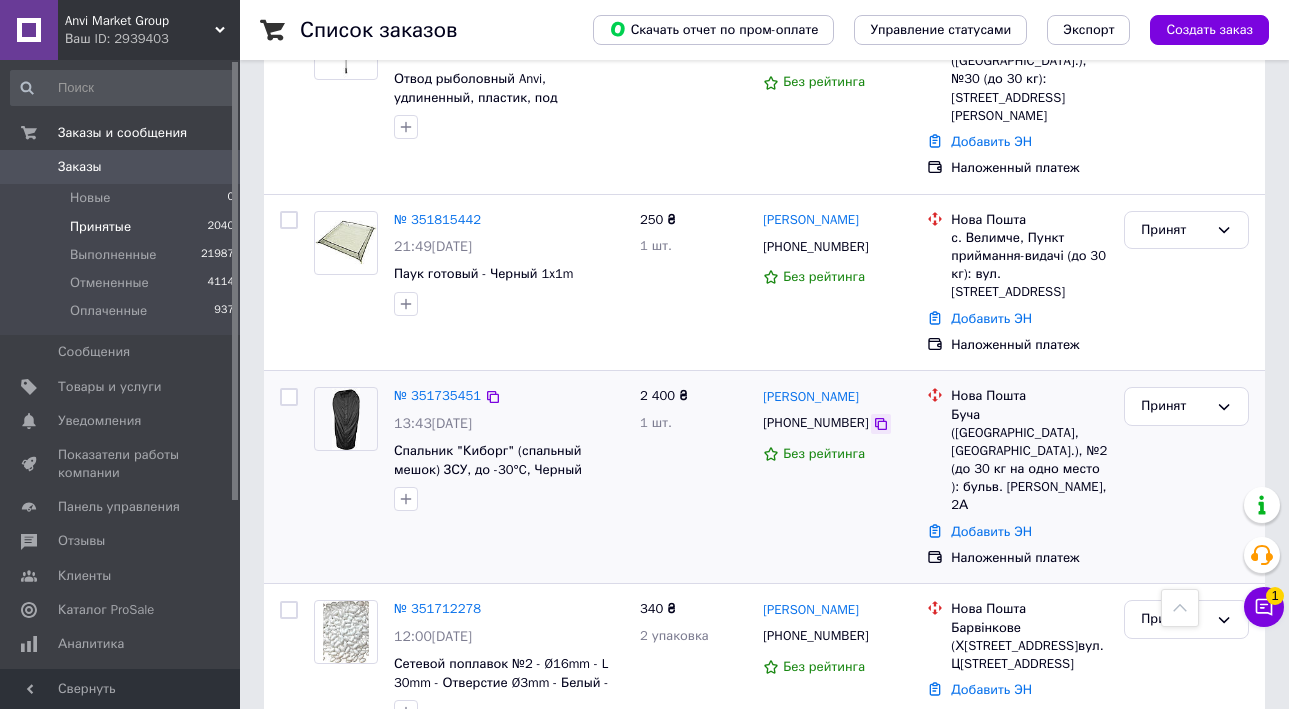 click at bounding box center [881, 424] 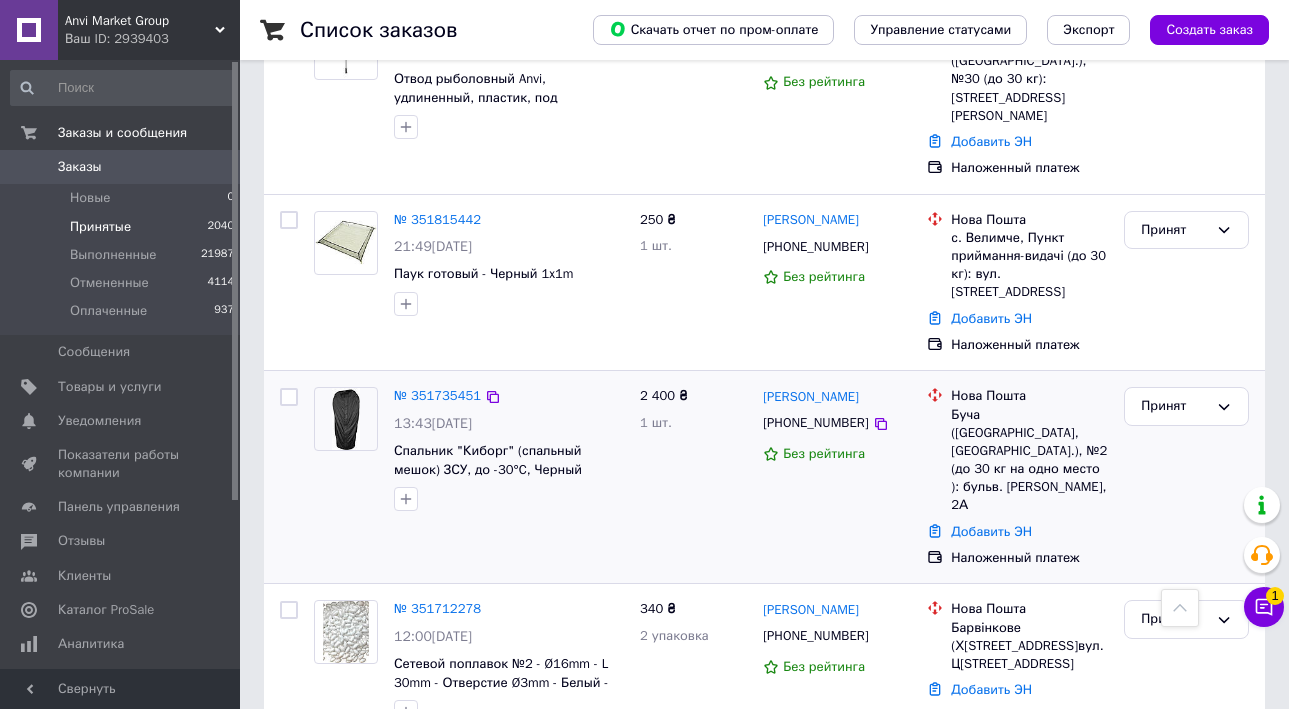click on "Принят" at bounding box center [1186, 477] 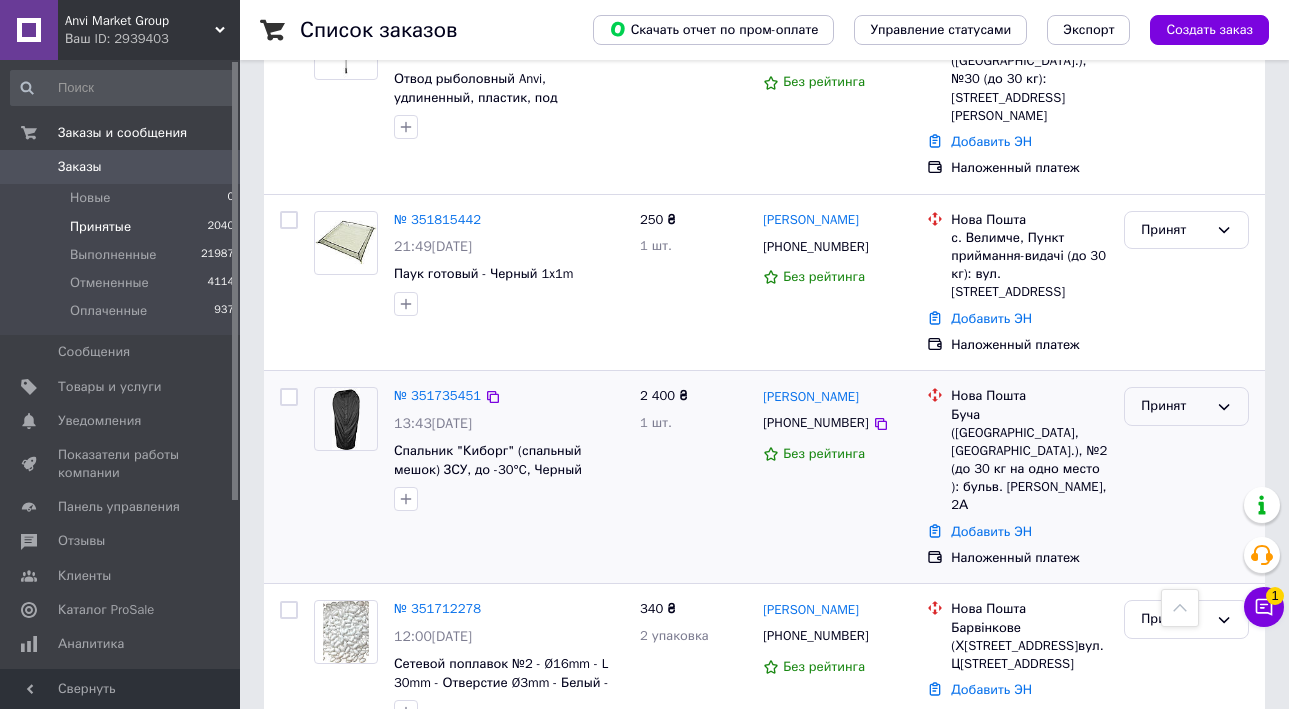 click on "Принят" at bounding box center [1174, 406] 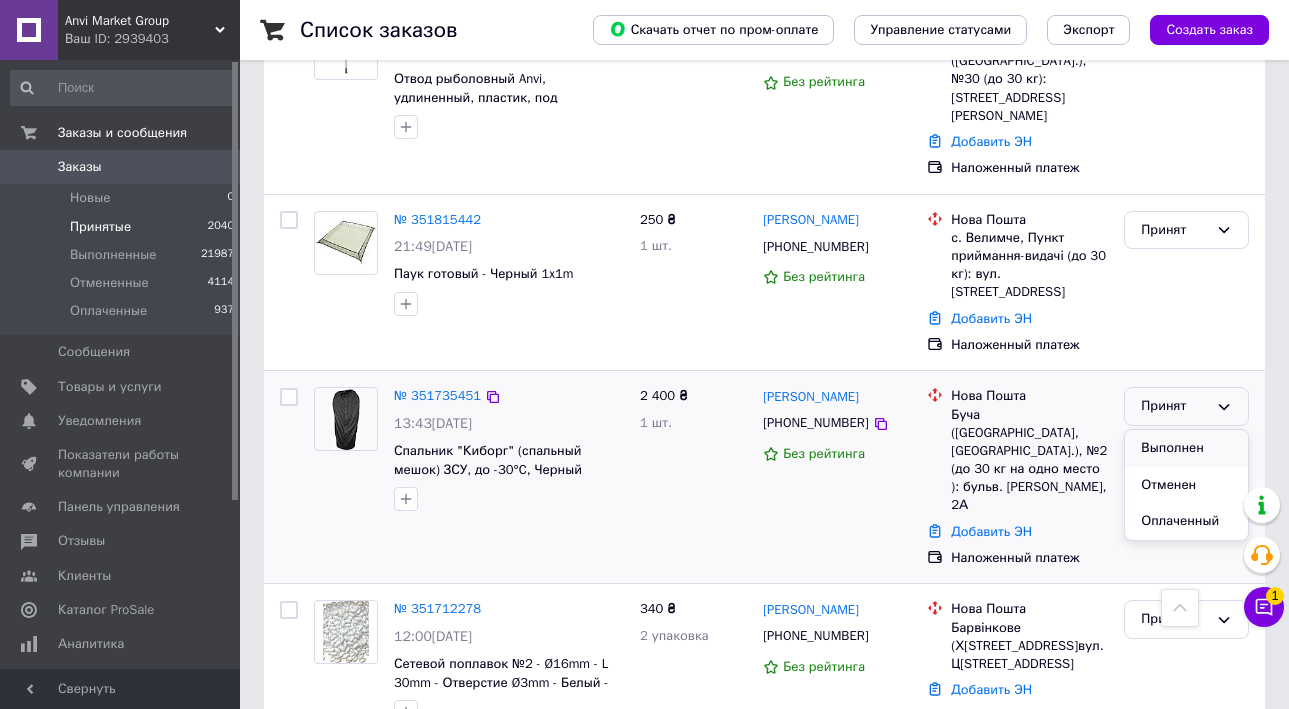 click on "Выполнен" at bounding box center (1186, 448) 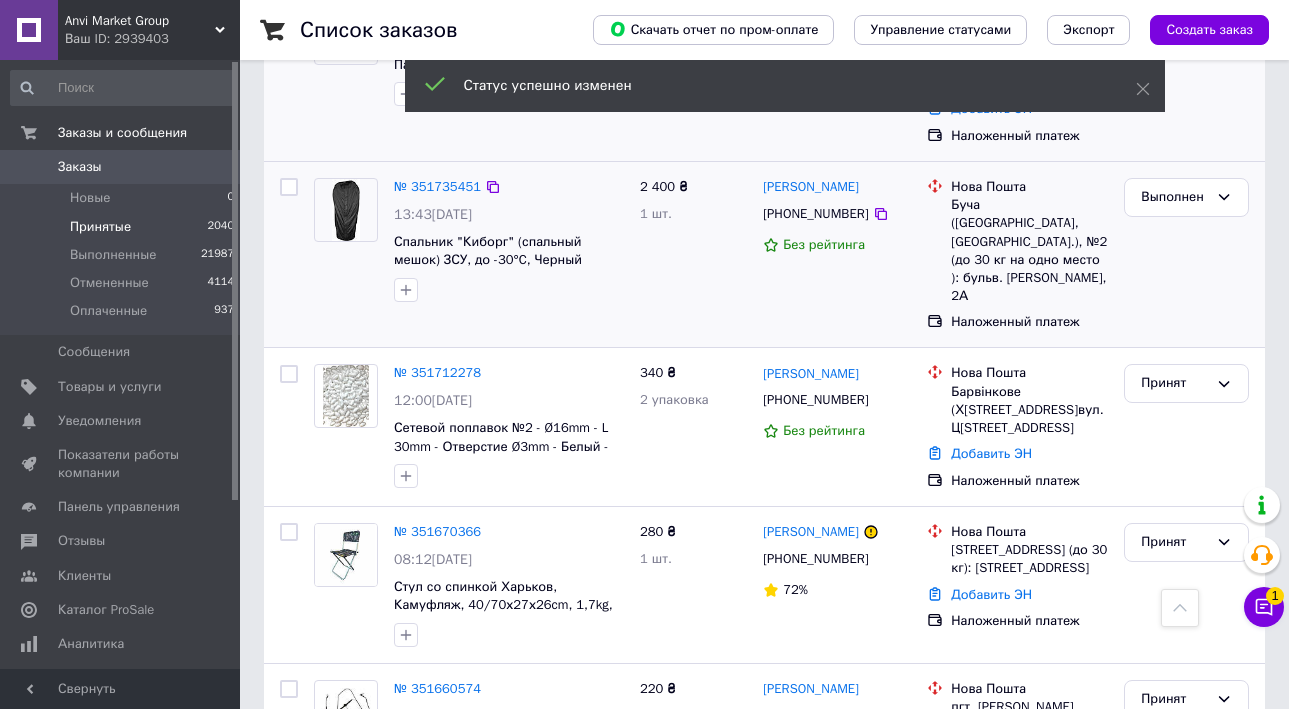 scroll, scrollTop: 827, scrollLeft: 0, axis: vertical 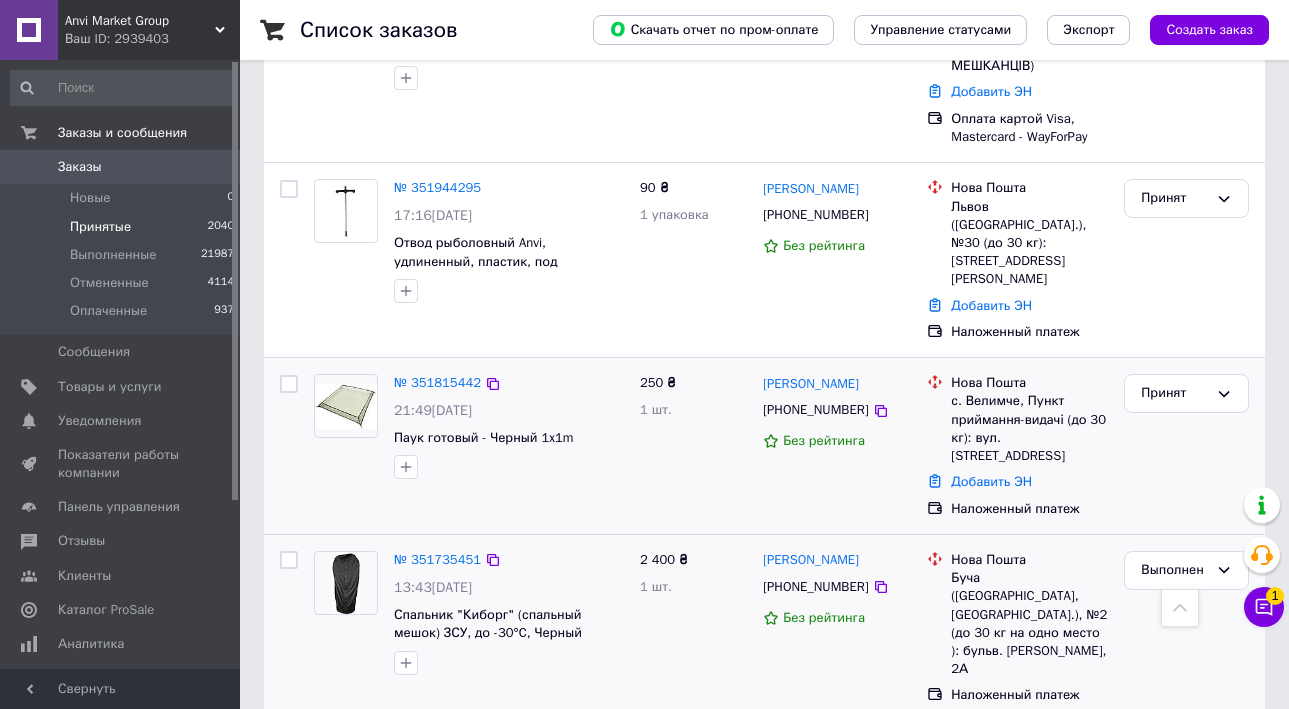 click on "250 ₴ 1 шт." at bounding box center (693, 446) 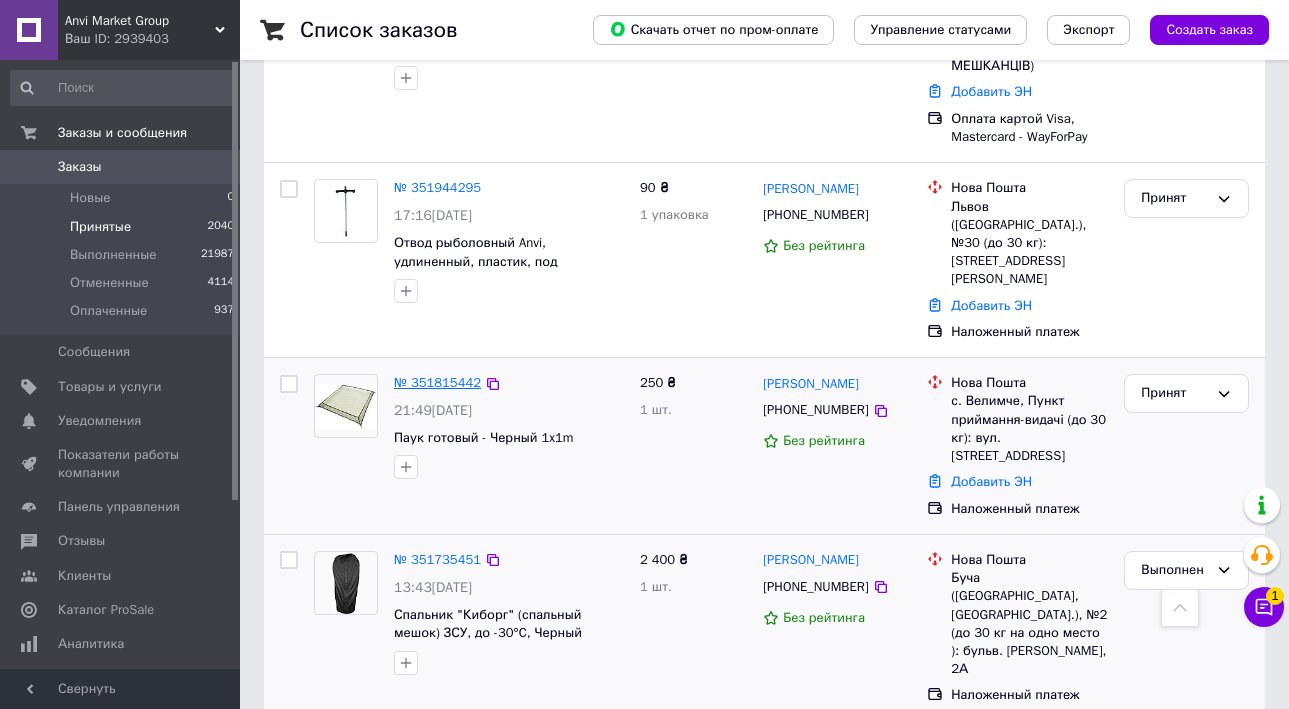 click on "№ 351815442" at bounding box center (437, 382) 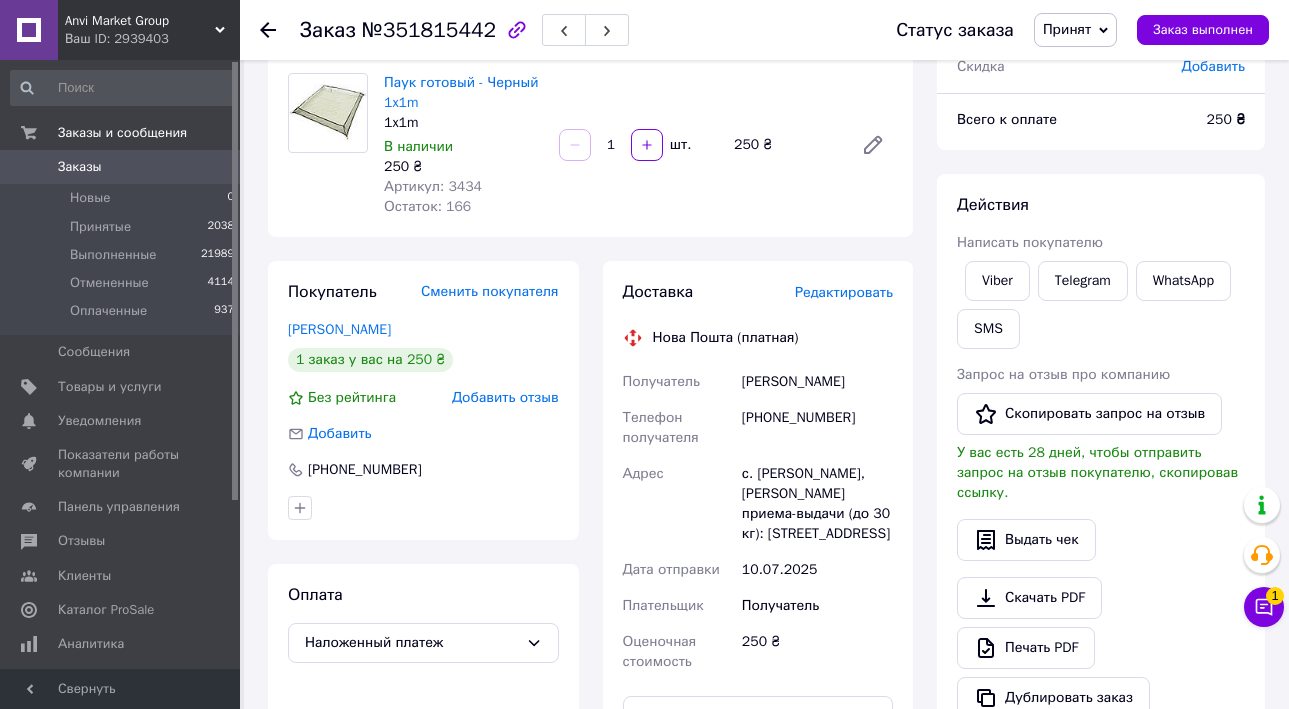 scroll, scrollTop: 156, scrollLeft: 0, axis: vertical 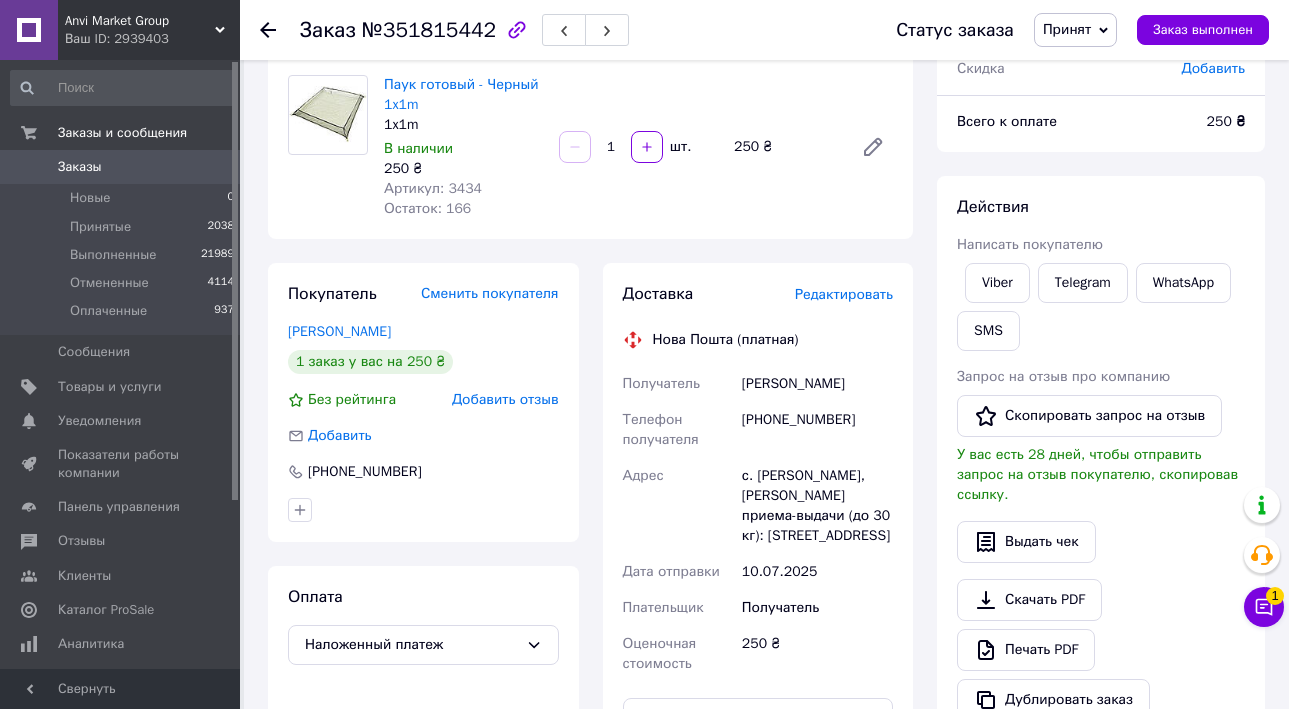 drag, startPoint x: 885, startPoint y: 385, endPoint x: 734, endPoint y: 384, distance: 151.00331 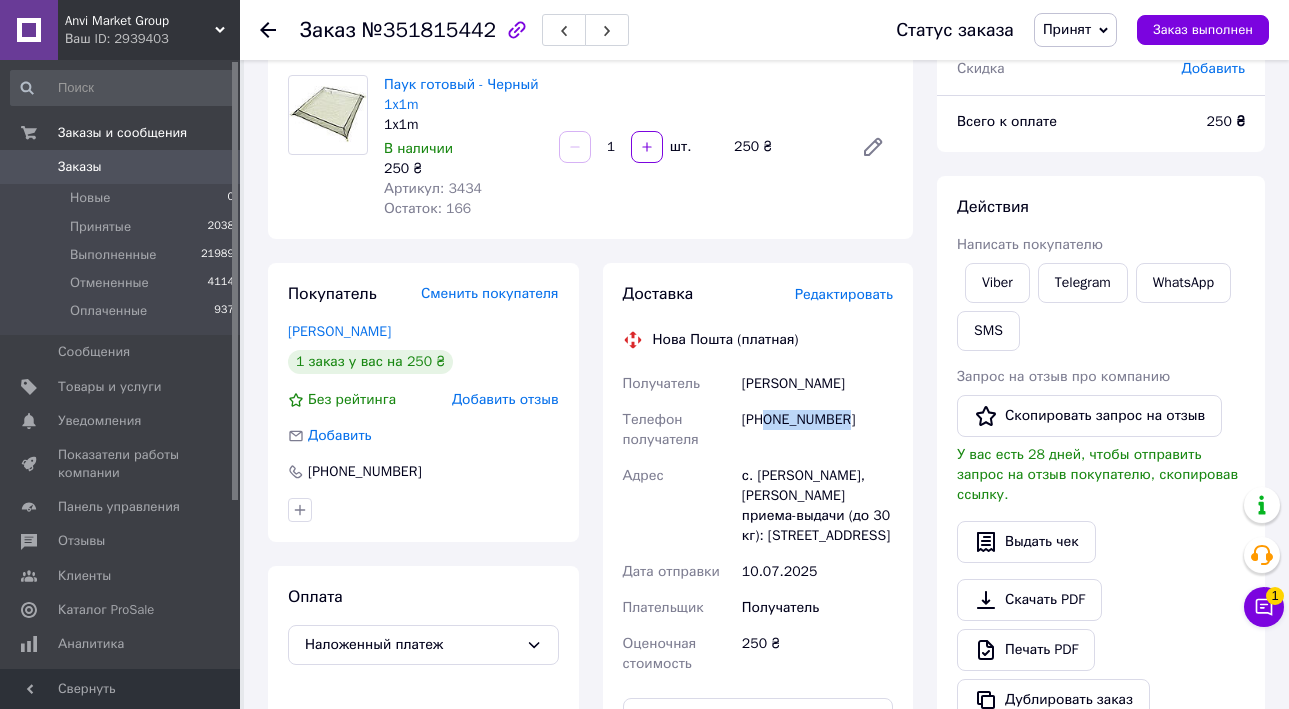 drag, startPoint x: 858, startPoint y: 436, endPoint x: 764, endPoint y: 434, distance: 94.02127 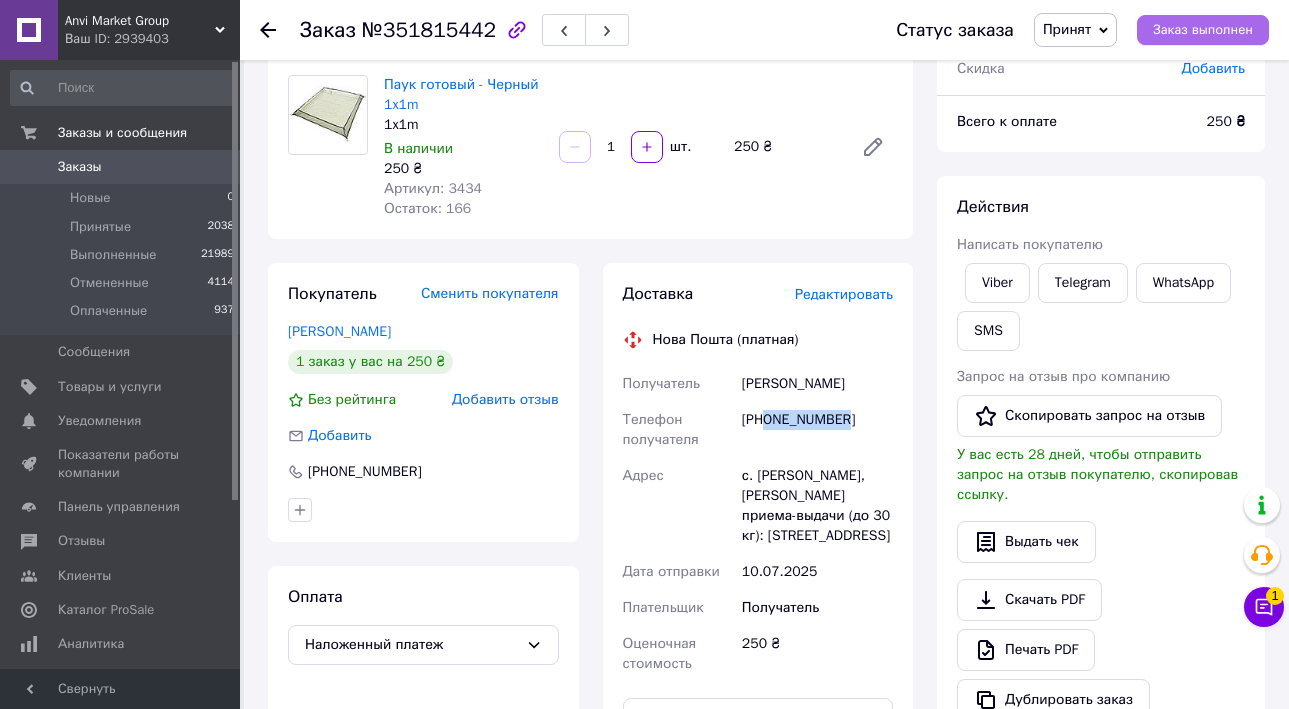 click on "Заказ выполнен" at bounding box center (1203, 30) 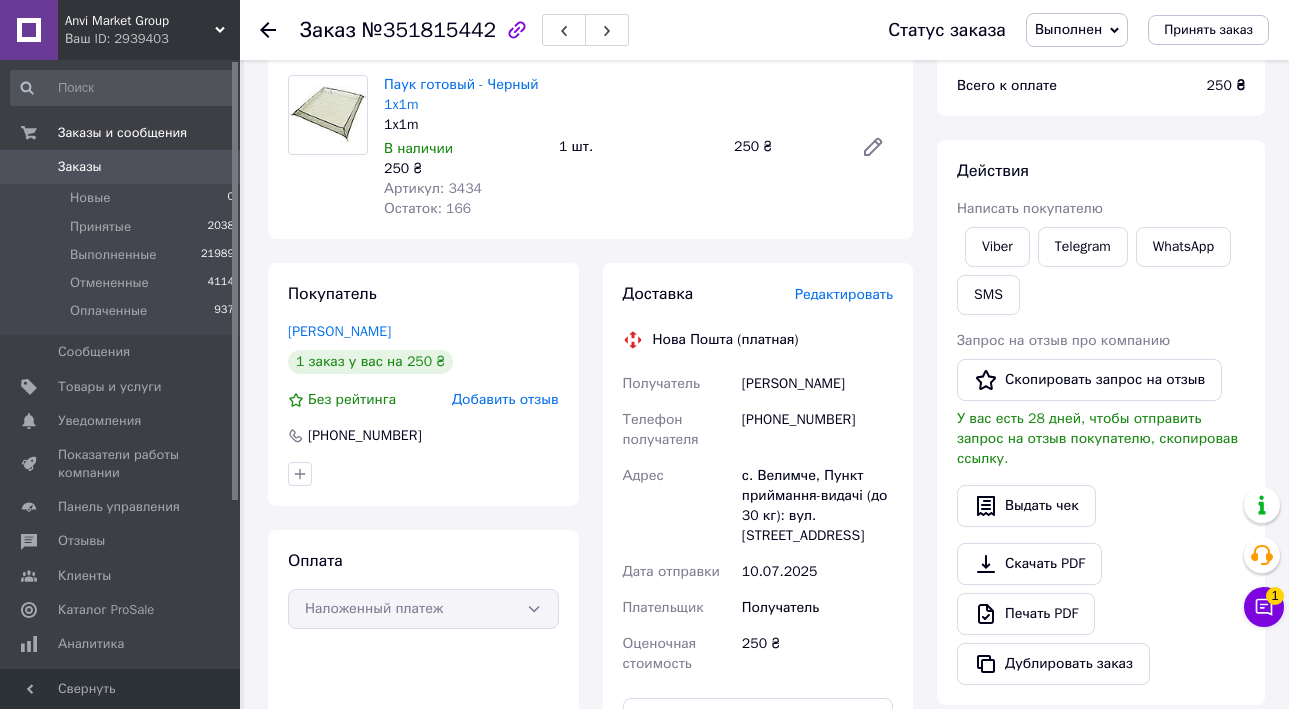 click 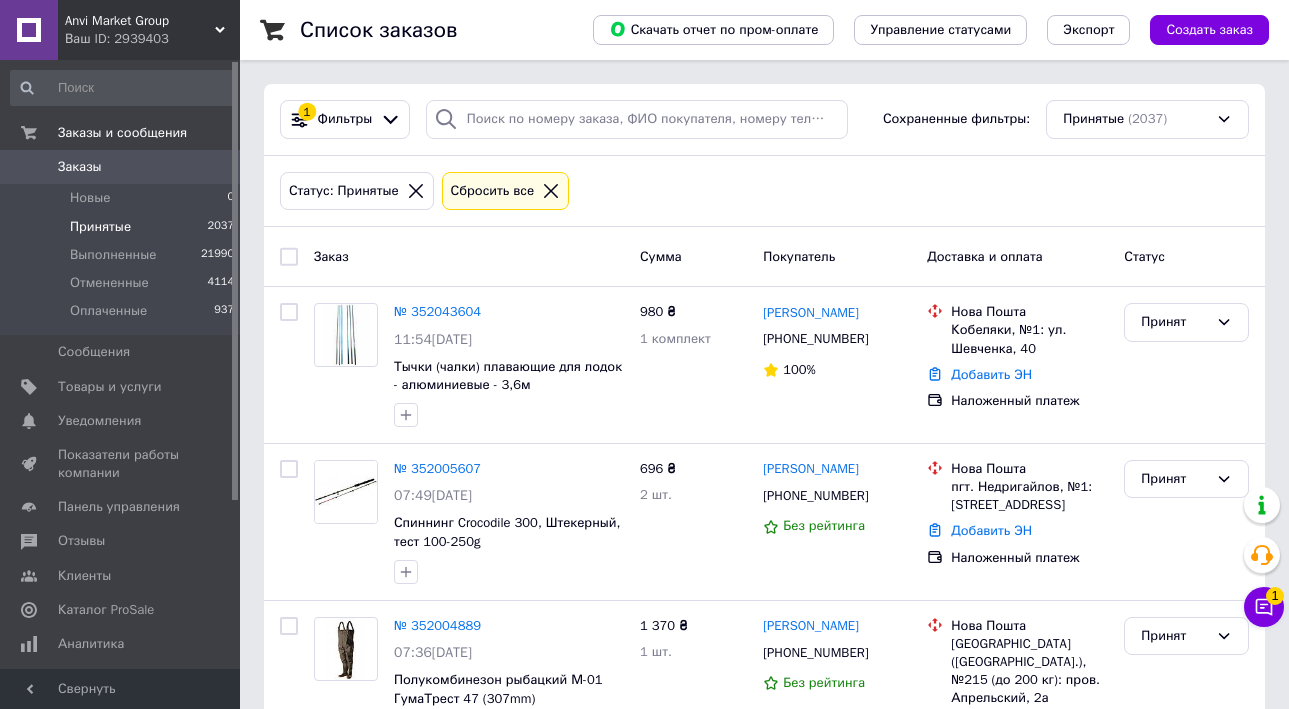 click on "Сумма" at bounding box center [693, 256] 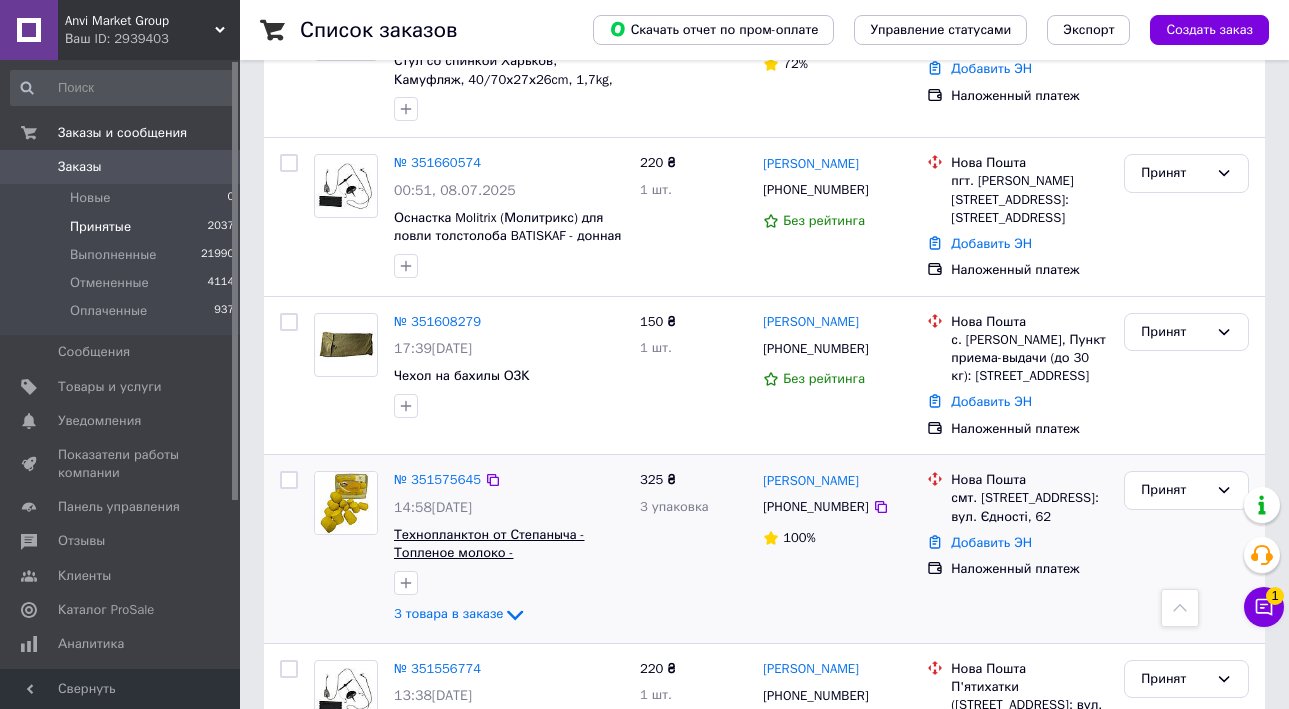 scroll, scrollTop: 1700, scrollLeft: 0, axis: vertical 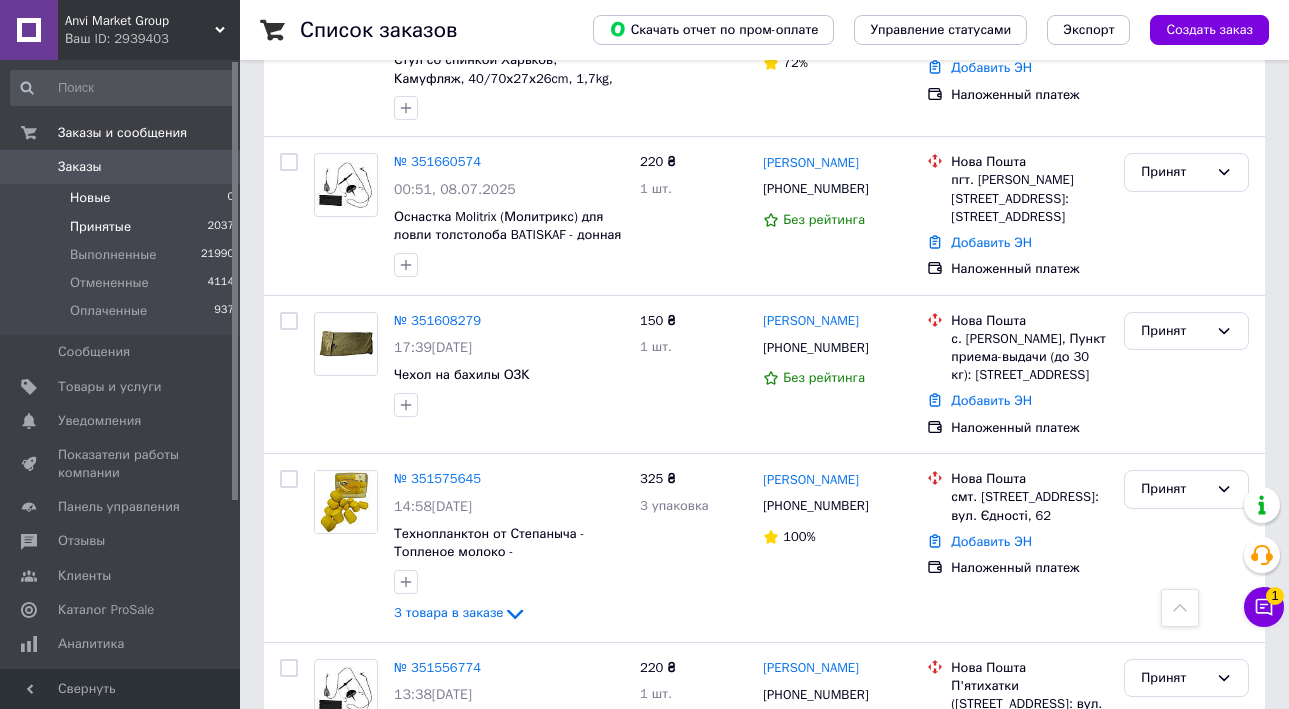 click on "Новые" at bounding box center (90, 198) 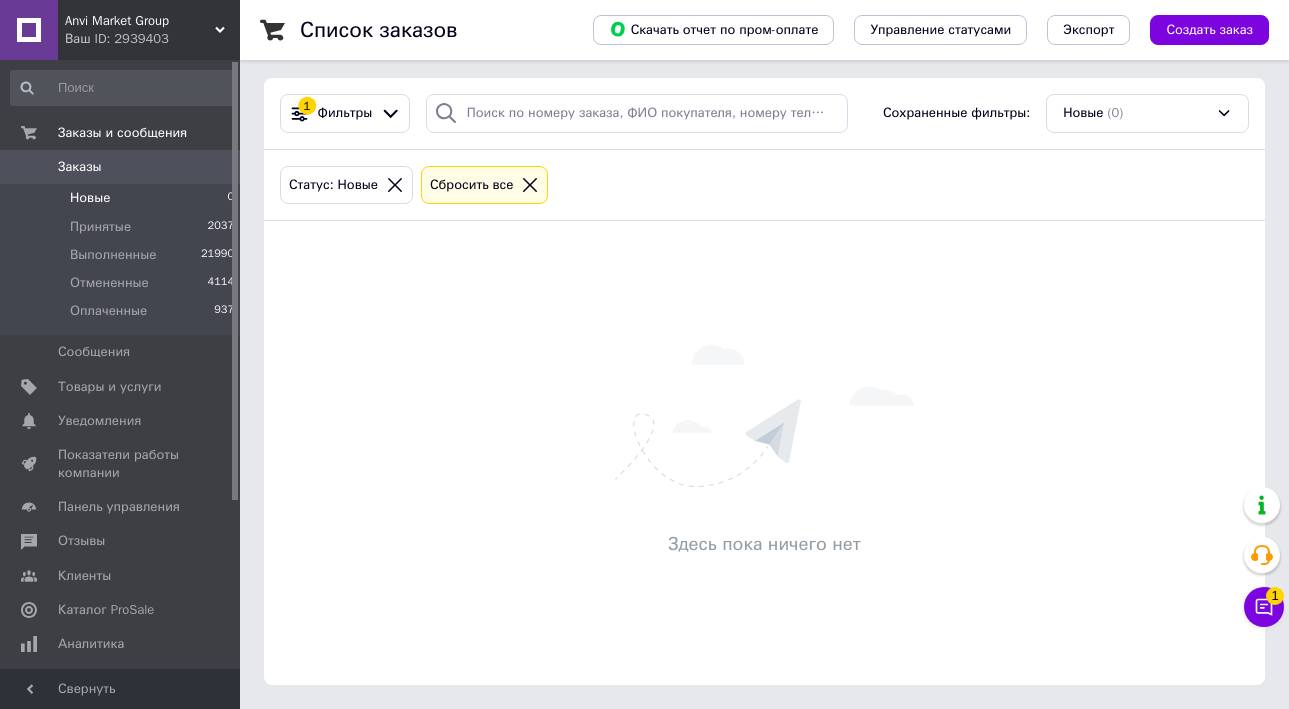 scroll, scrollTop: 0, scrollLeft: 0, axis: both 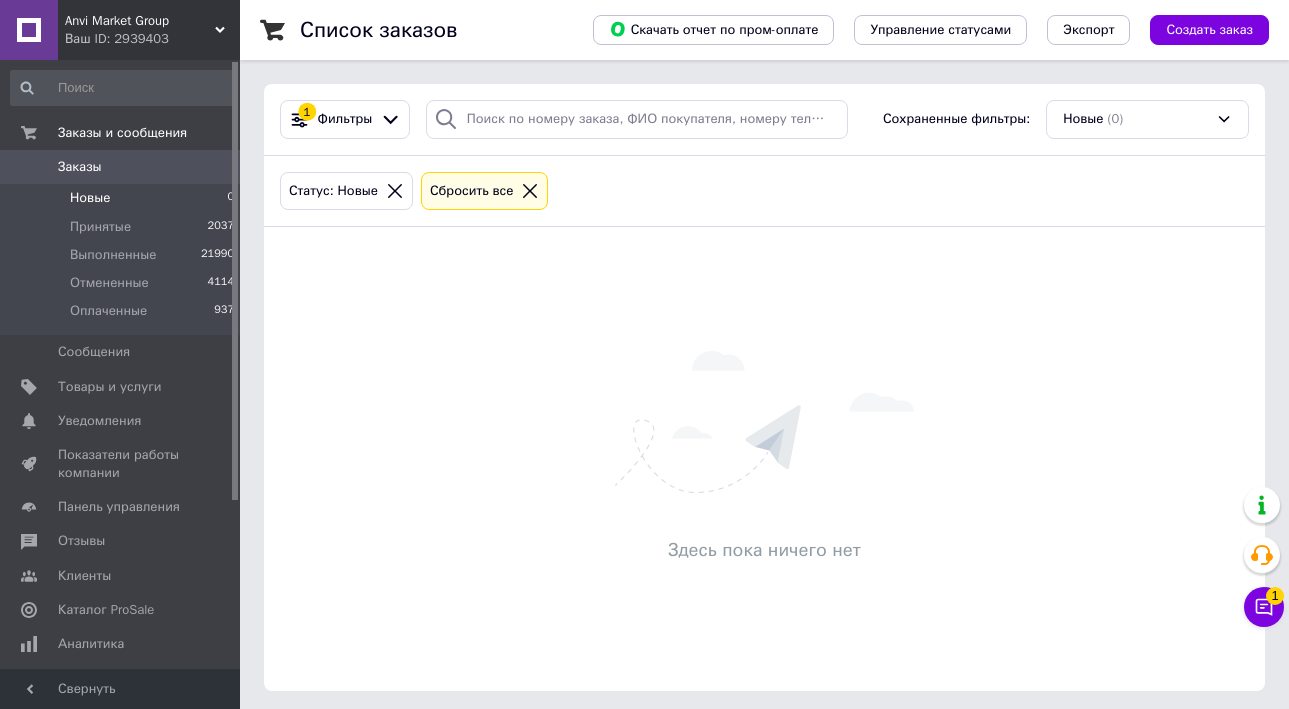 click on "Здесь пока ничего нет" at bounding box center (764, 459) 